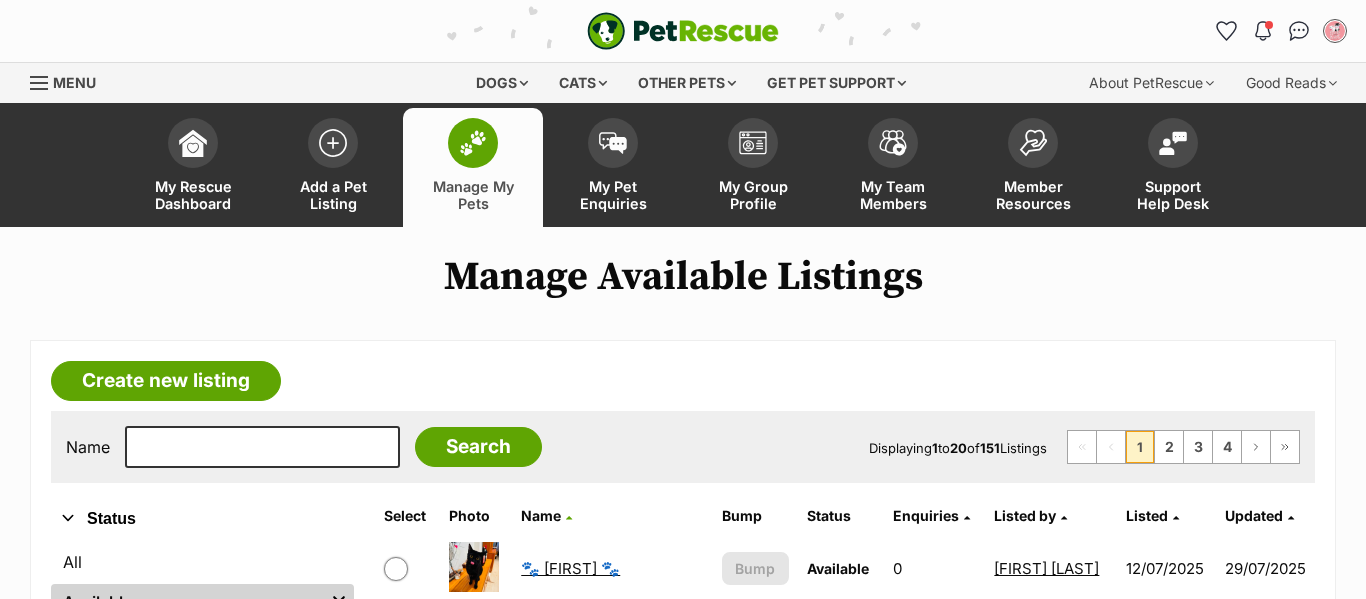 scroll, scrollTop: 0, scrollLeft: 0, axis: both 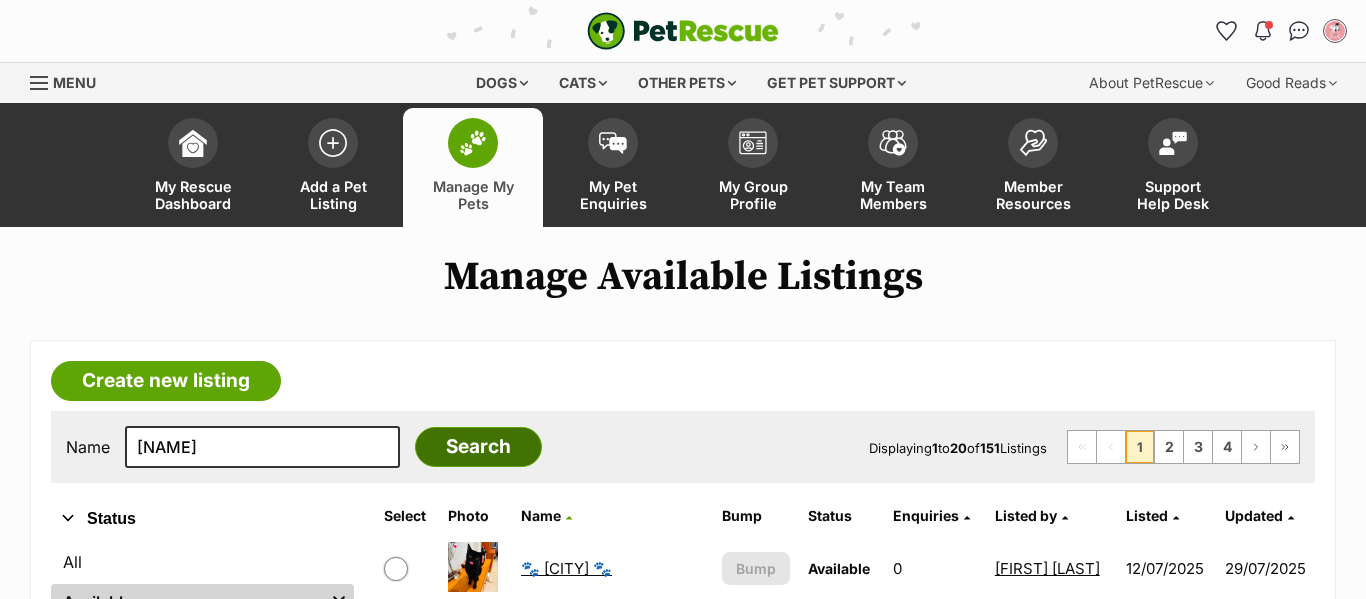 type on "TIGERLILY" 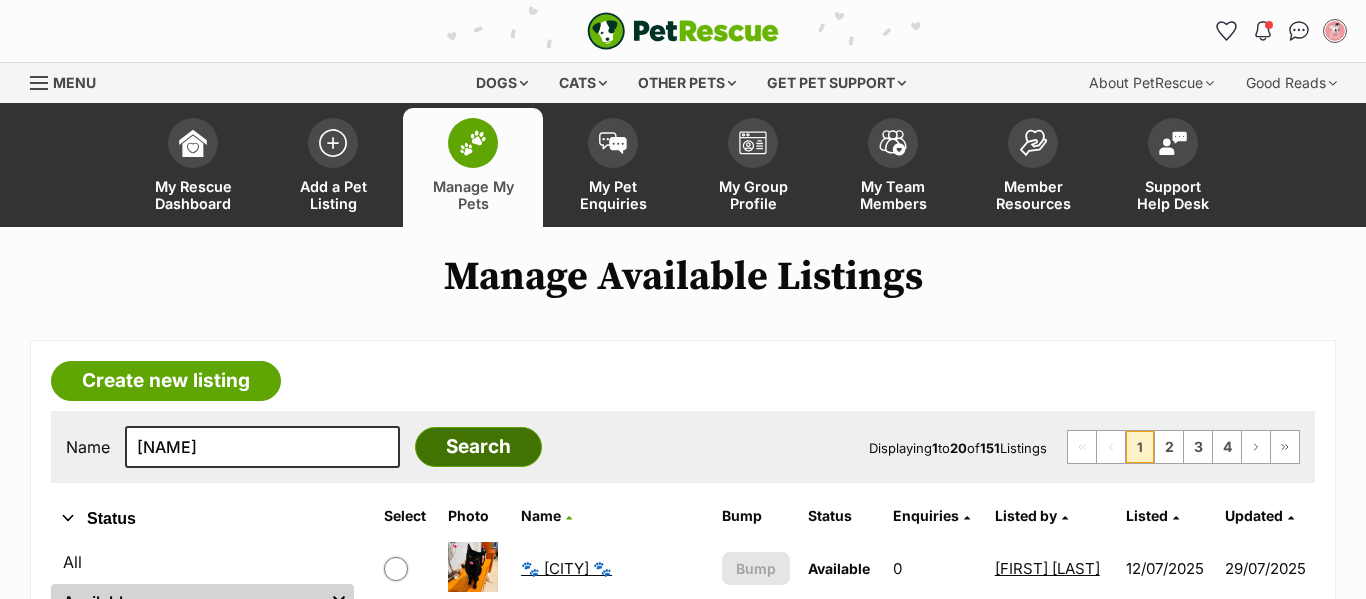 click on "Search" at bounding box center [478, 447] 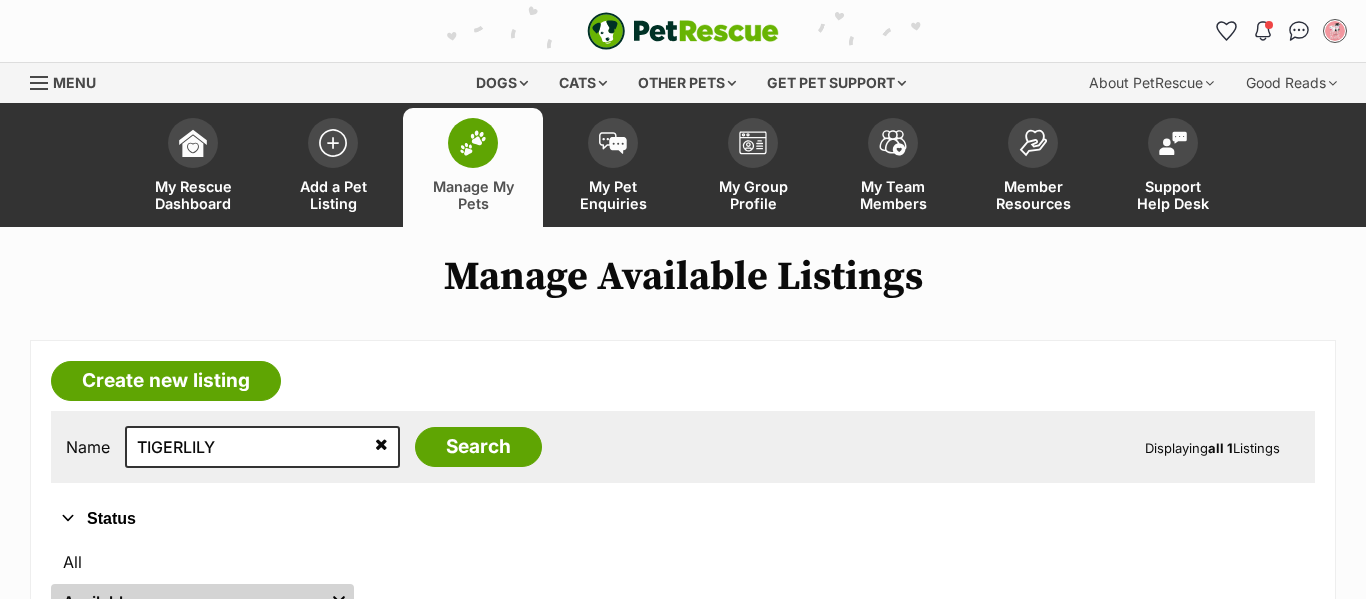 click on "Hooray! White Chocolate has been marked as adopted by [NAME] [LAST]!
Note: archiving will only affect your own conversation view
Archive listing
7 days ago
My account
[NAME] [LAST]
Edit profile
Log out
Pet alerts
Pet alert matches
Account settings
Change password
Dogs
Find a dog on PetRescue
View all dogs
Browse all of the doggos looking for a home
Senior dogs
Fill their golden years with love and happiness
Bonded pets
Dogs that need to be adopted together
Dogs looking for foster care
Dogs looking for a temporary home
Dog adoption assistance" at bounding box center (683, 511) 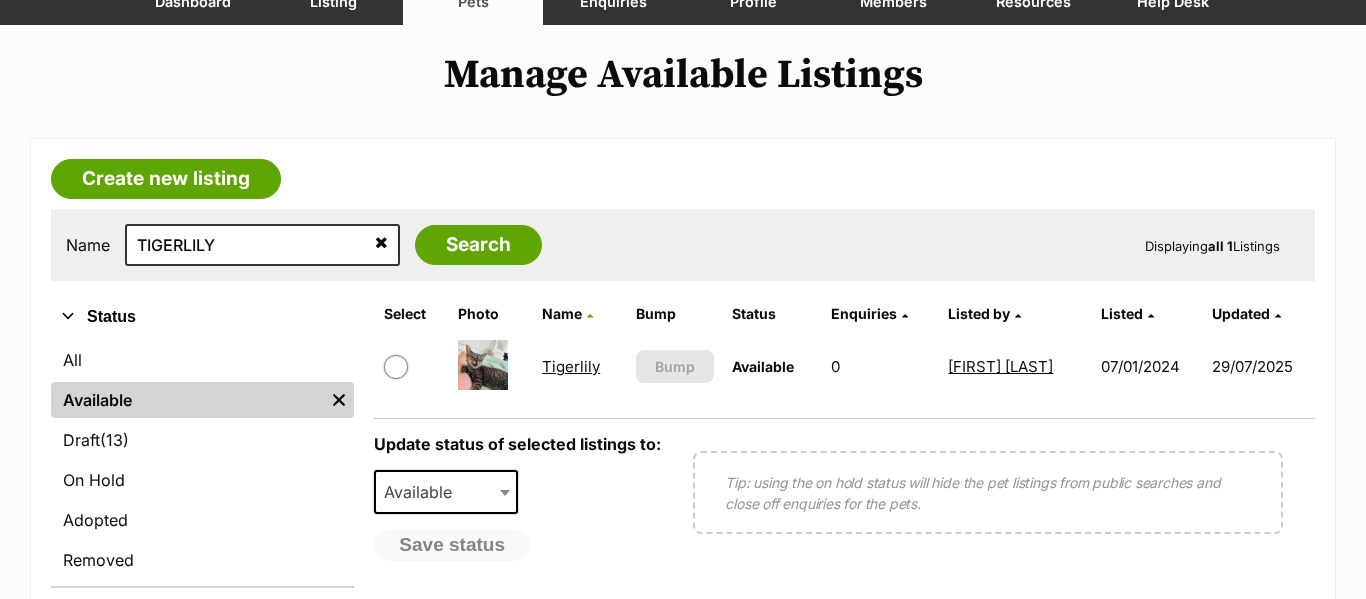 scroll, scrollTop: 202, scrollLeft: 0, axis: vertical 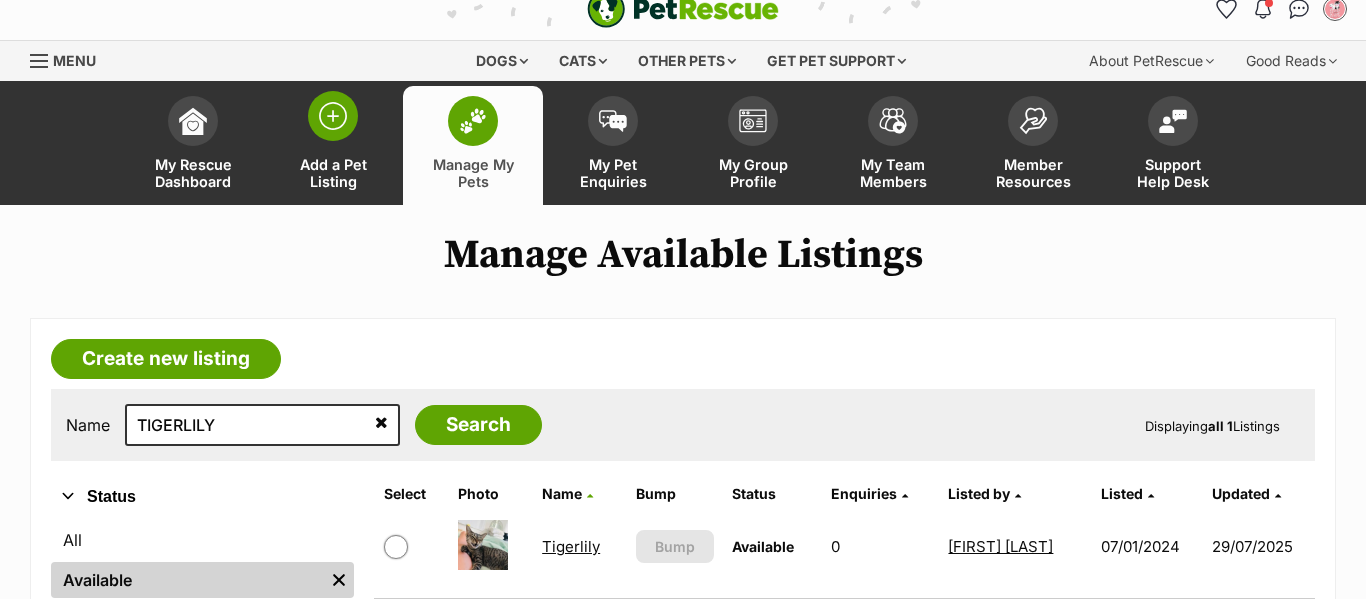 click on "Add a Pet Listing" at bounding box center (333, 173) 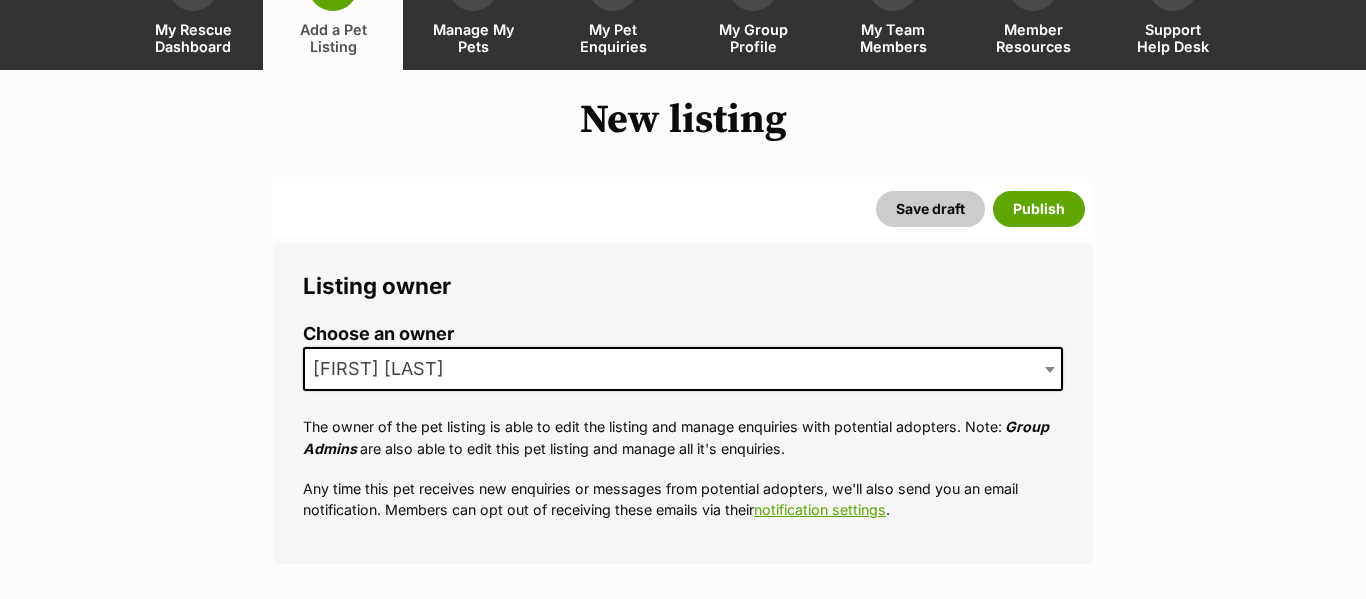 scroll, scrollTop: 157, scrollLeft: 0, axis: vertical 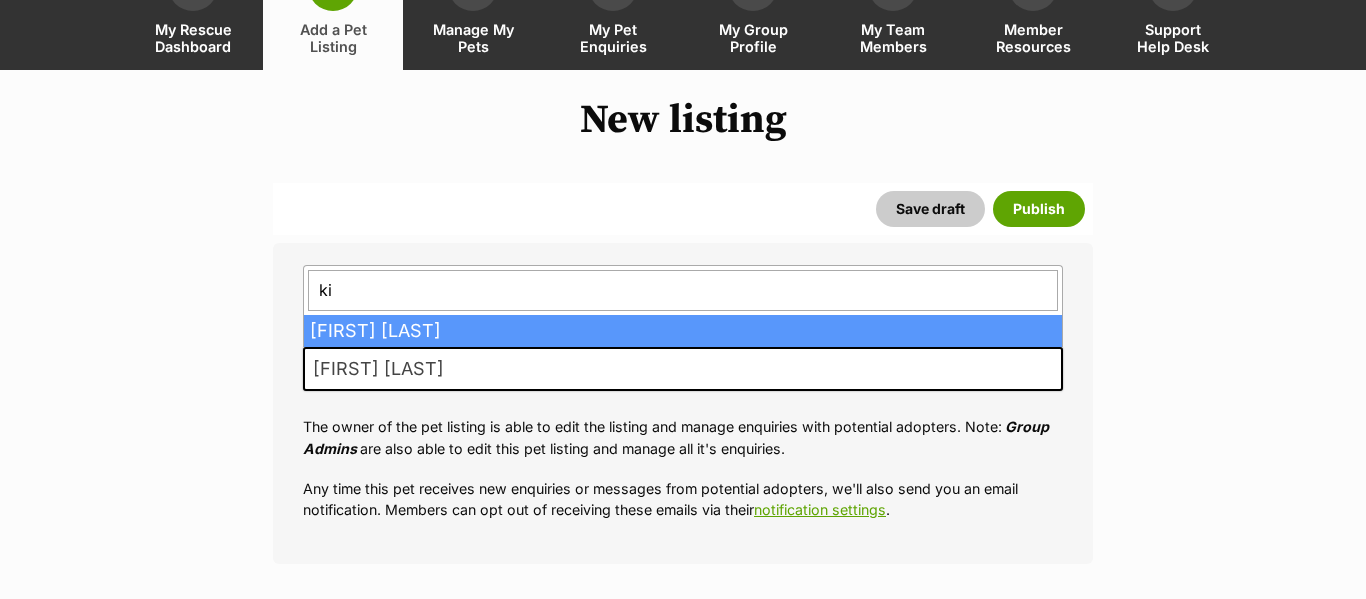 type on "kik" 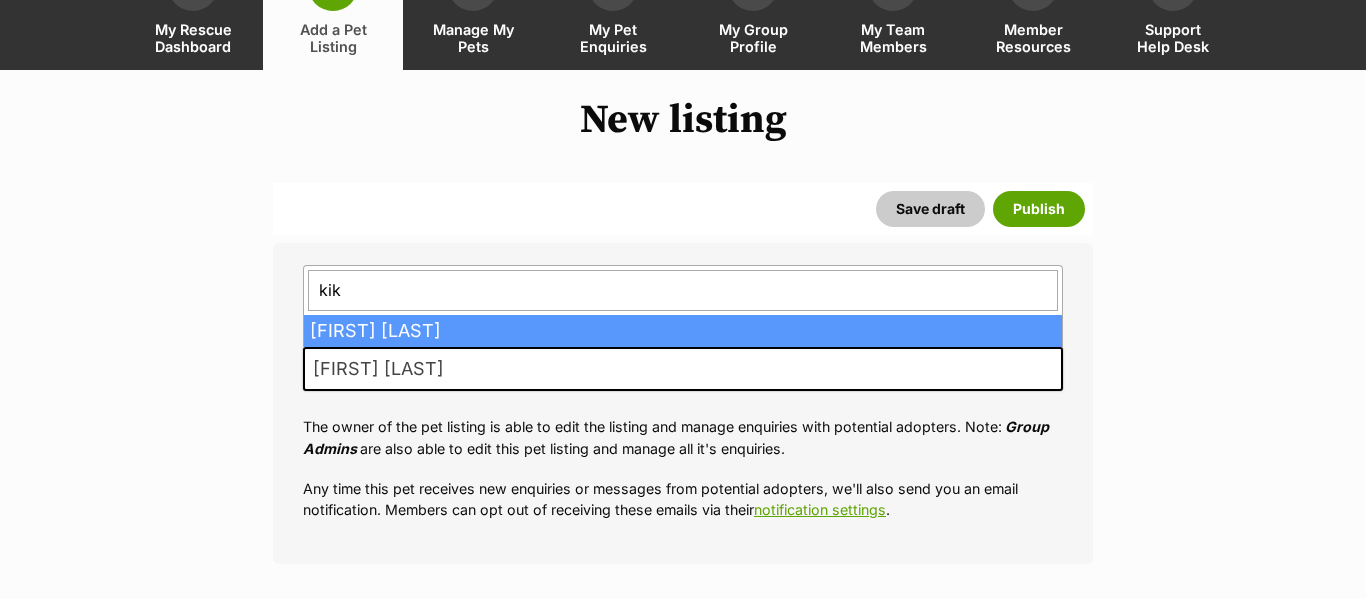 scroll, scrollTop: 0, scrollLeft: 0, axis: both 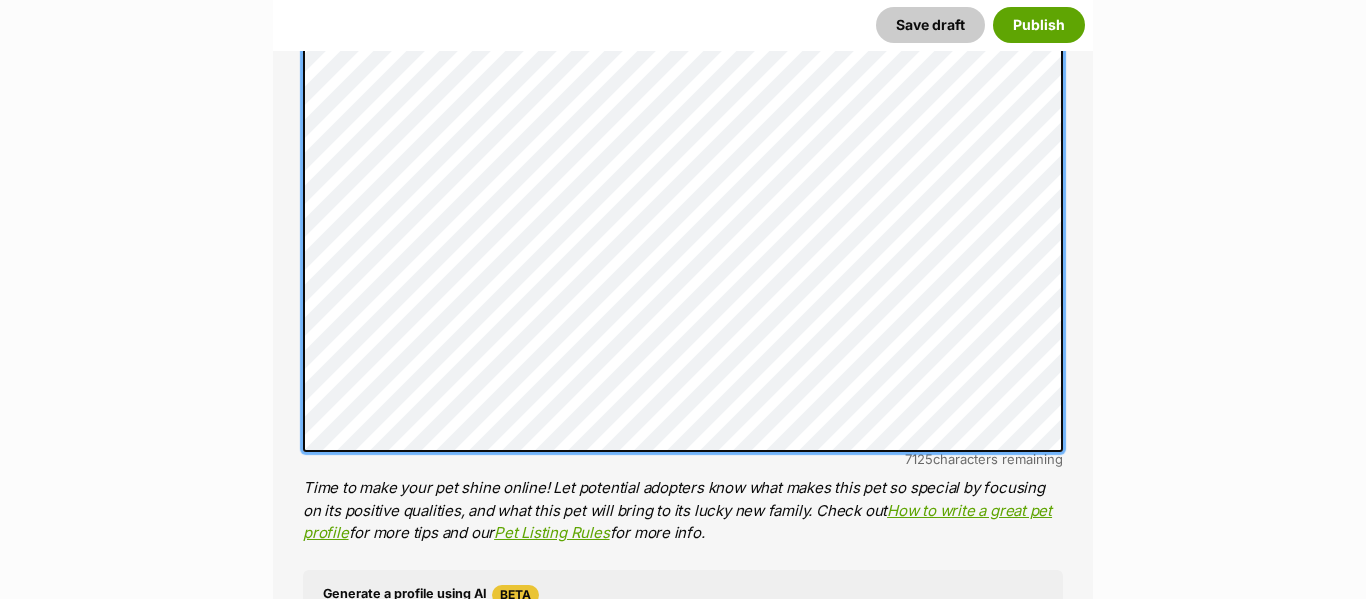 click on "About This Pet Name
Henlo there, it looks like you might be using the pet name field to indicate that this pet is now on hold - we recommend updating the status to on hold from the listing page instead!
Every pet deserves a name. If you don’t know the pet’s name, make one up! It can be something simple and sweet like ‘Fluffy’, or get creative and have some fun with it. A name helps potential adopters connect with the pet.
Species
Best feature (optional)
The ‘Best Feature’ is a short phrase (25 characters or less) that summarises a positive feature or characteristic that will help the pet stand out - for example “Good with kids” or “I’m cat-friendly!” or “I love the car” etc. This appears below the pet’s name in the search results, and on the pet’s profile page.
Personality 7125  characters remaining
How to write a great pet profile  for more tips and our  Pet Listing Rules  for more info.
Generate a profile using AI
Beta
here" at bounding box center [683, 291] 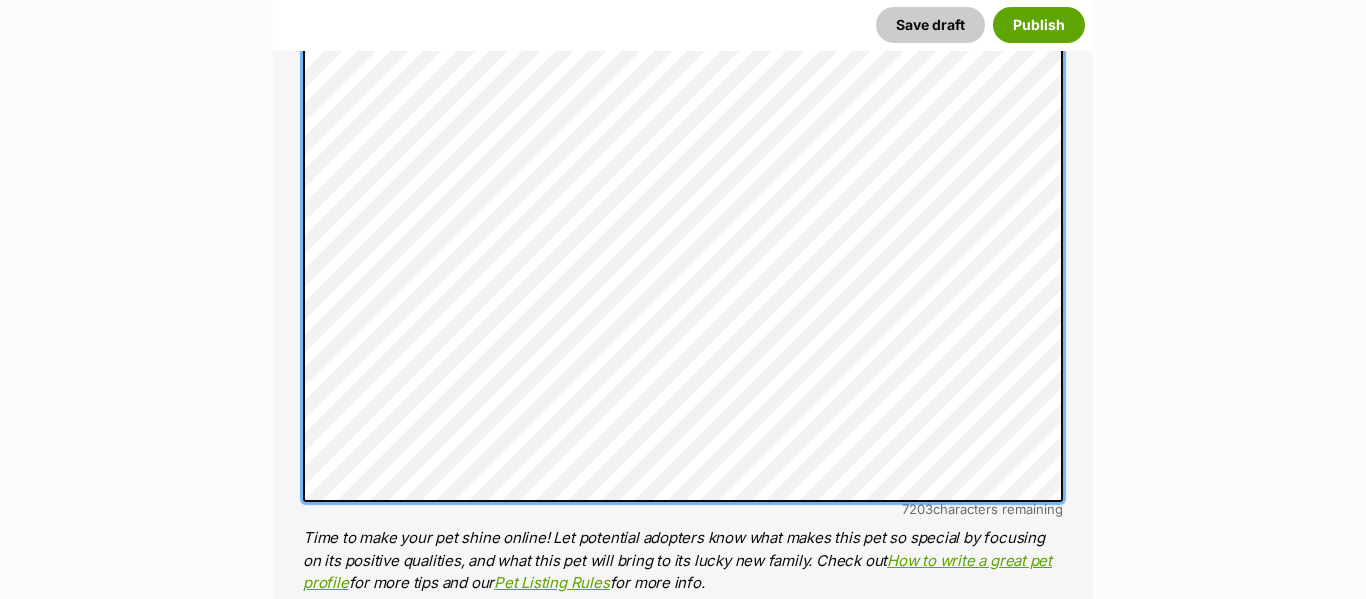 scroll, scrollTop: 1282, scrollLeft: 0, axis: vertical 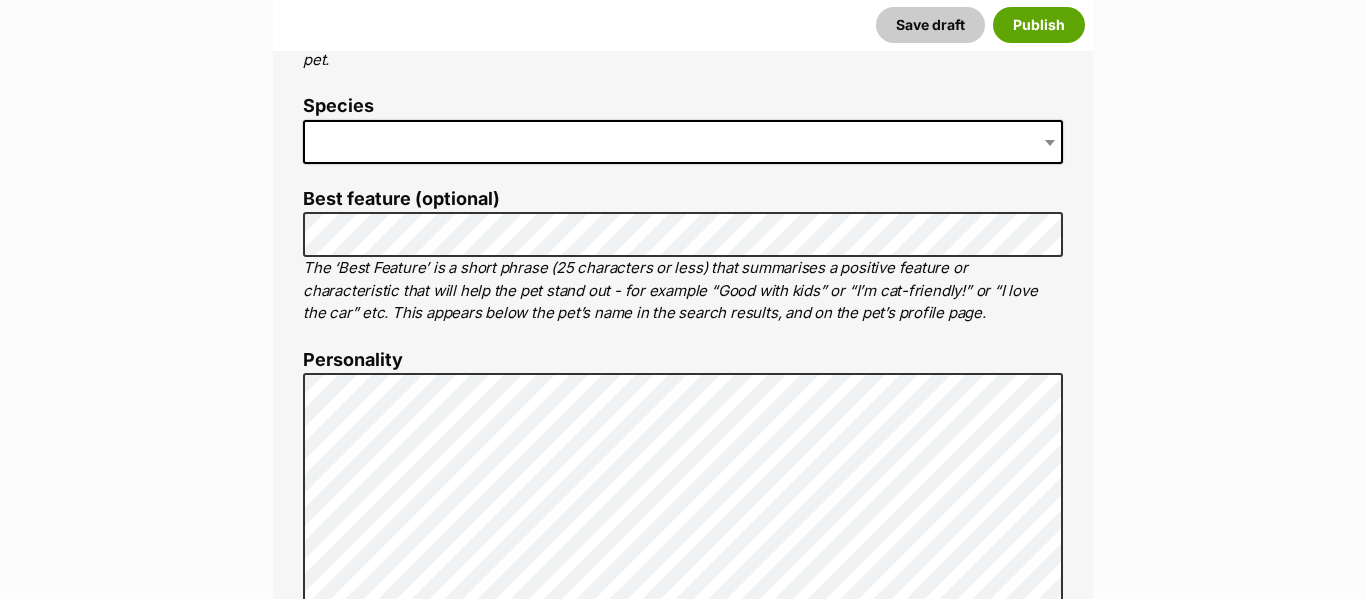 click at bounding box center (683, 142) 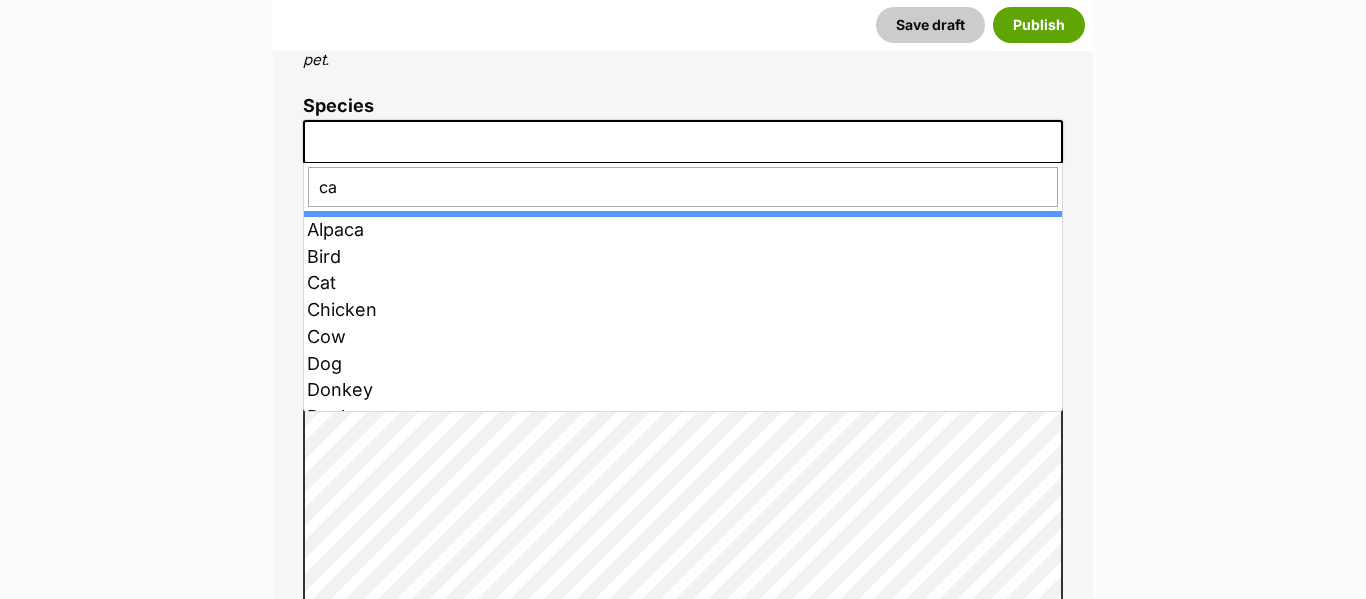 type on "cat" 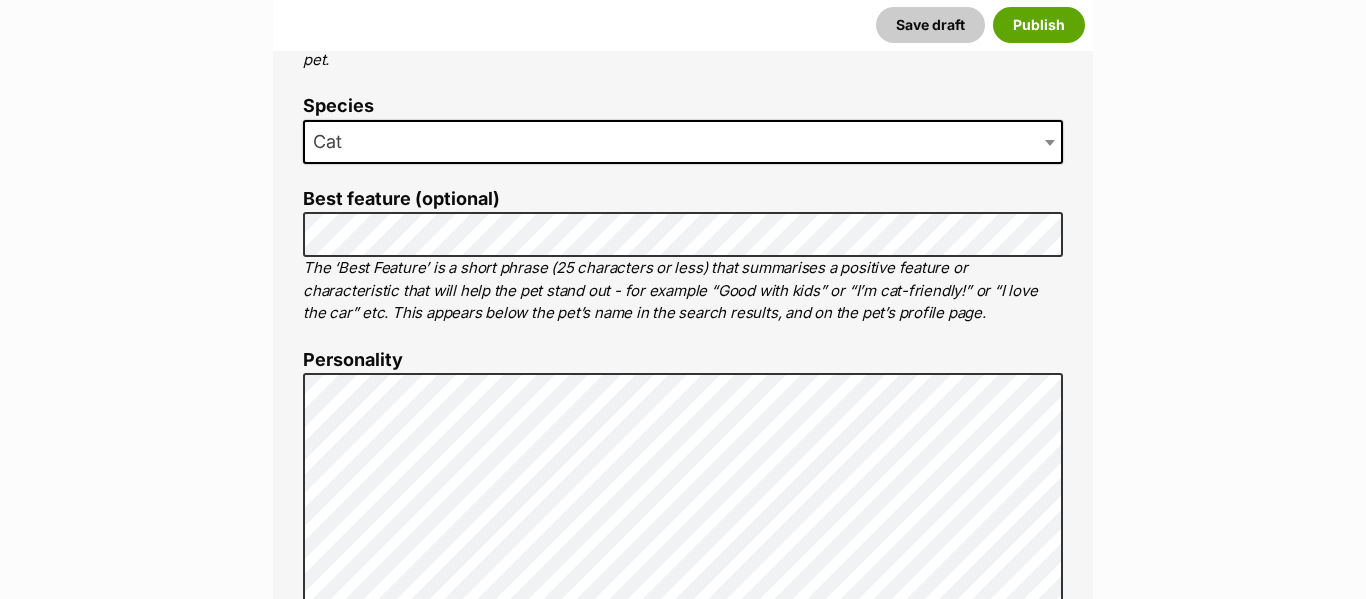 click on "Name
Henlo there, it looks like you might be using the pet name field to indicate that this pet is now on hold - we recommend updating the status to on hold from the listing page instead!
Every pet deserves a name. If you don’t know the pet’s name, make one up! It can be something simple and sweet like ‘Fluffy’, or get creative and have some fun with it. A name helps potential adopters connect with the pet.
Species Cat
Best feature (optional)
The ‘Best Feature’ is a short phrase (25 characters or less) that summarises a positive feature or characteristic that will help the pet stand out - for example “Good with kids” or “I’m cat-friendly!” or “I love the car” etc. This appears below the pet’s name in the search results, and on the pet’s profile page.
Personality 7203  characters remaining
How to write a great pet profile  for more tips and our  Pet Listing Rules  for more info.
Generate a profile using AI
Beta
- Good with other dogs" at bounding box center [683, 738] 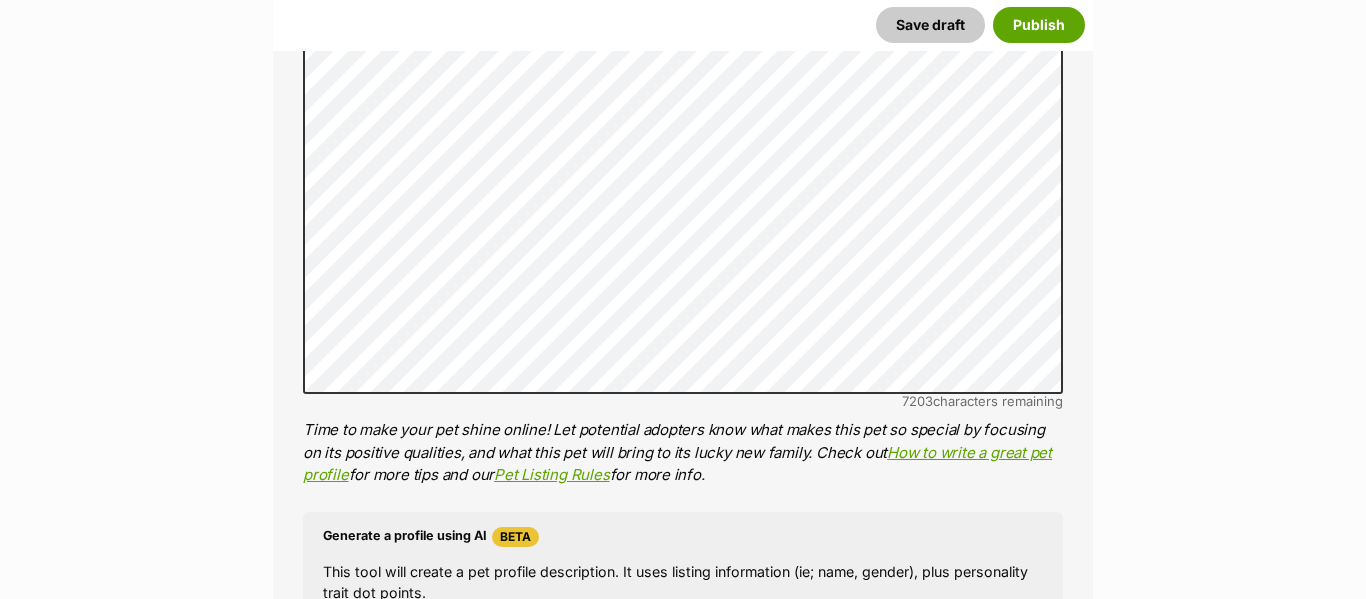 scroll, scrollTop: 1393, scrollLeft: 0, axis: vertical 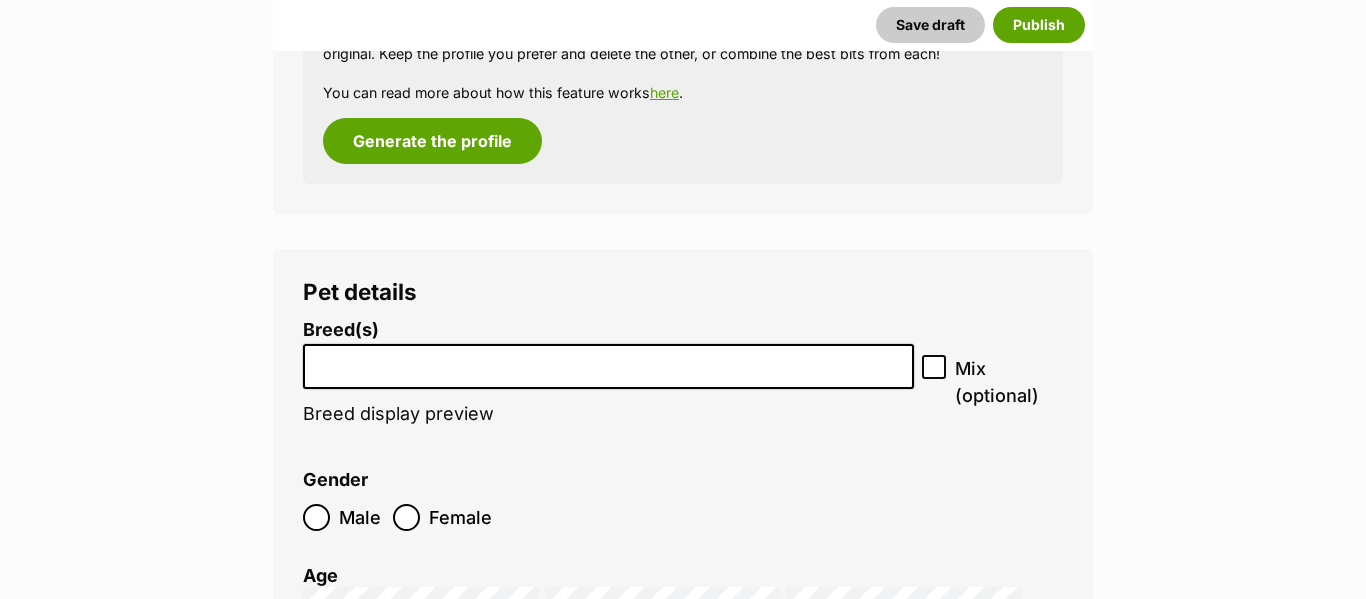 click at bounding box center [608, 361] 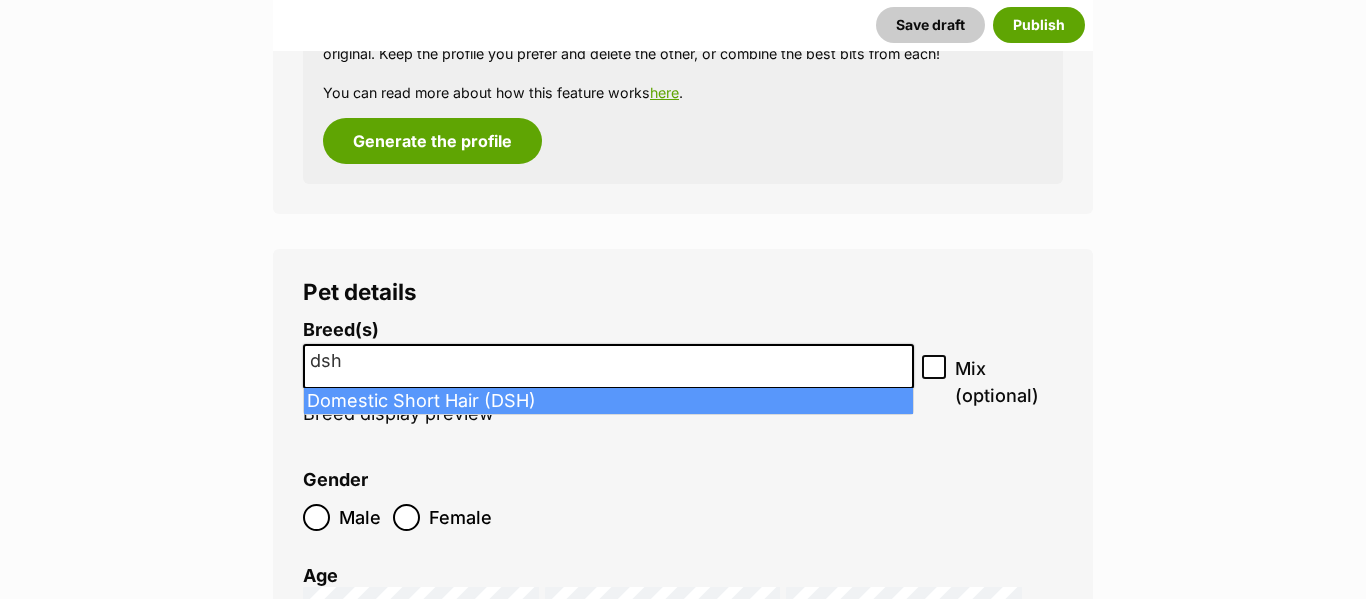 type on "dsh" 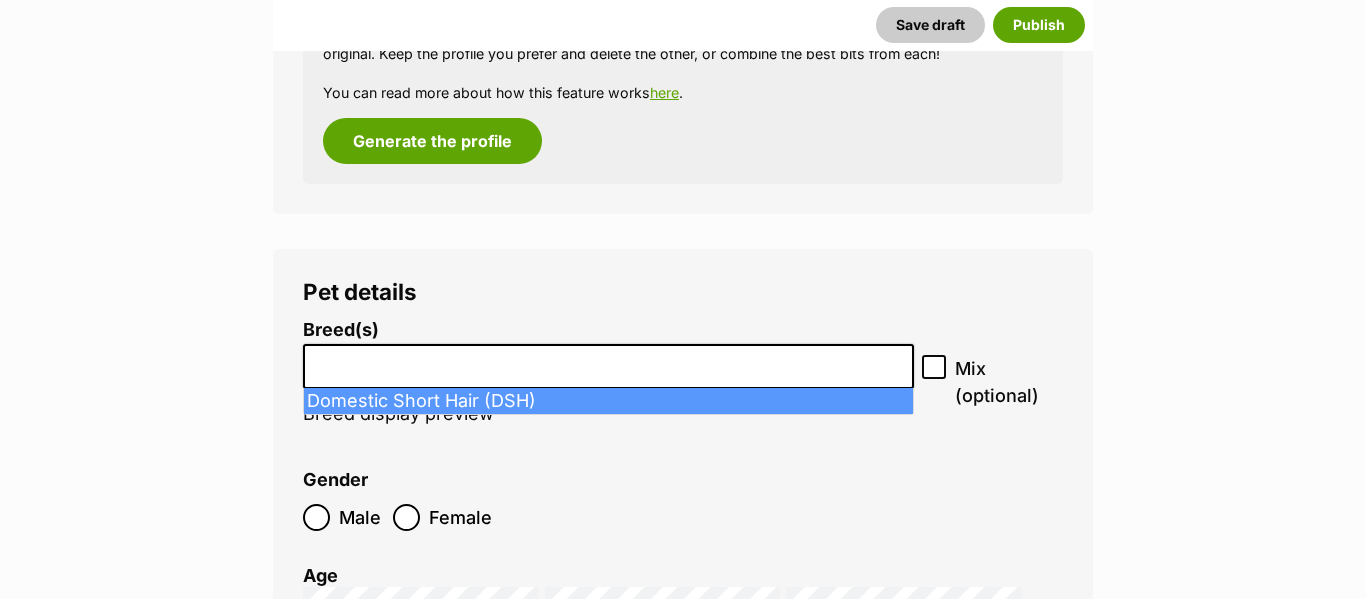select on "252102" 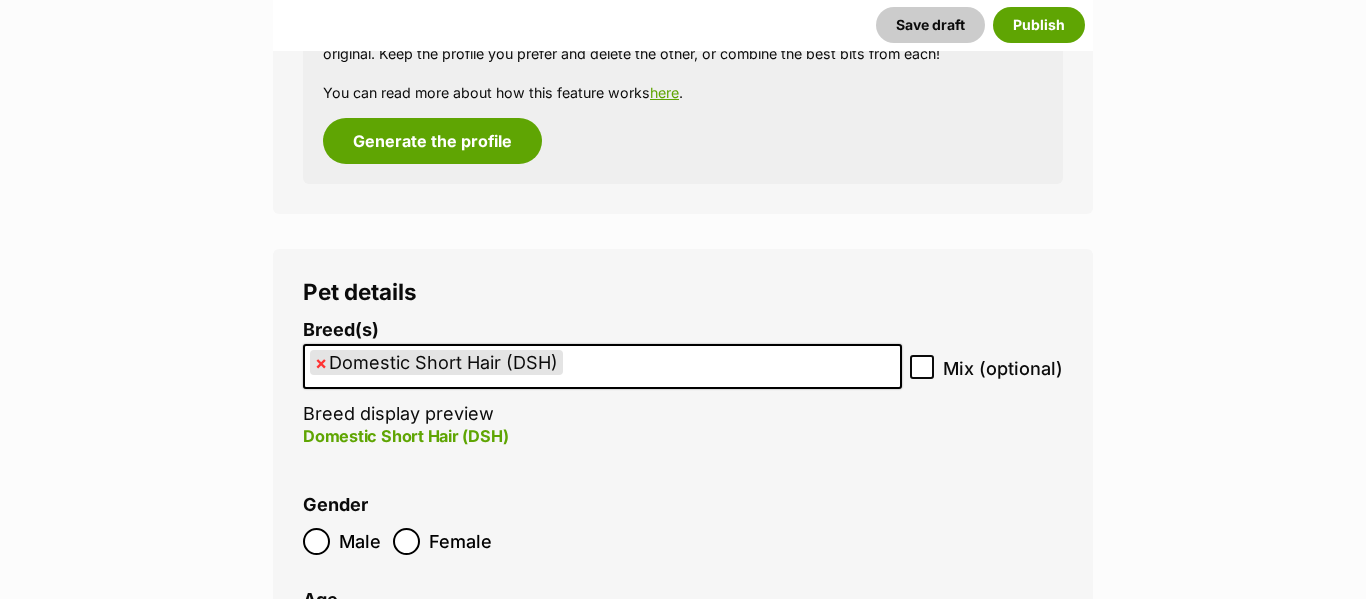 click on "Female" at bounding box center (442, 541) 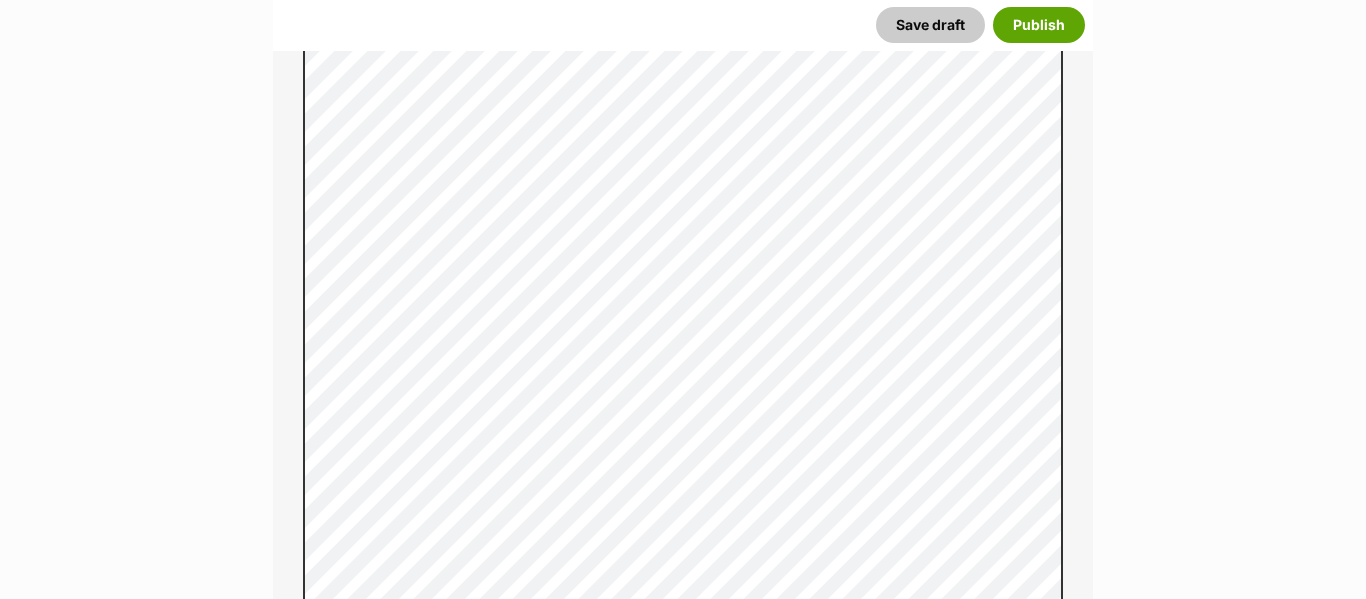 scroll, scrollTop: 1272, scrollLeft: 0, axis: vertical 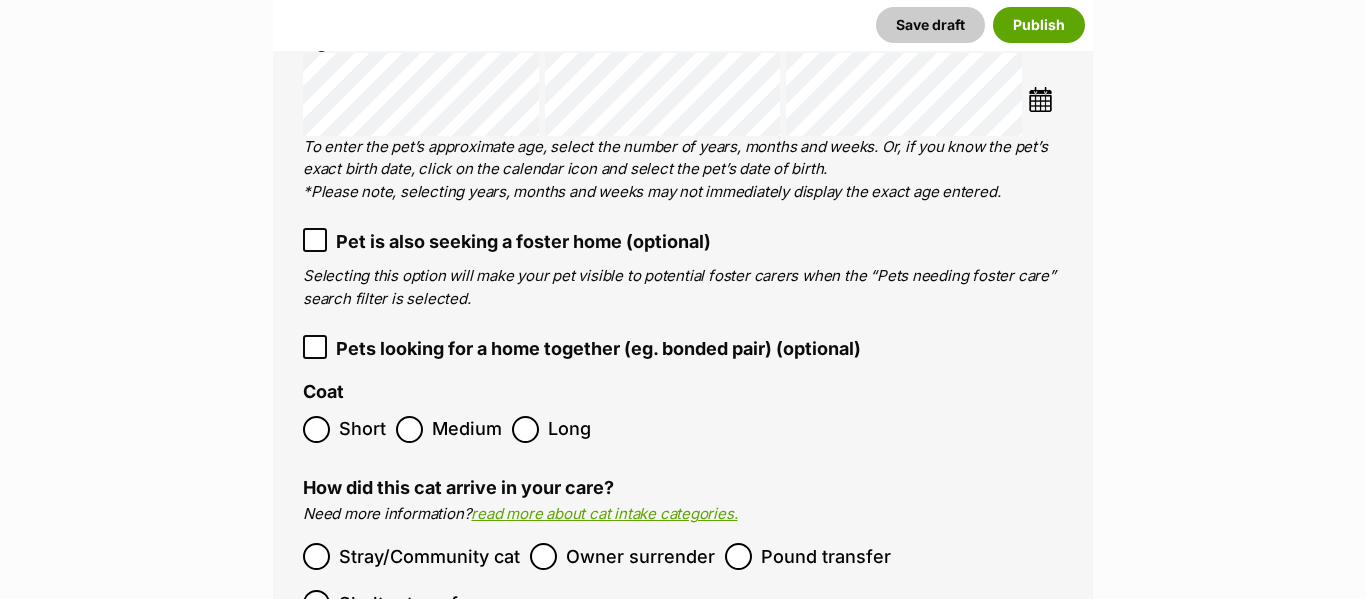click at bounding box center [1040, 99] 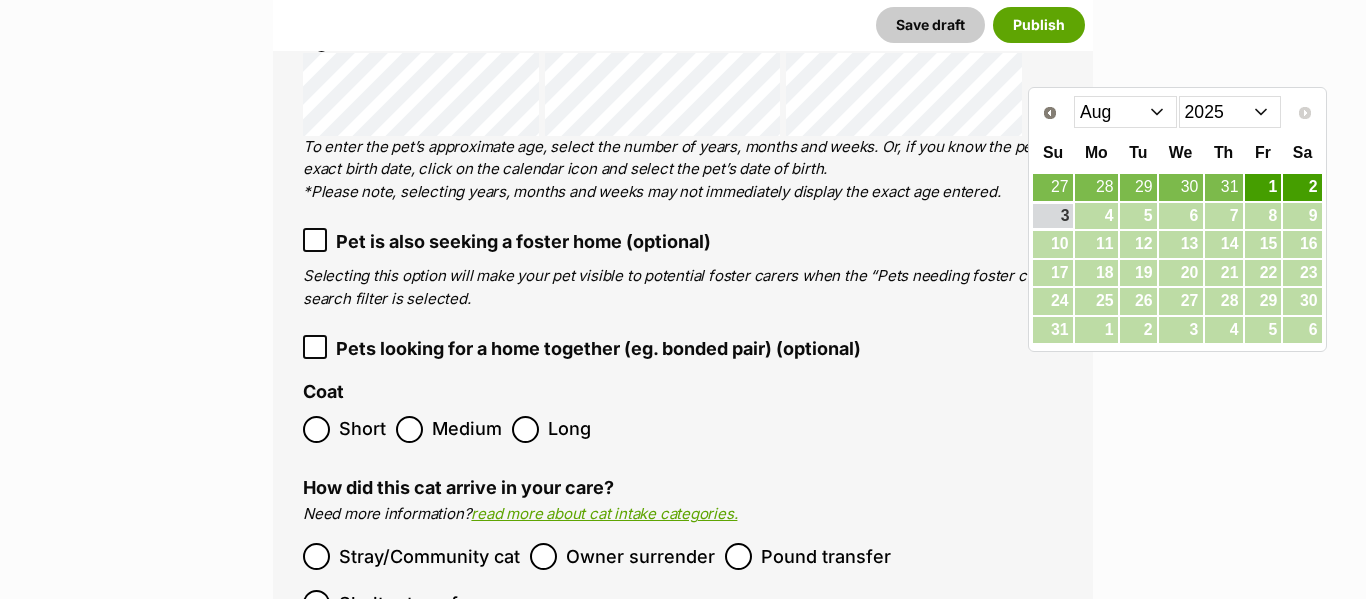 click on "Jan Feb Mar Apr May Jun Jul Aug" at bounding box center (1125, 112) 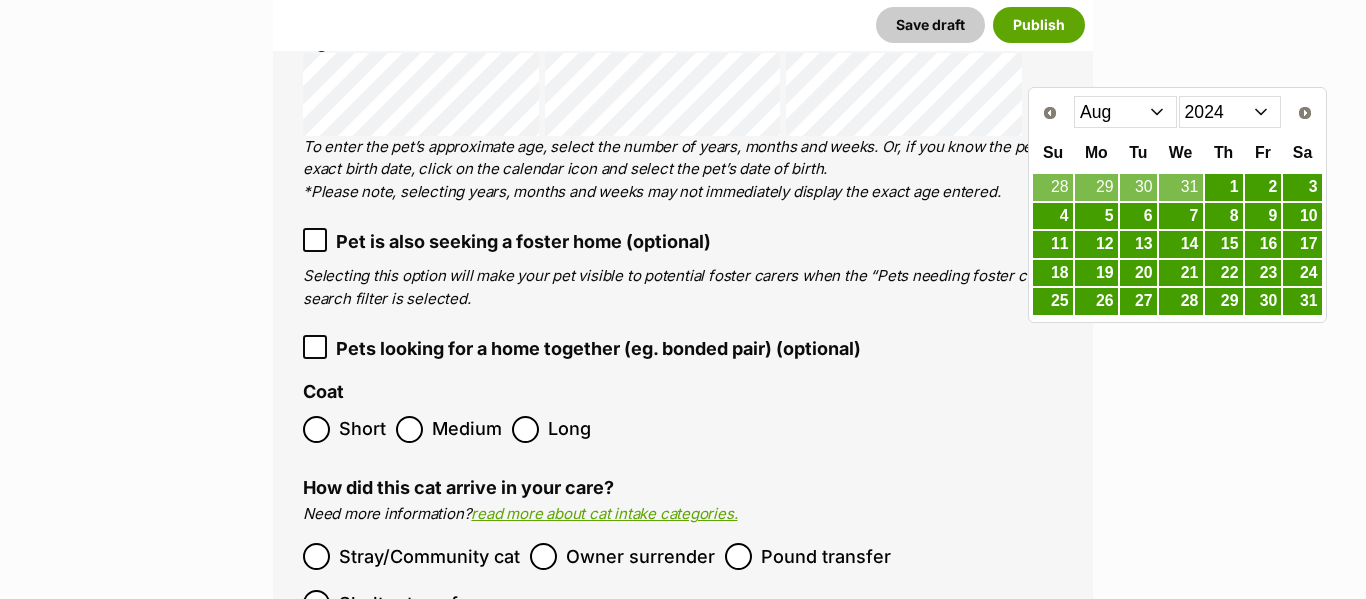 click on "Jan Feb Mar Apr May Jun Jul Aug Sep Oct Nov Dec" at bounding box center (1125, 112) 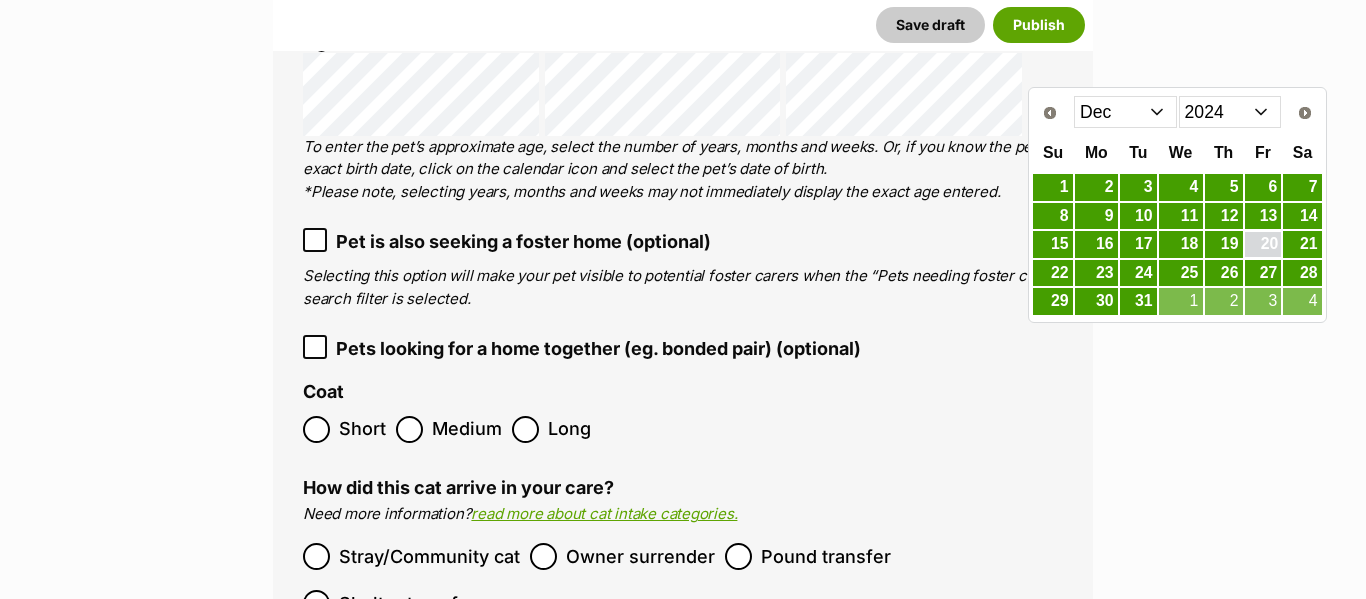 click on "20" at bounding box center [1263, 244] 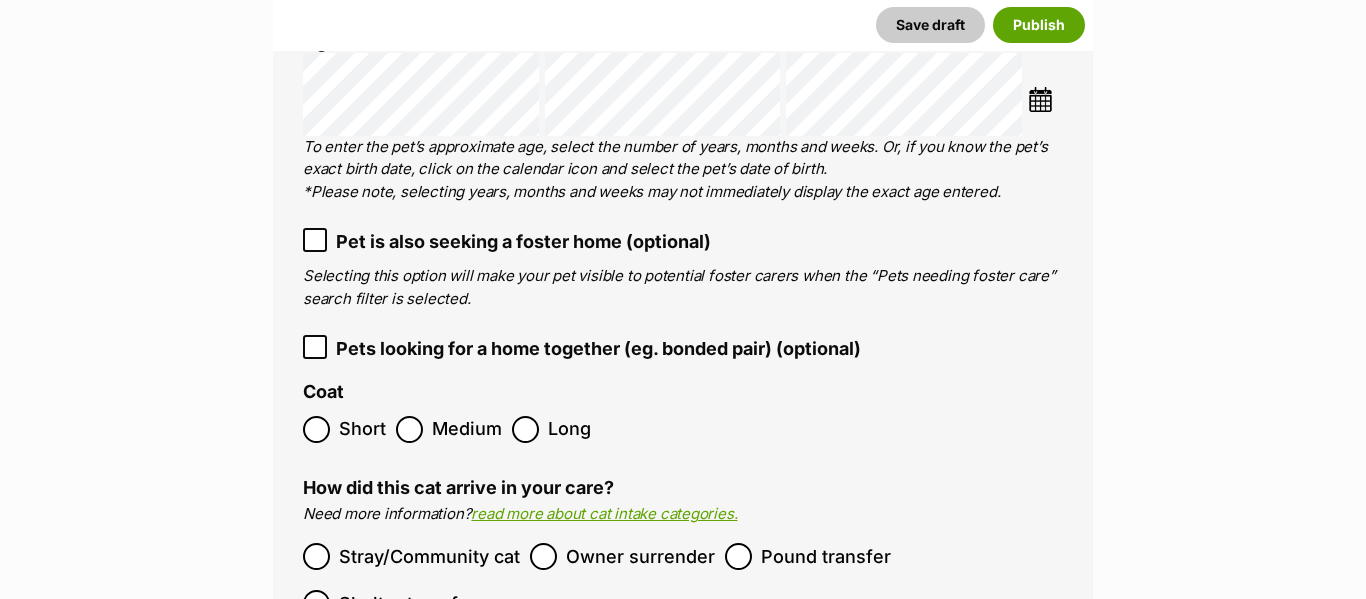 click 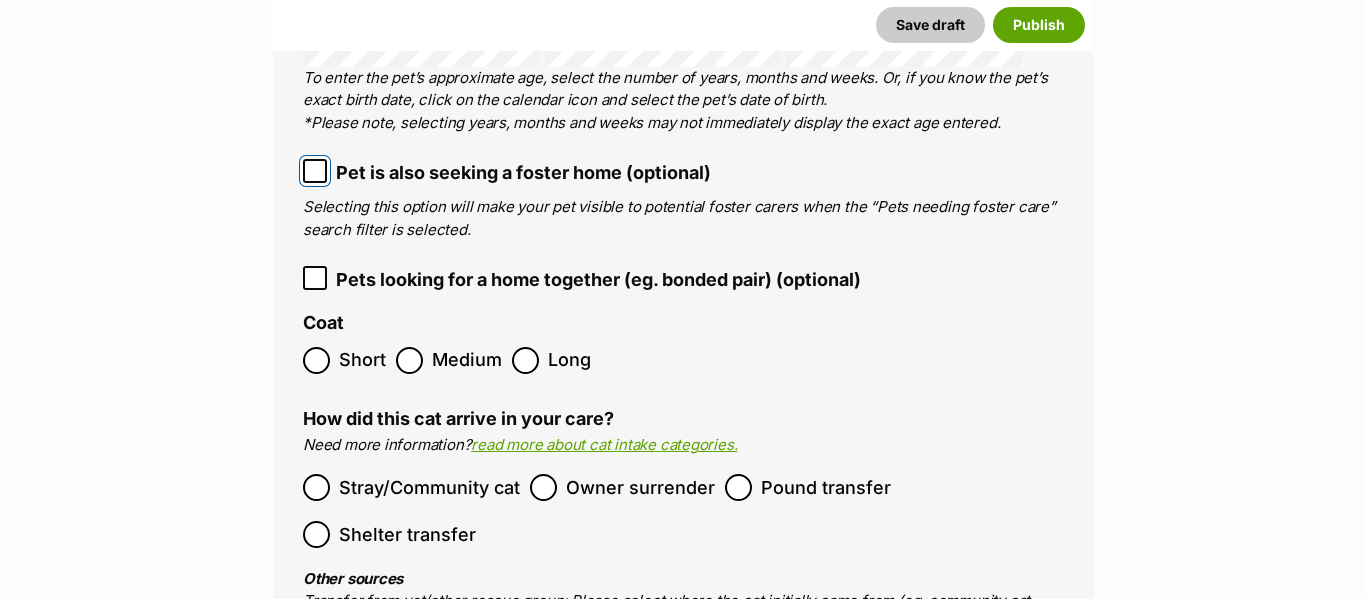 scroll, scrollTop: 3051, scrollLeft: 0, axis: vertical 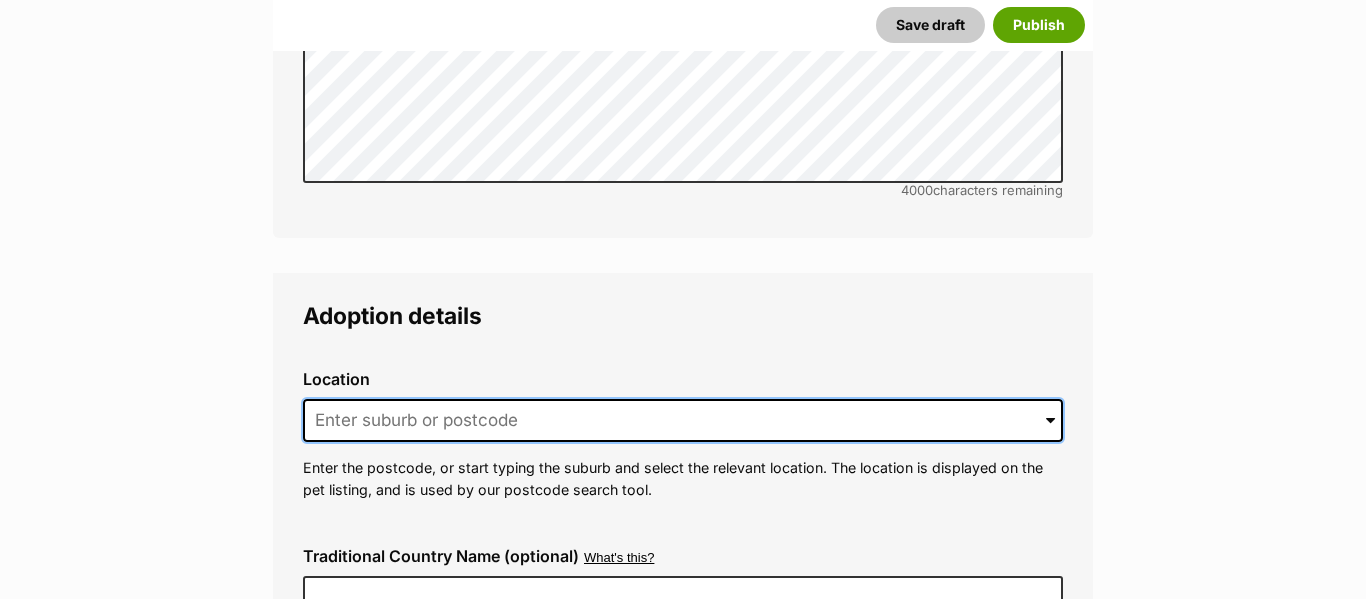 click at bounding box center [683, 421] 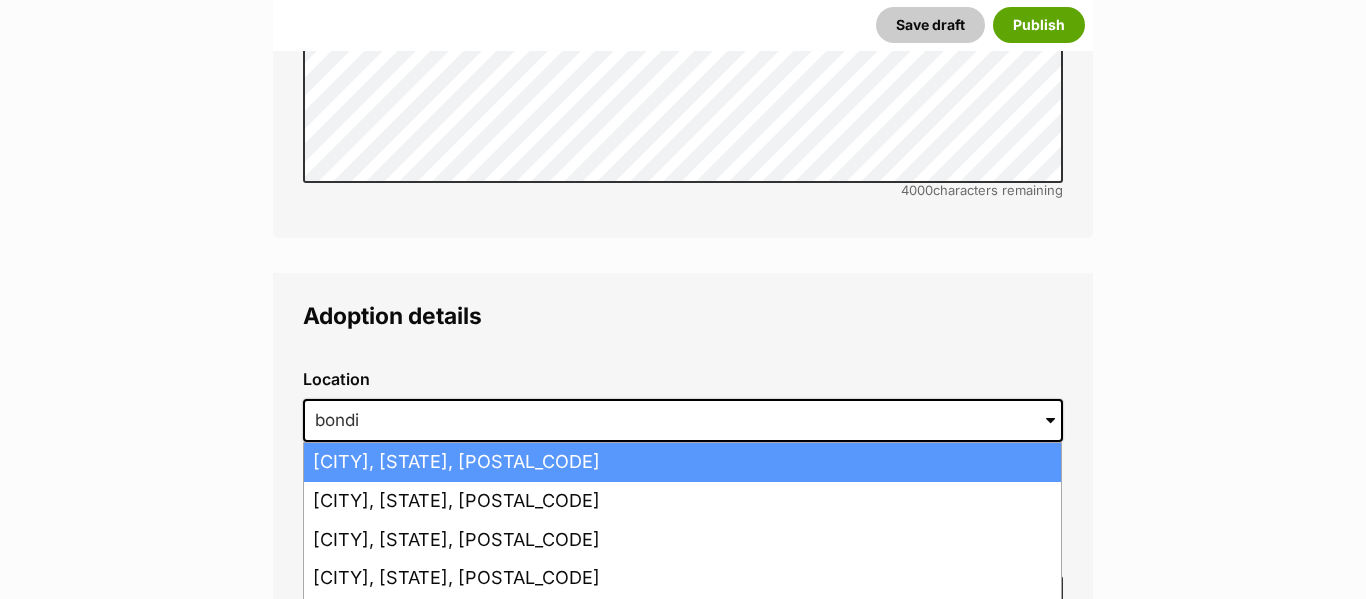 click on "Bondi Junction, New South Wales, 2022" at bounding box center (682, 462) 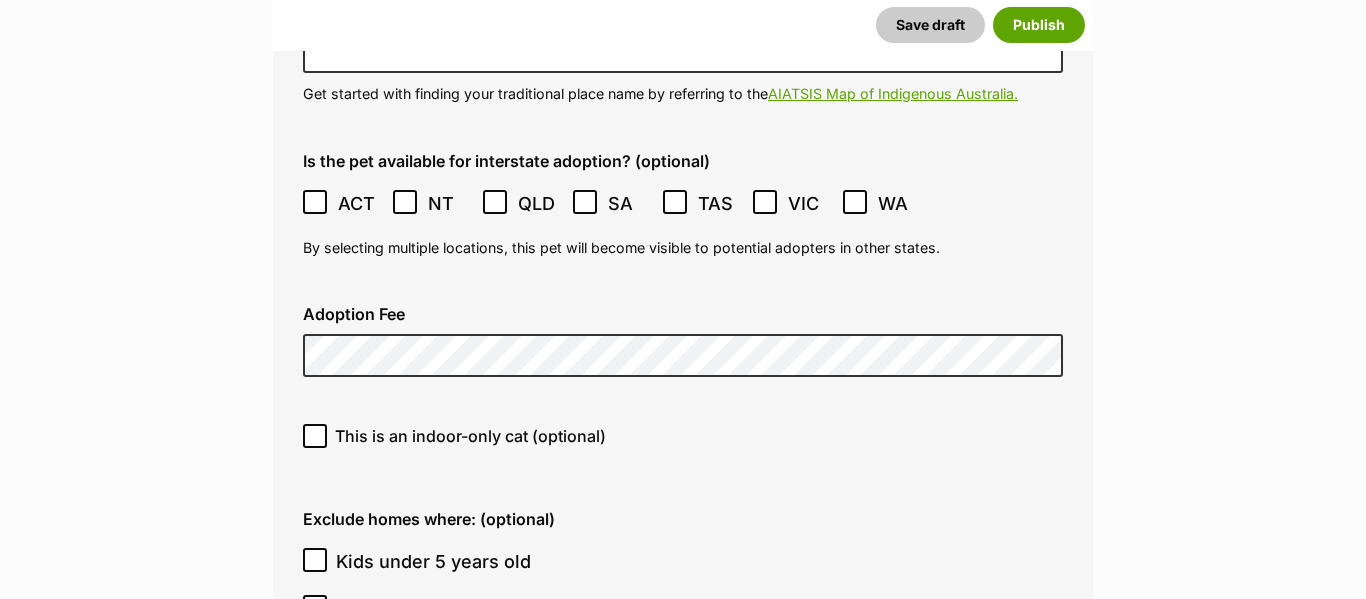 scroll, scrollTop: 5344, scrollLeft: 0, axis: vertical 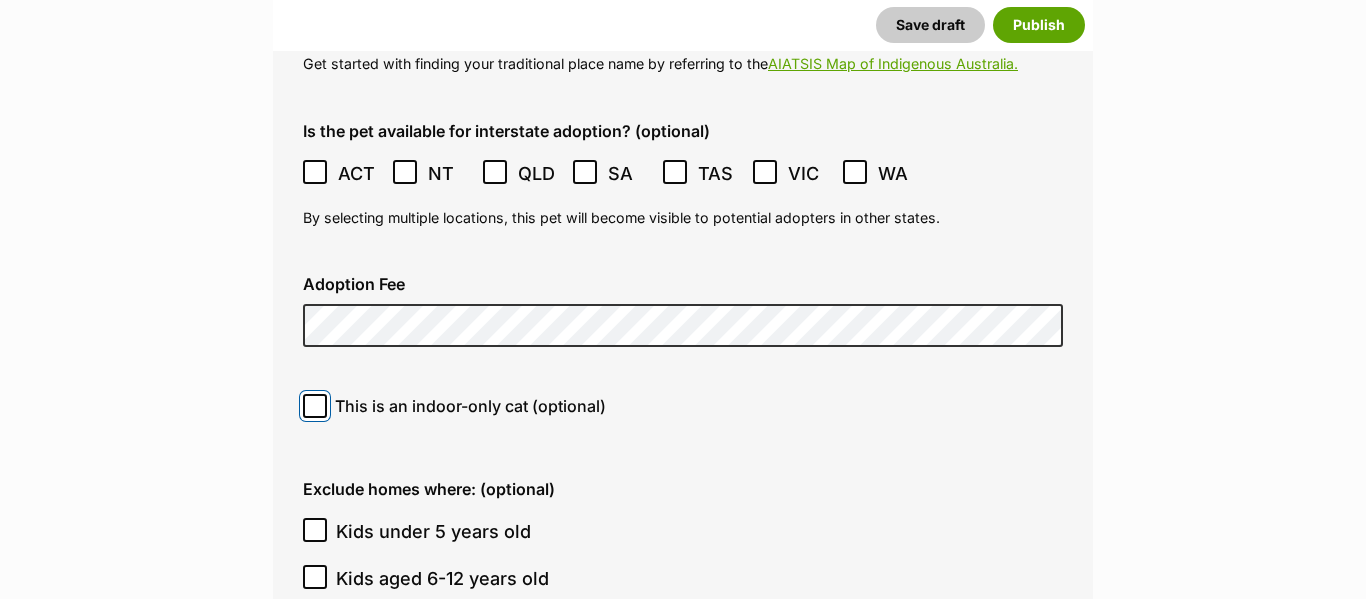 click on "This is an indoor-only cat (optional)" at bounding box center (315, 406) 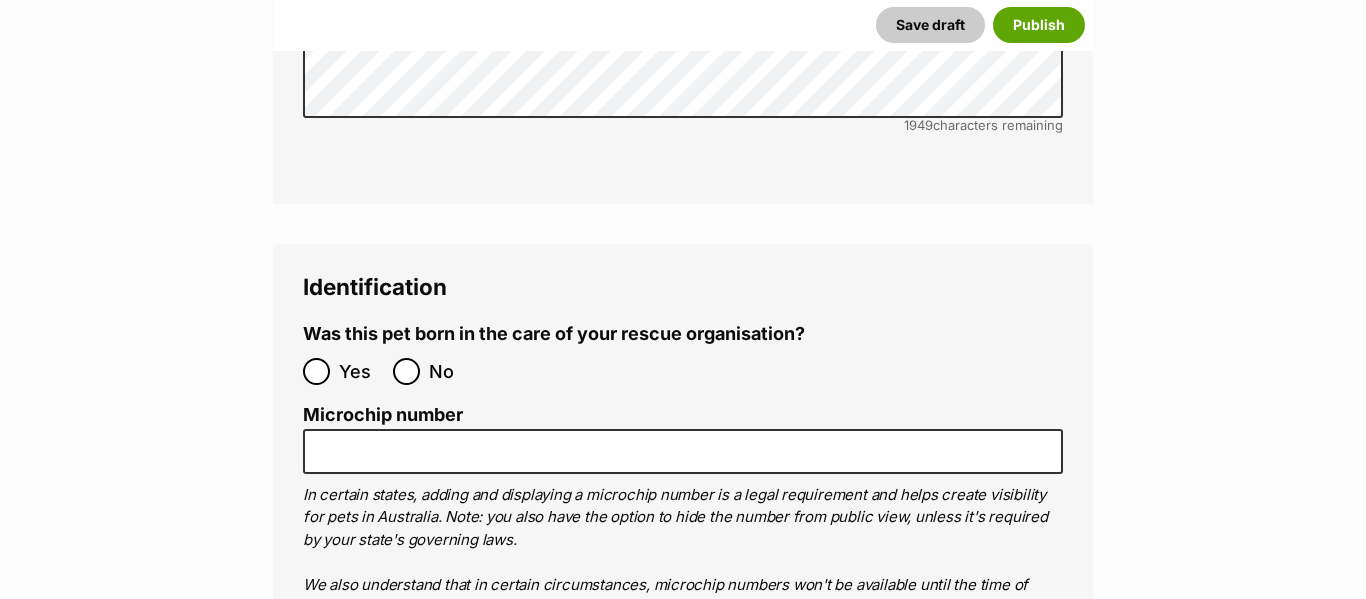 scroll, scrollTop: 7234, scrollLeft: 0, axis: vertical 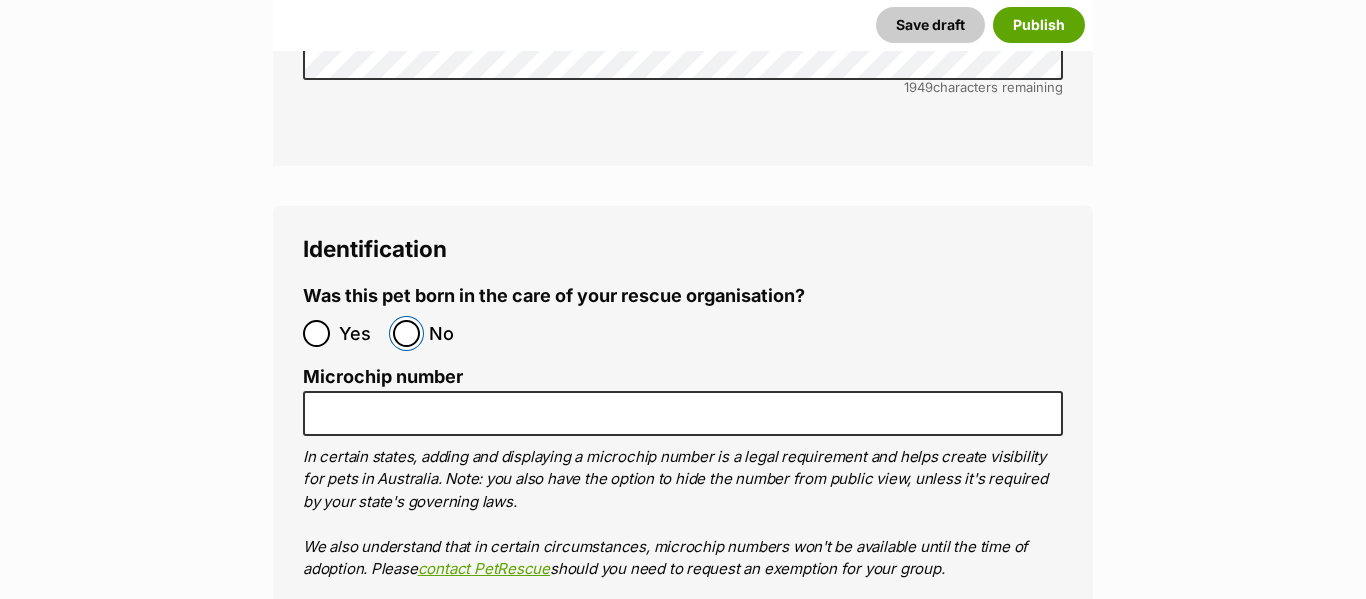 click on "No" at bounding box center (406, 333) 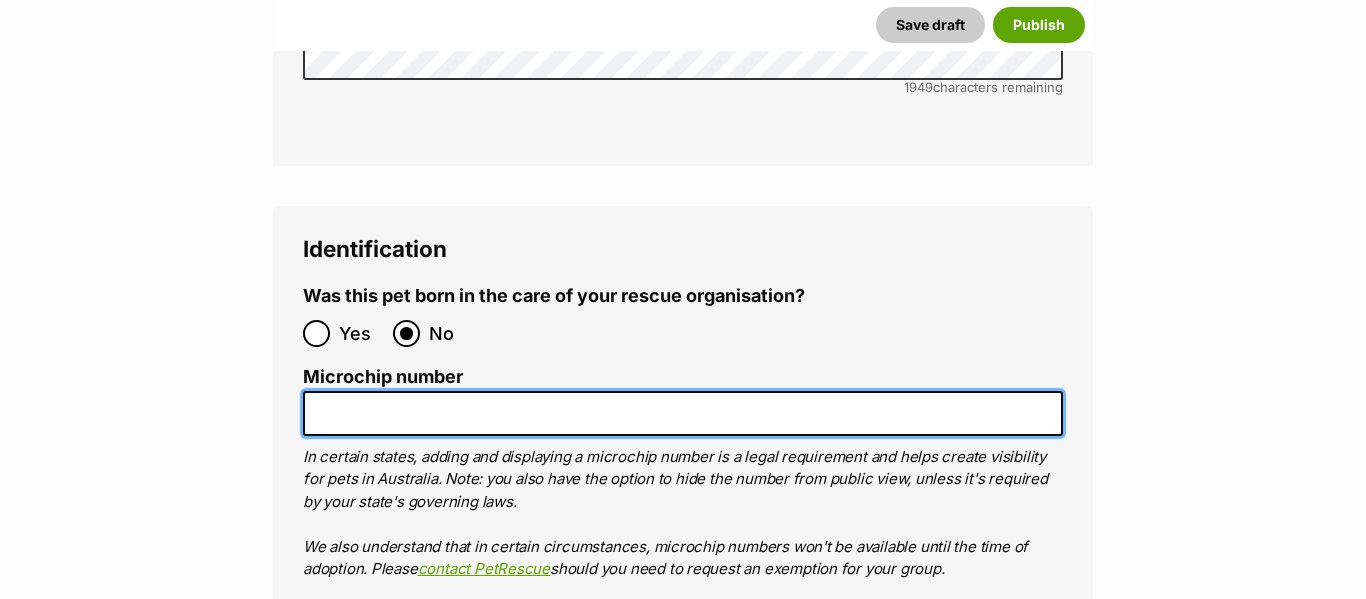 click on "Microchip number" at bounding box center (683, 413) 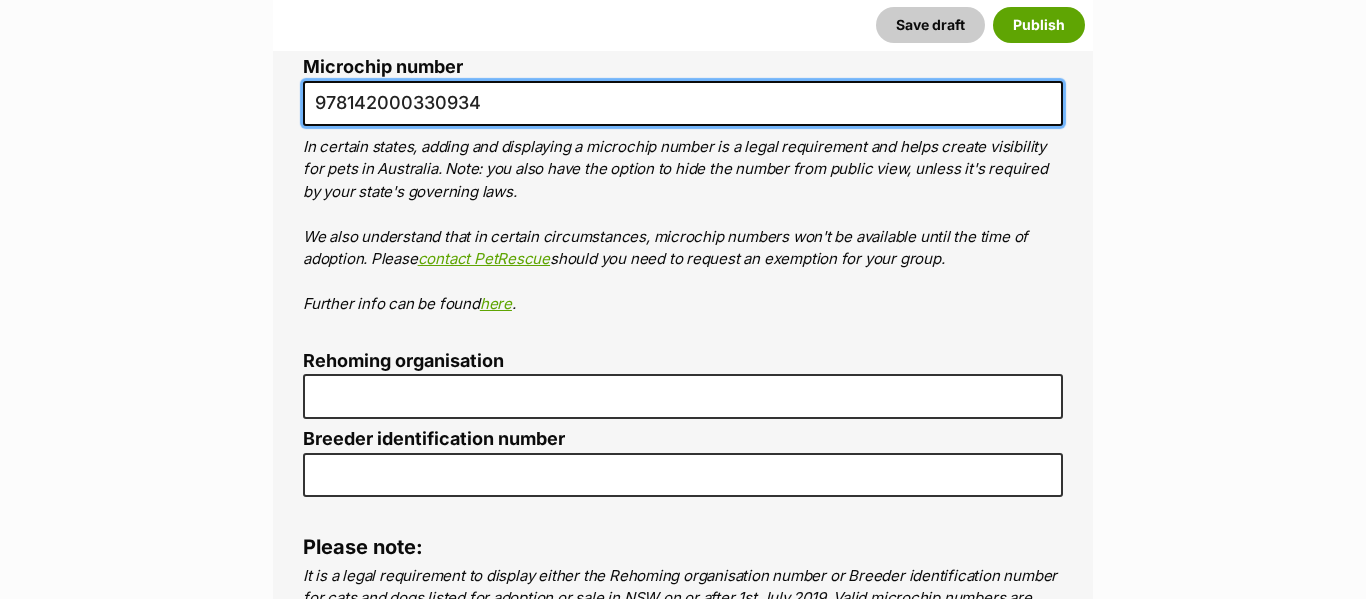 scroll, scrollTop: 7550, scrollLeft: 0, axis: vertical 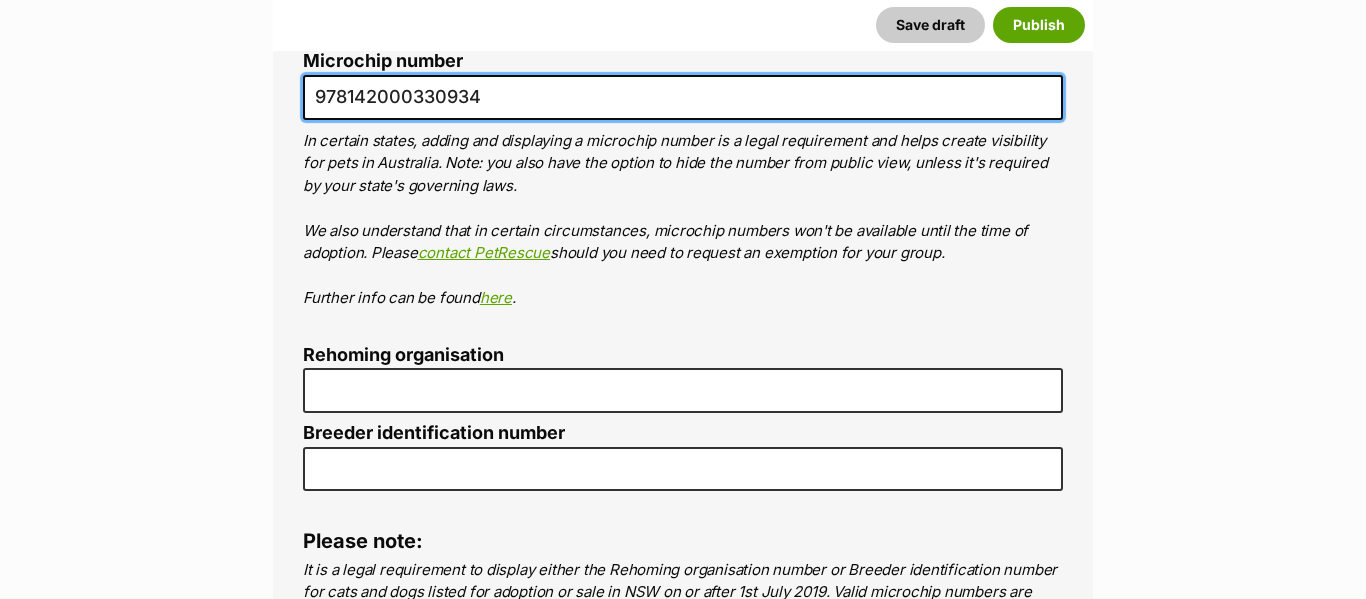 type on "978142000330934" 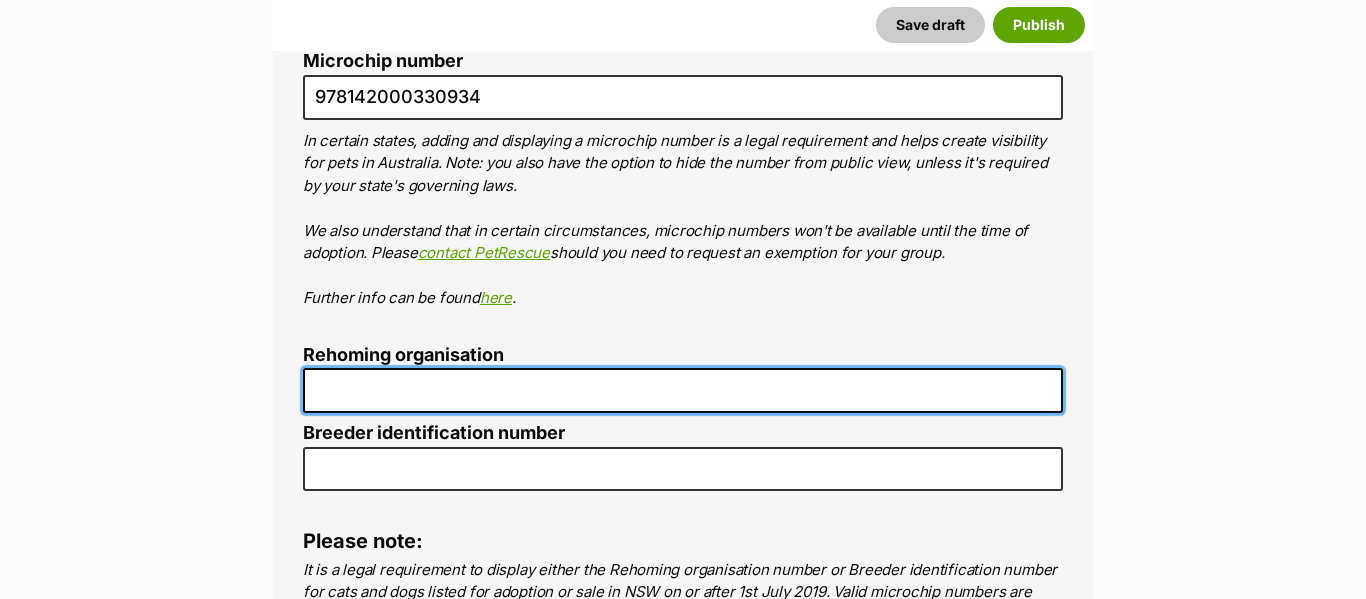 click on "Rehoming organisation" at bounding box center (683, 390) 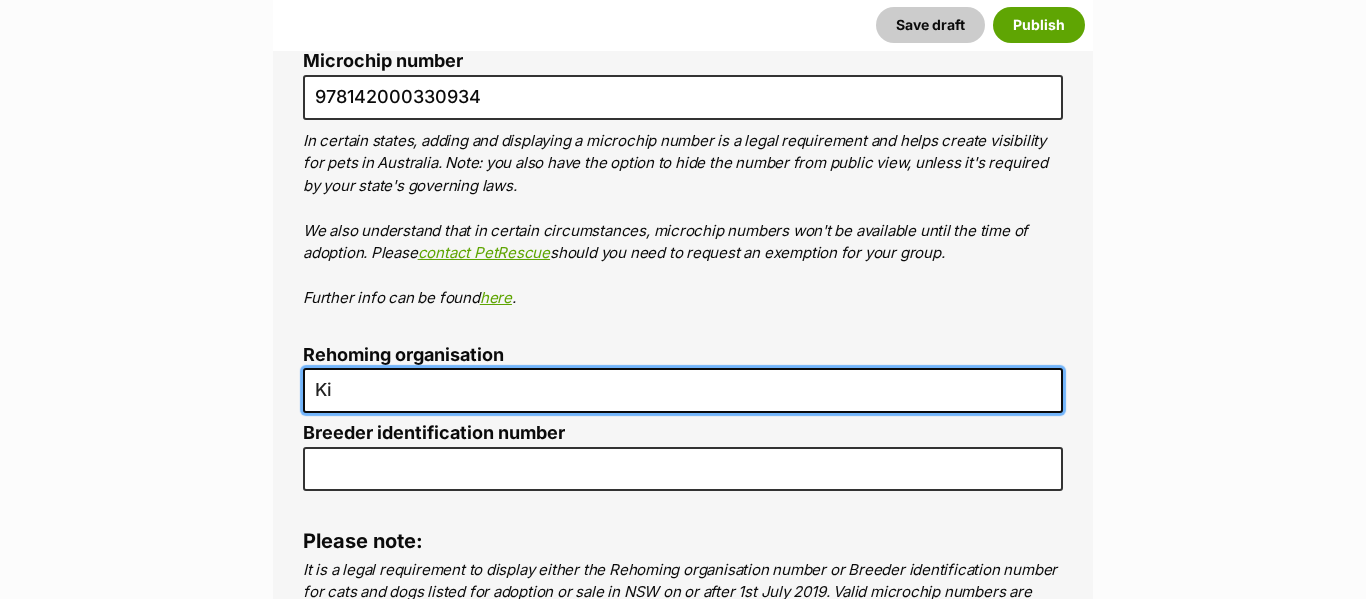 type on "Kittie Kat Rescue" 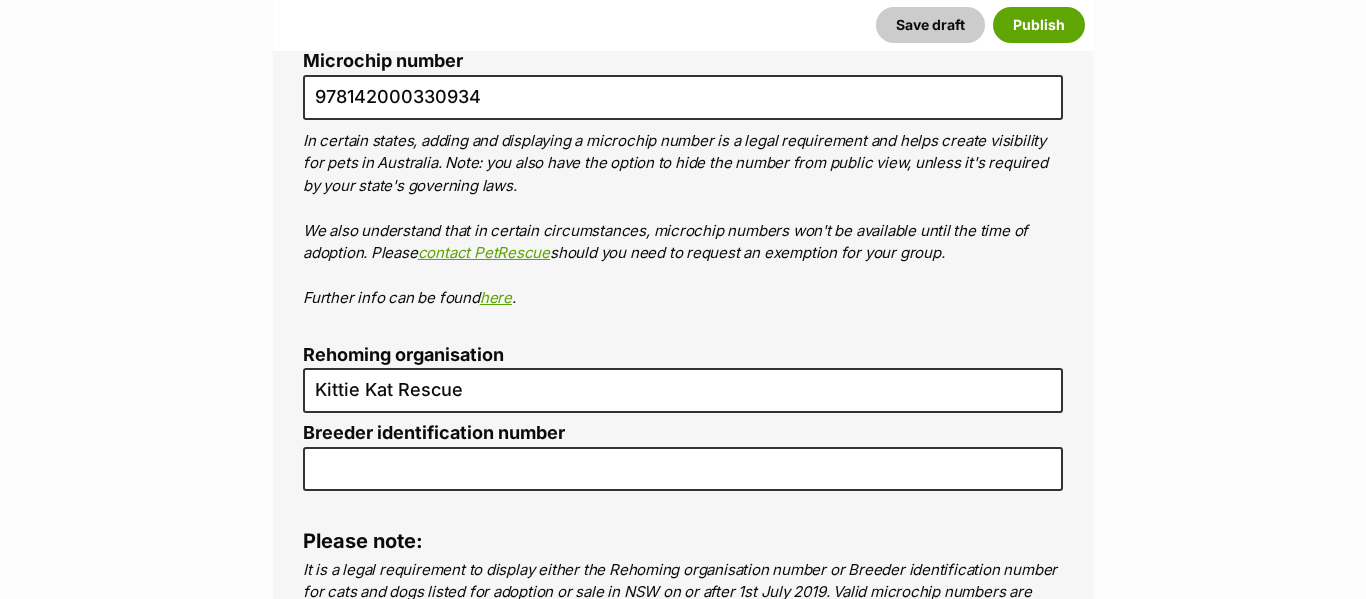 click on "New listing
Listing owner Choose an owner Kiki Bermudez
The owner of the pet listing is able to edit the listing and manage enquiries with potential adopters. Note:
Group Admins
are also able to edit this pet listing and manage all it's enquiries.
Any time this pet receives new enquiries or messages from potential adopters, we'll also send you an email notification. Members can opt out of receiving these emails via their
notification settings .
About This Pet Name
Henlo there, it looks like you might be using the pet name field to indicate that this pet is now on hold - we recommend updating the status to on hold from the listing page instead!
Every pet deserves a name. If you don’t know the pet’s name, make one up! It can be something simple and sweet like ‘Fluffy’, or get creative and have some fun with it. A name helps potential adopters connect with the pet.
Species Cat
Best feature (optional)
Personality 7220  characters remaining" at bounding box center (683, -2888) 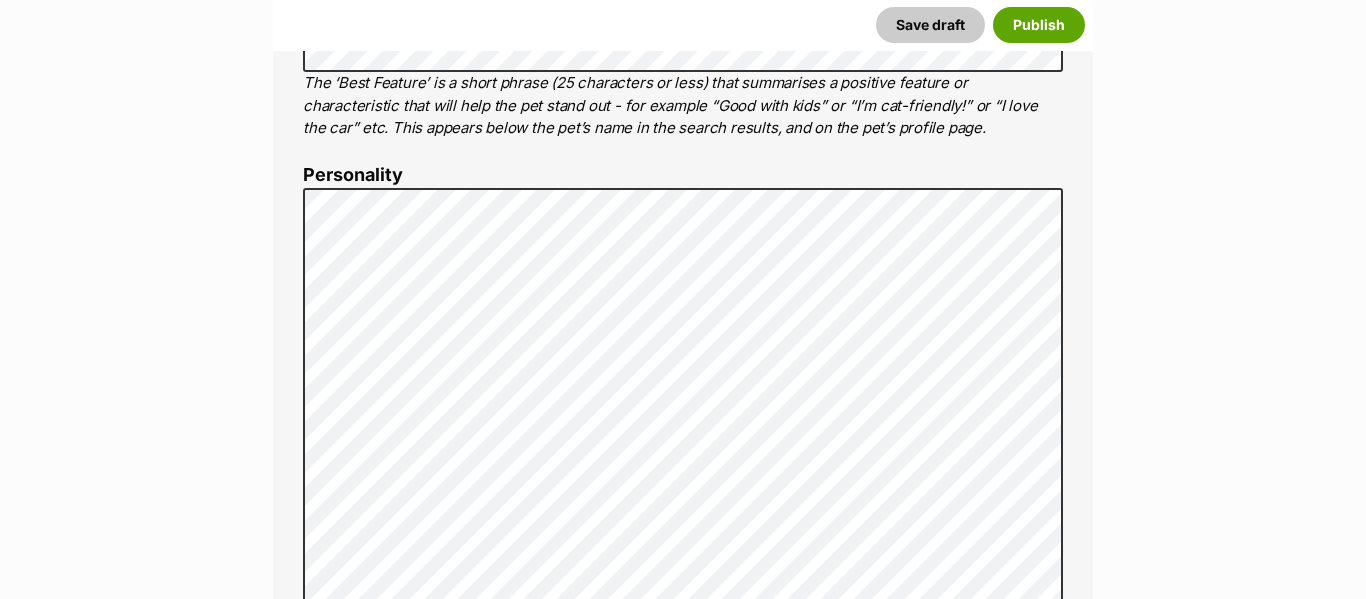 scroll, scrollTop: 1098, scrollLeft: 0, axis: vertical 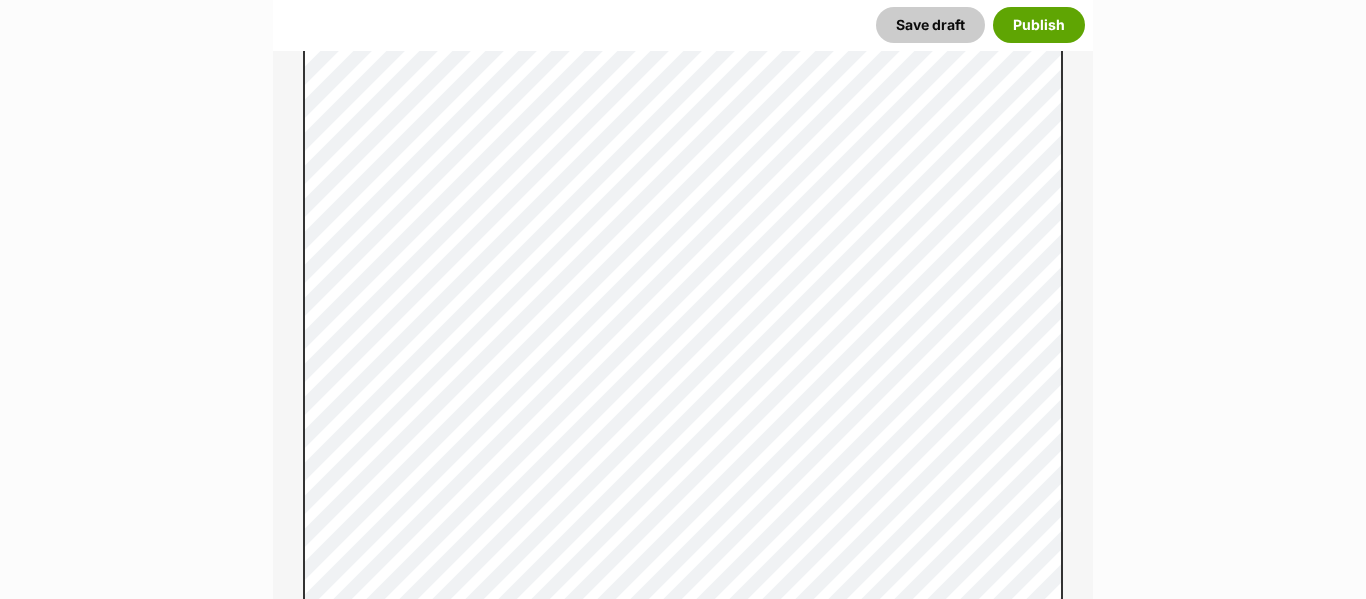 click on "New listing
Listing owner Choose an owner Kiki Bermudez
The owner of the pet listing is able to edit the listing and manage enquiries with potential adopters. Note:
Group Admins
are also able to edit this pet listing and manage all it's enquiries.
Any time this pet receives new enquiries or messages from potential adopters, we'll also send you an email notification. Members can opt out of receiving these emails via their
notification settings .
About This Pet Name
Henlo there, it looks like you might be using the pet name field to indicate that this pet is now on hold - we recommend updating the status to on hold from the listing page instead!
Every pet deserves a name. If you don’t know the pet’s name, make one up! It can be something simple and sweet like ‘Fluffy’, or get creative and have some fun with it. A name helps potential adopters connect with the pet.
Species Cat
Best feature (optional)
Personality 7194  characters remaining" at bounding box center [683, 3396] 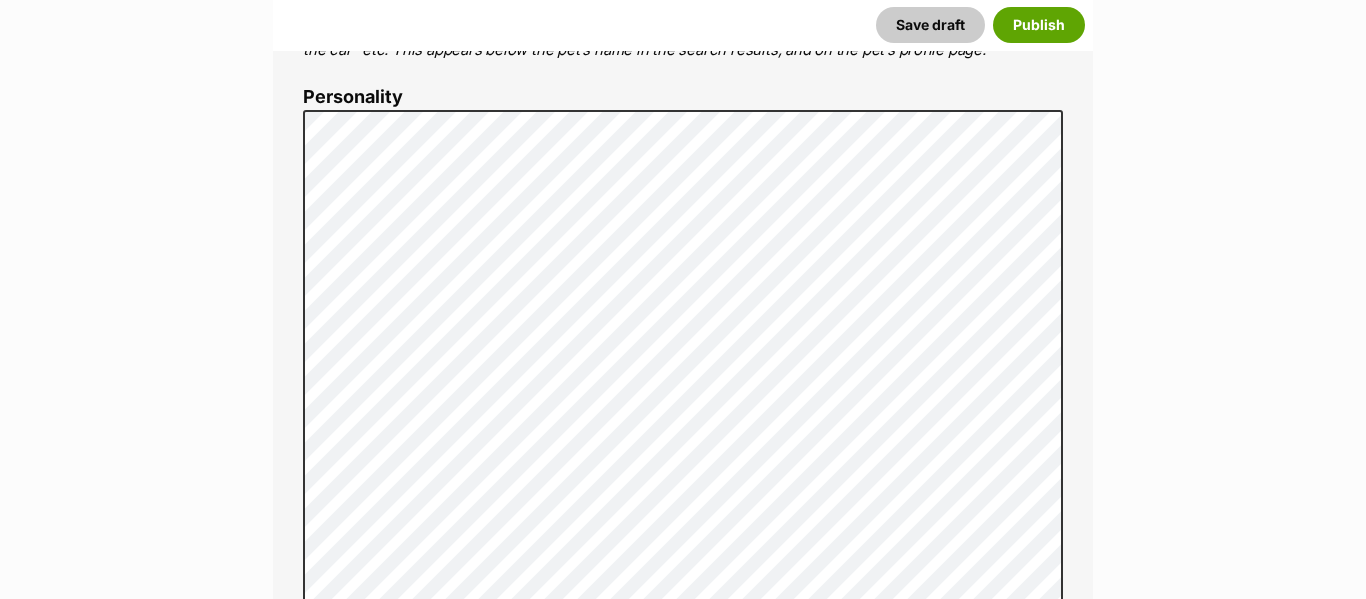 scroll, scrollTop: 1177, scrollLeft: 0, axis: vertical 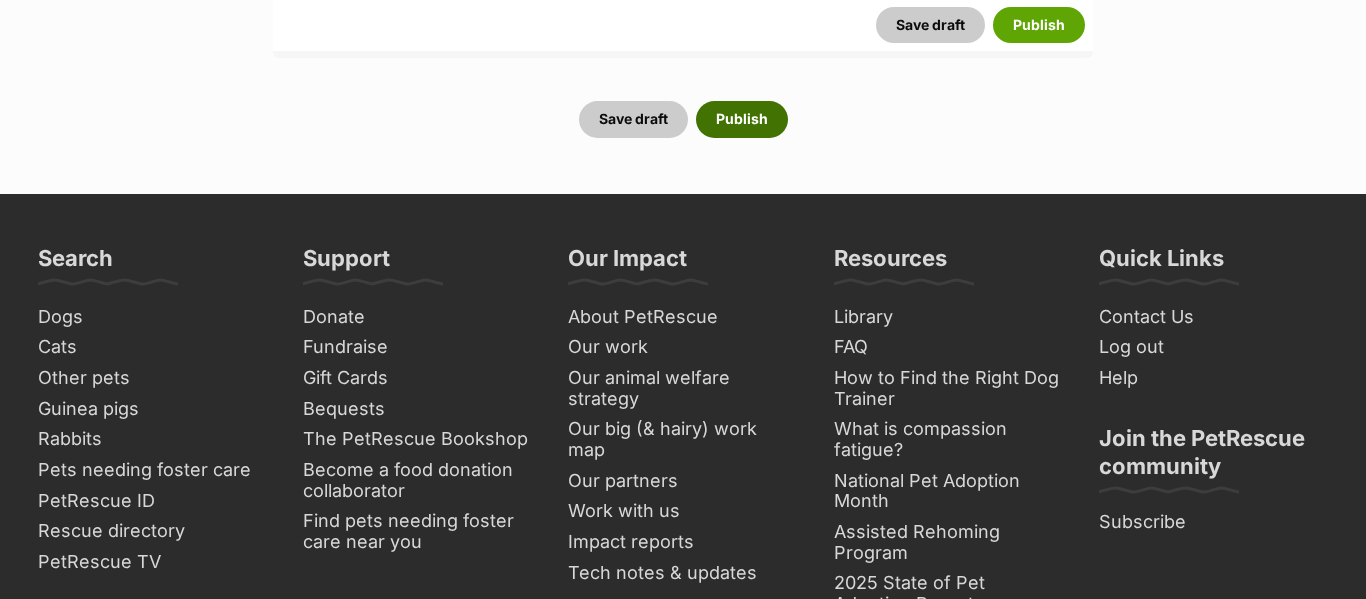 click on "Publish" at bounding box center (742, 119) 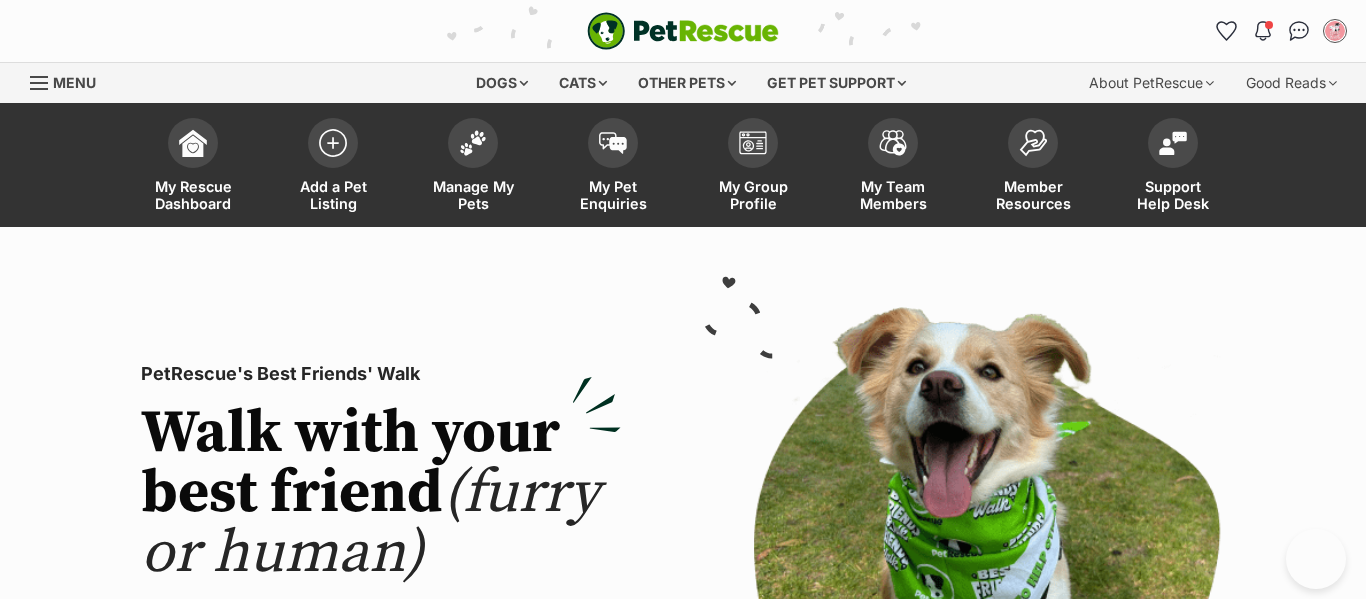 scroll, scrollTop: 0, scrollLeft: 0, axis: both 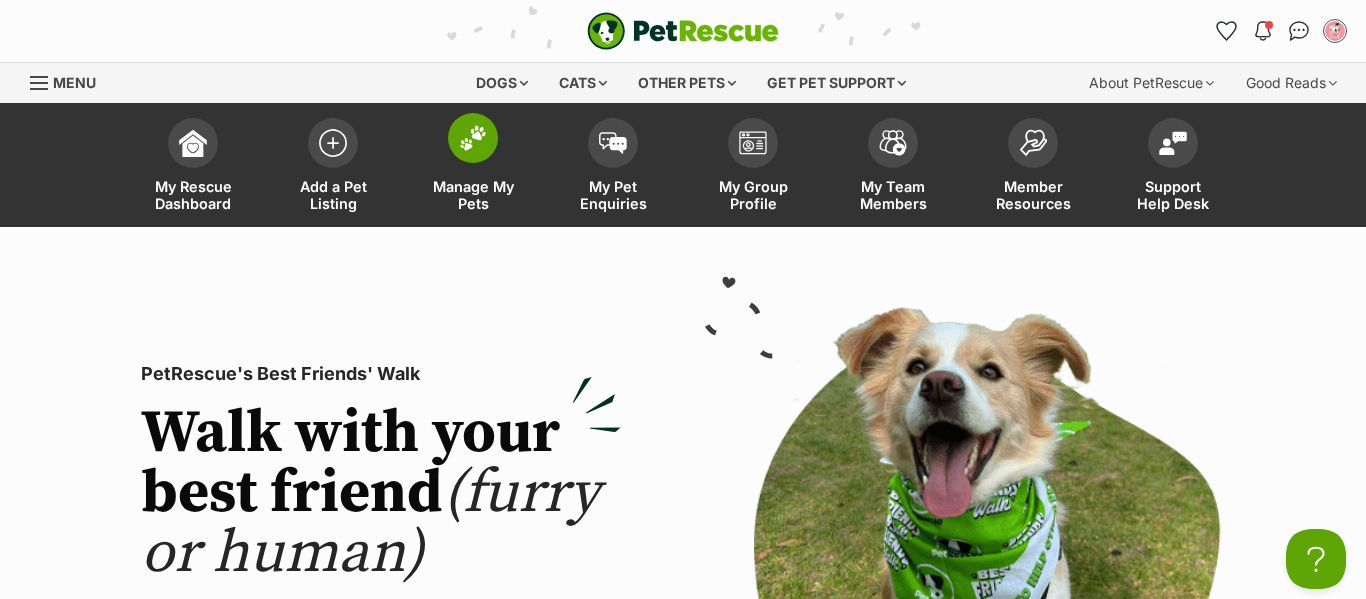 click at bounding box center [473, 138] 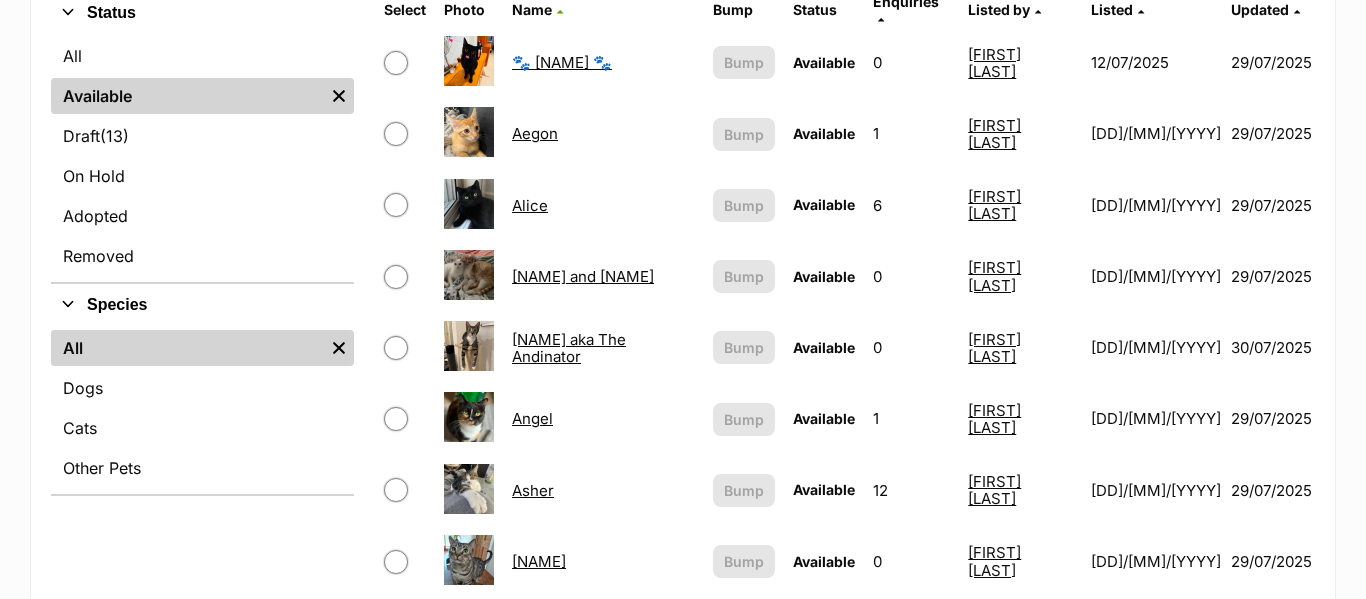 scroll, scrollTop: 739, scrollLeft: 0, axis: vertical 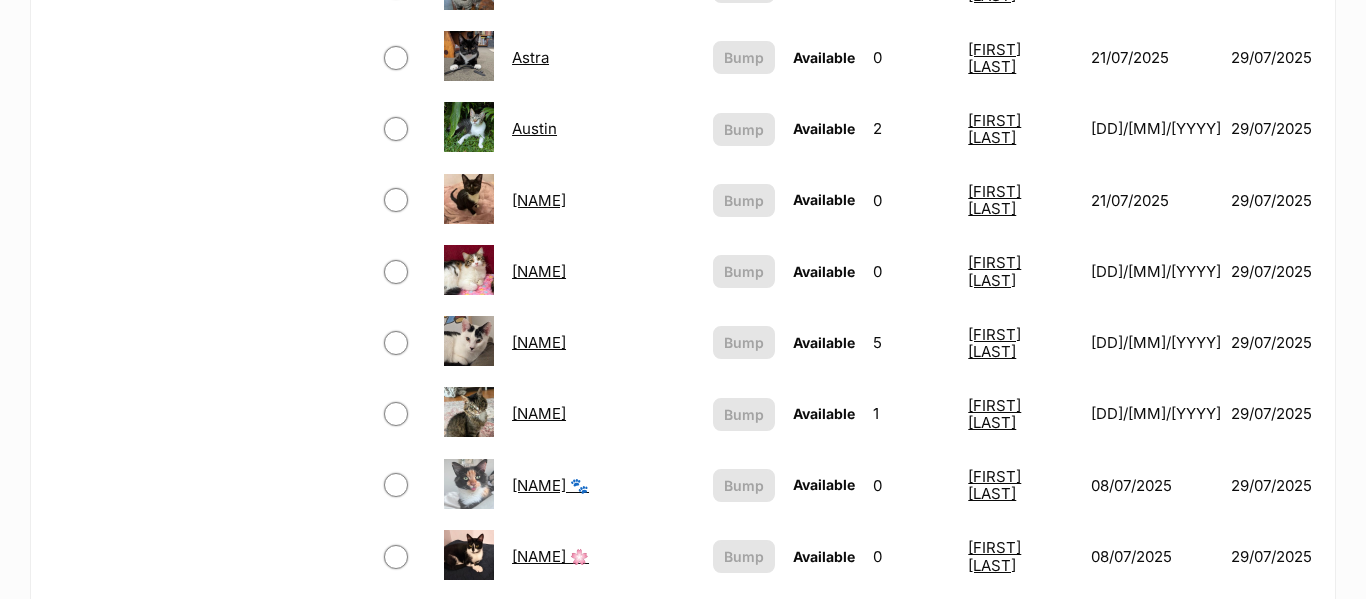 click on "Basil" at bounding box center (603, 271) 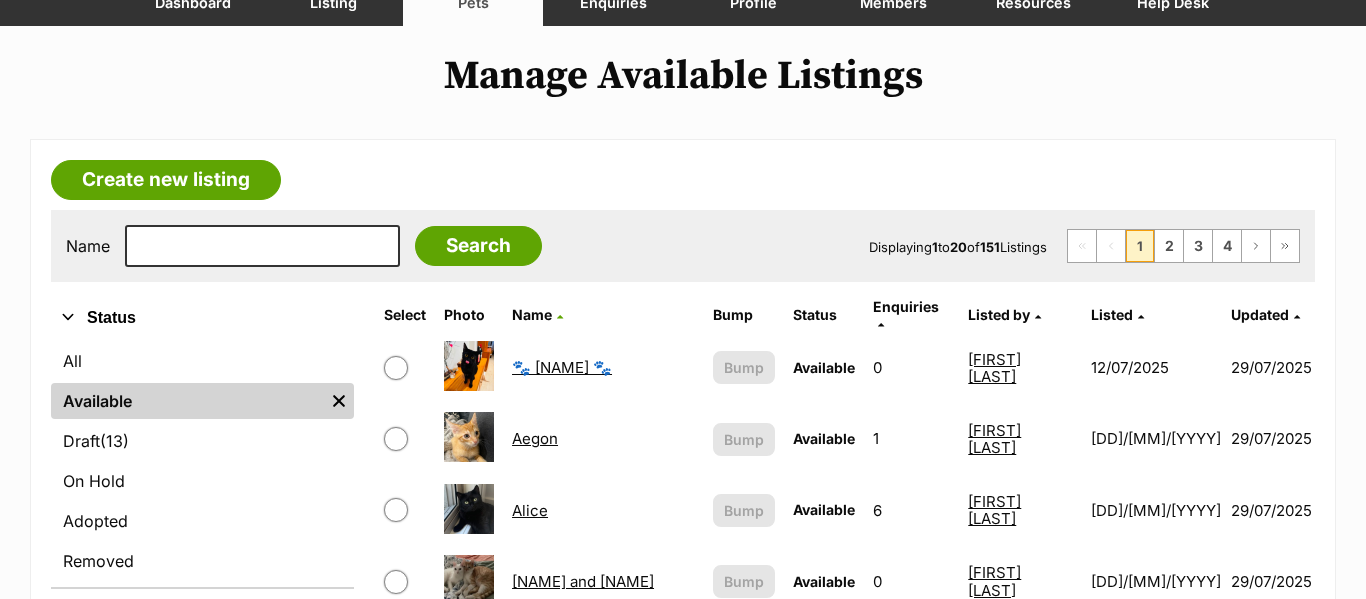scroll, scrollTop: 0, scrollLeft: 0, axis: both 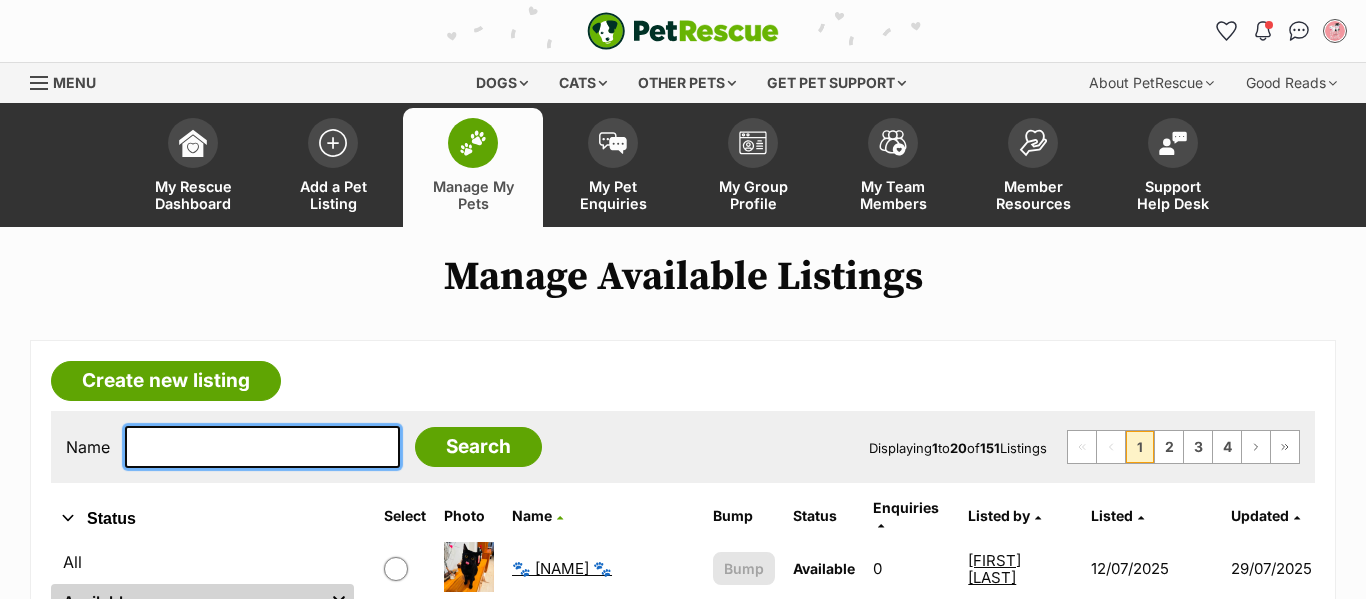 click at bounding box center (262, 447) 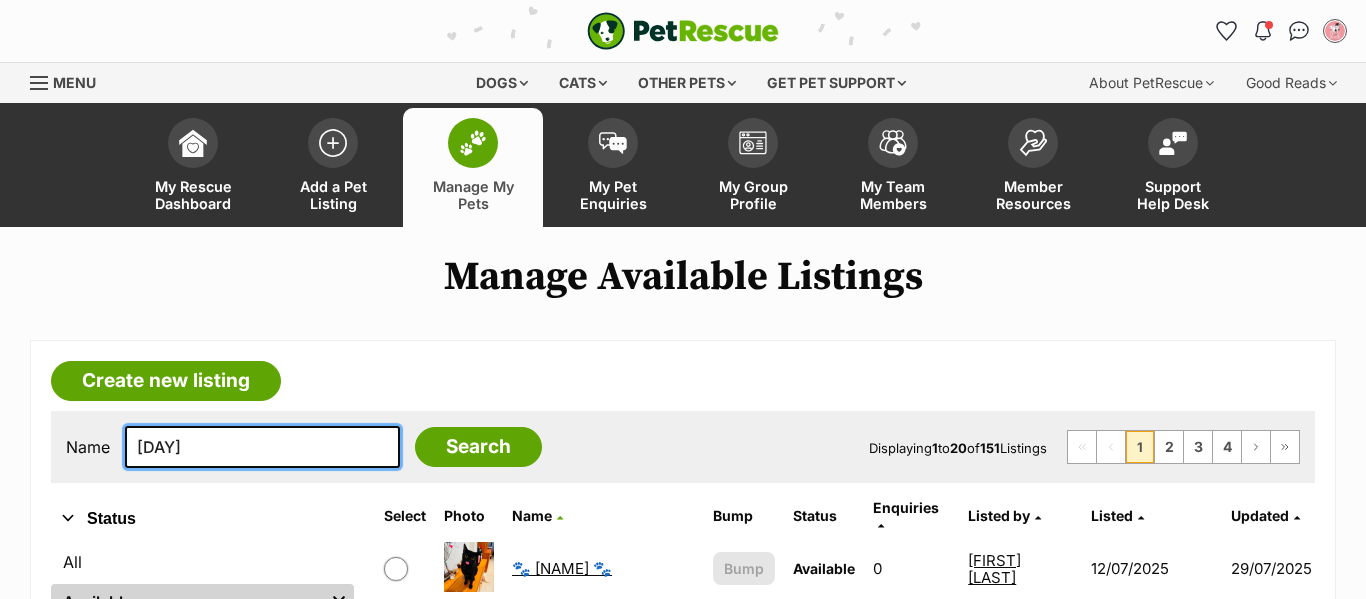 type on "wednesday" 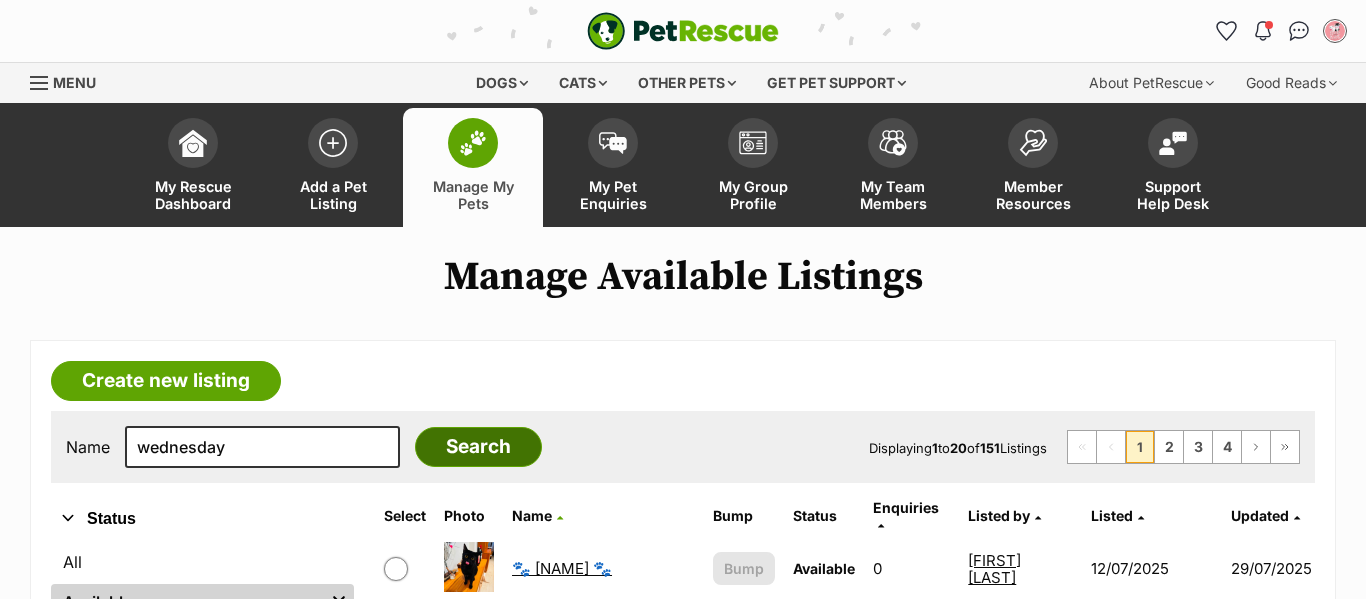 click on "Search" at bounding box center [478, 447] 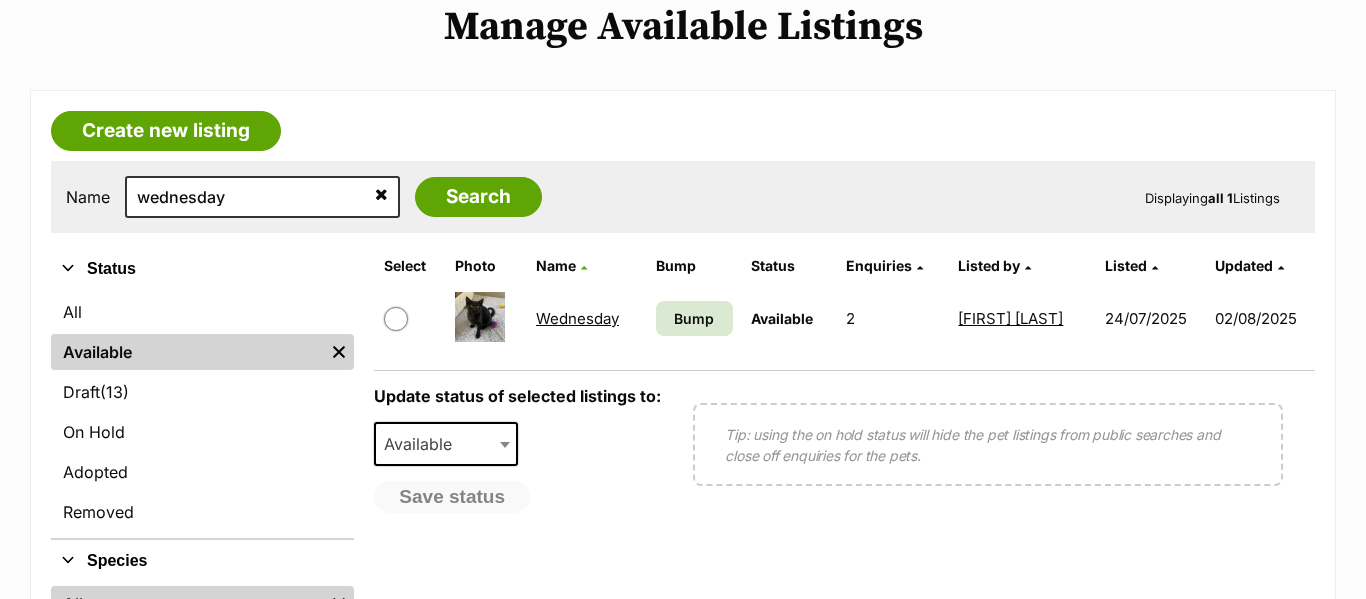scroll, scrollTop: 250, scrollLeft: 0, axis: vertical 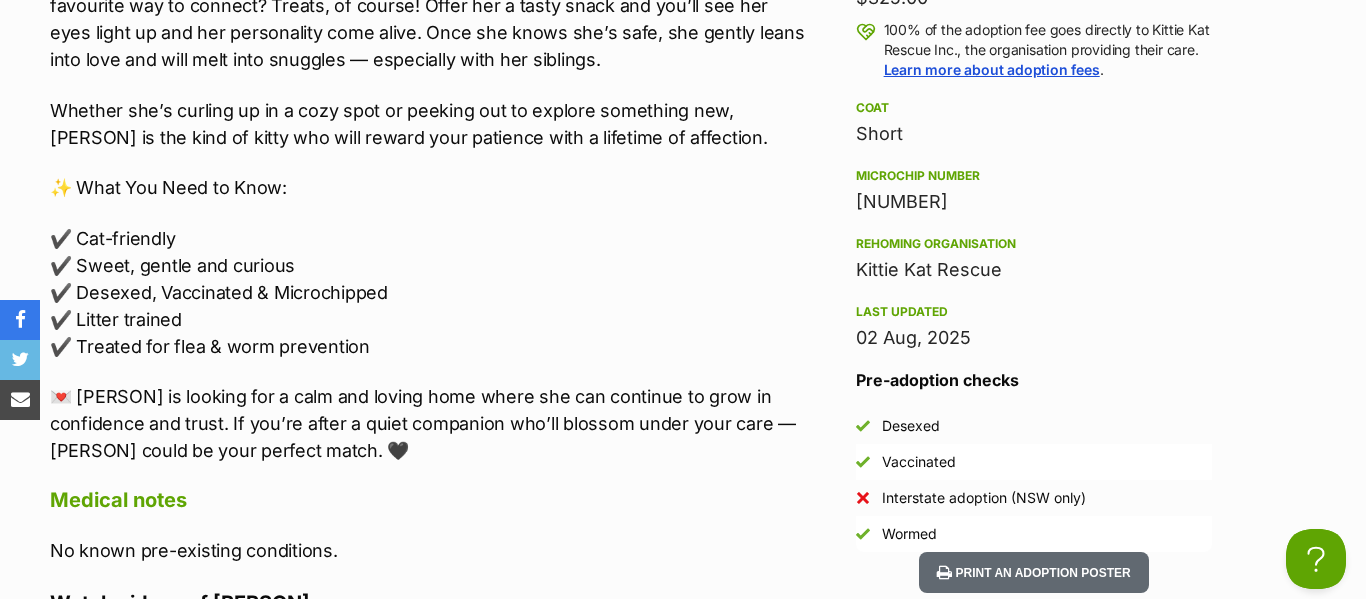 click on "✨ What You Need to Know:" at bounding box center (432, 187) 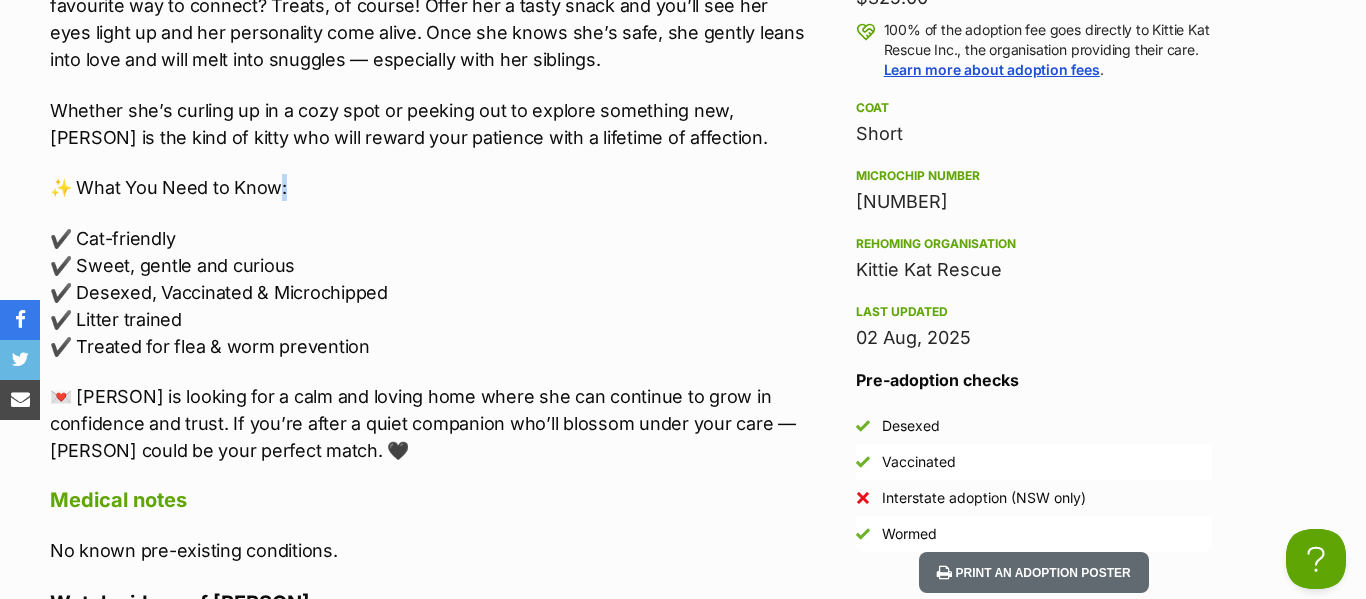 click on "✨ What You Need to Know:" at bounding box center (432, 187) 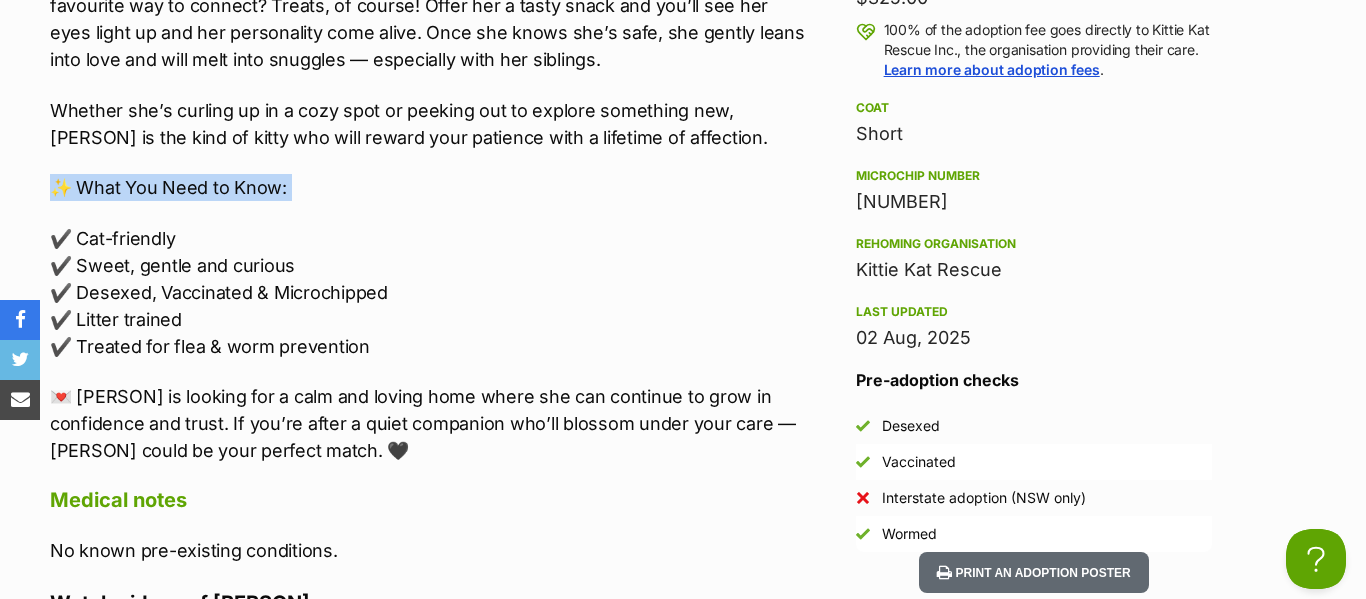click on "✔️ Cat-friendly
✔️ Sweet, gentle and curious
✔️ Desexed, Vaccinated & Microchipped
✔️ Litter trained
✔️ Treated for flea & worm prevention" at bounding box center (432, 292) 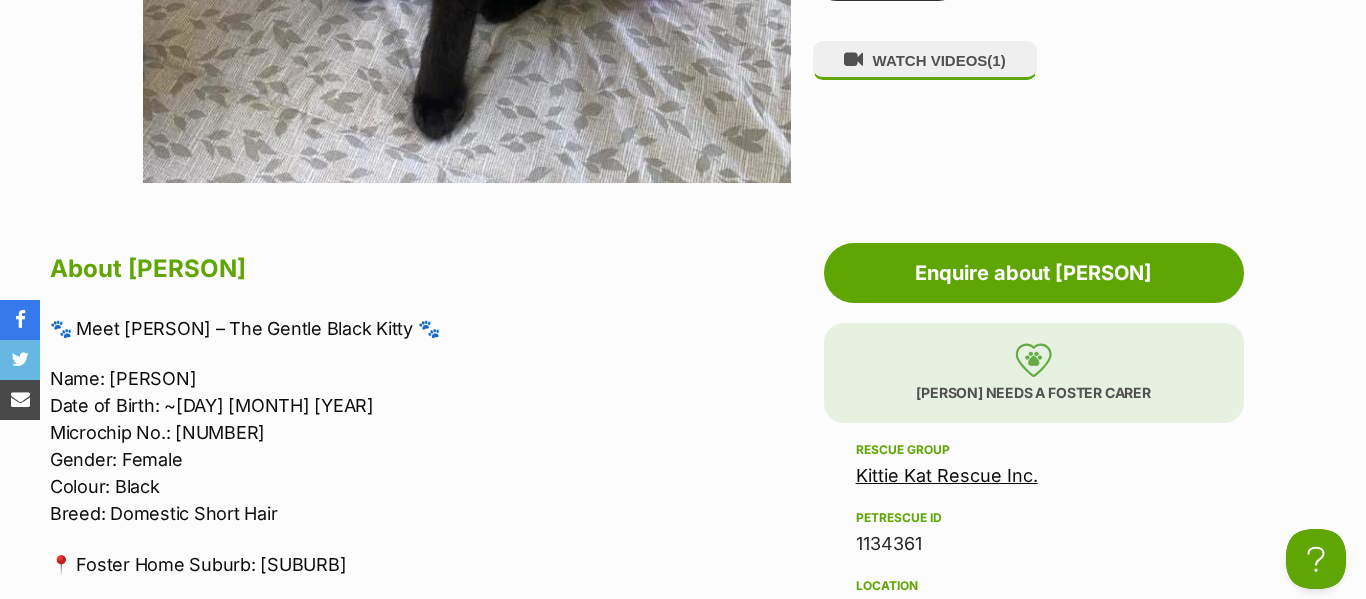 scroll, scrollTop: 1517, scrollLeft: 0, axis: vertical 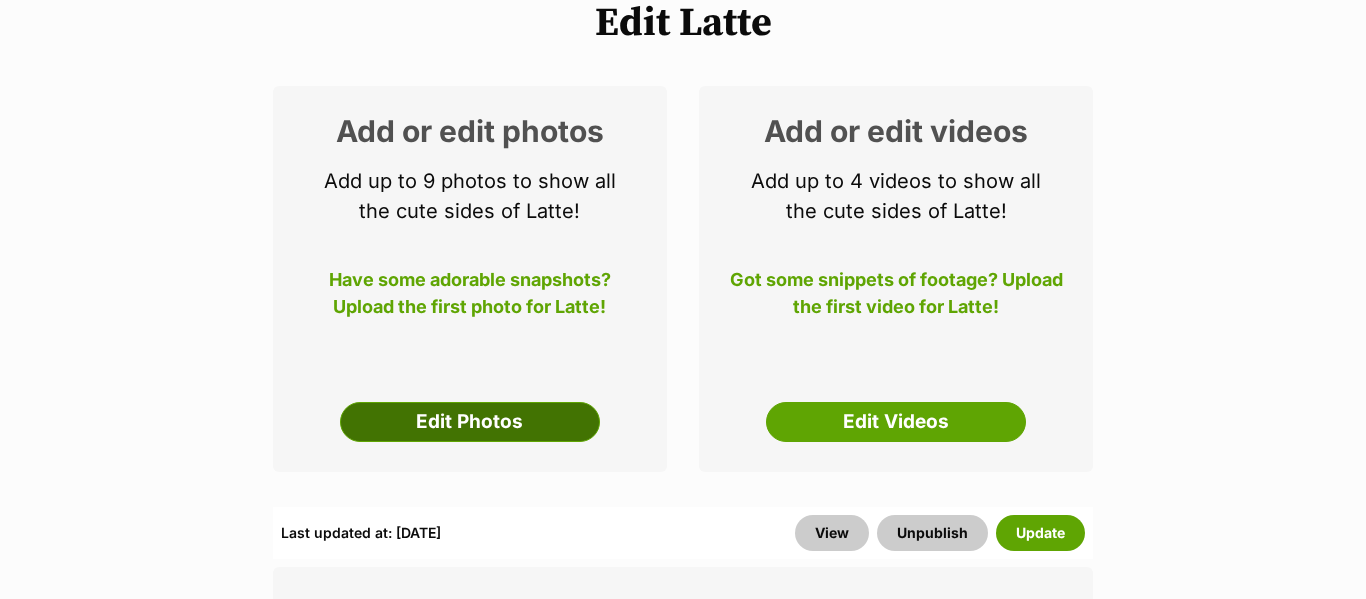 click on "Edit Photos" at bounding box center [470, 422] 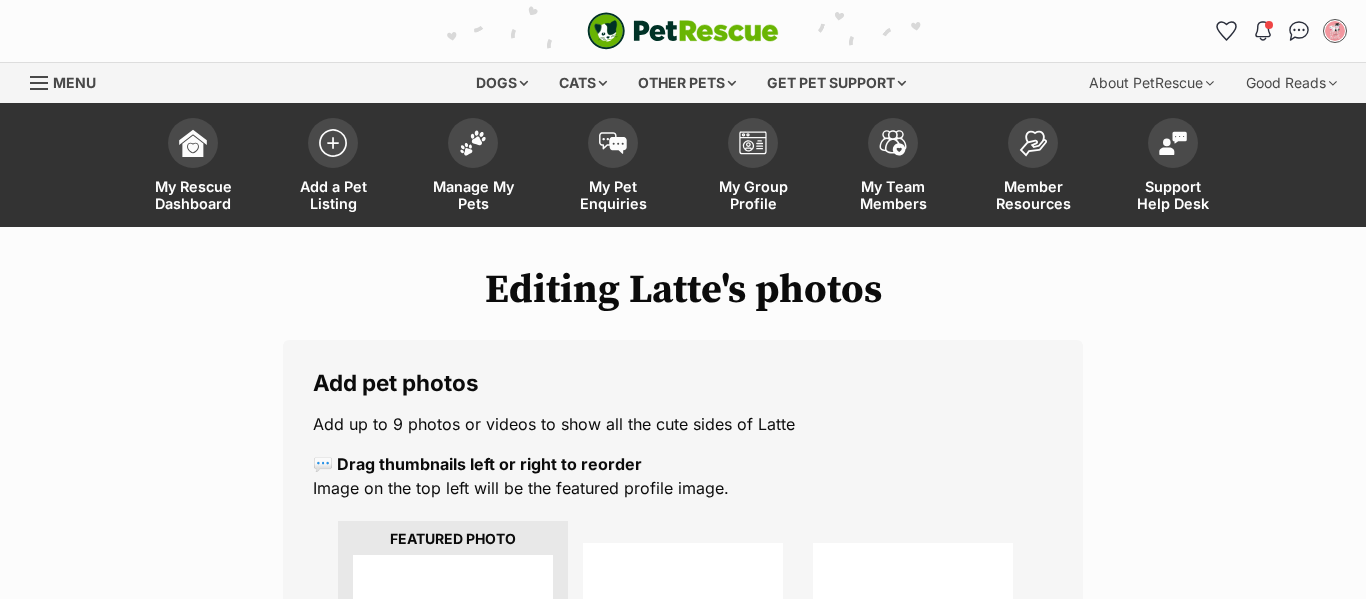 scroll, scrollTop: 0, scrollLeft: 0, axis: both 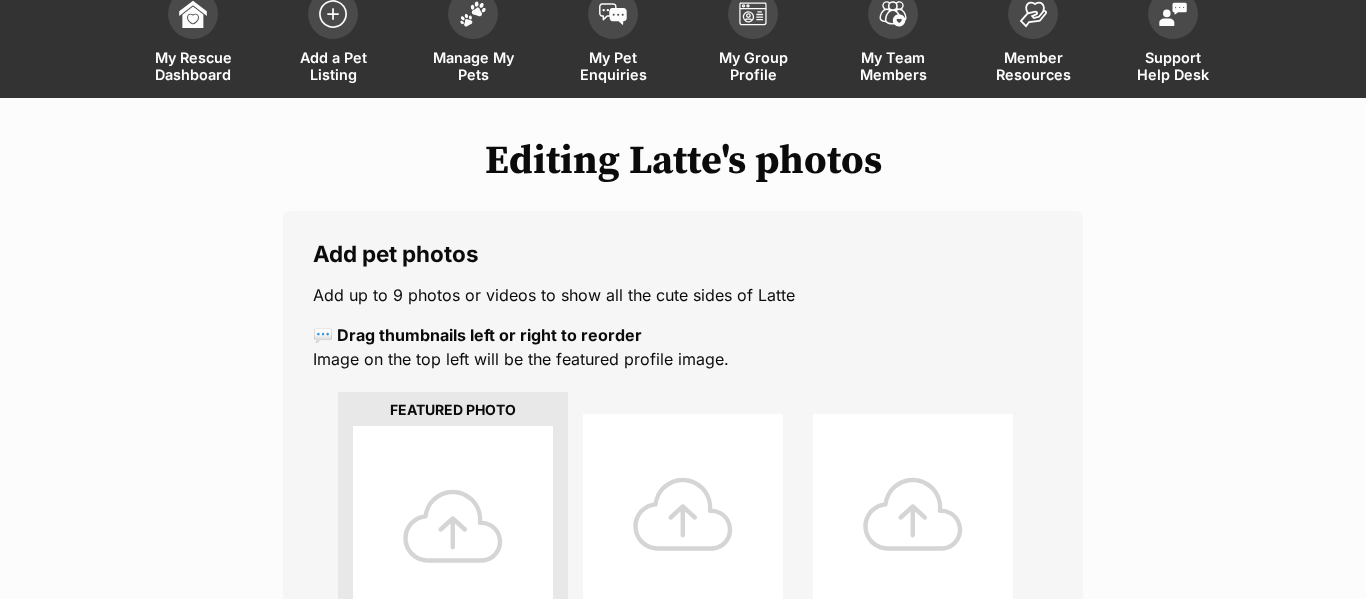 click at bounding box center [453, 526] 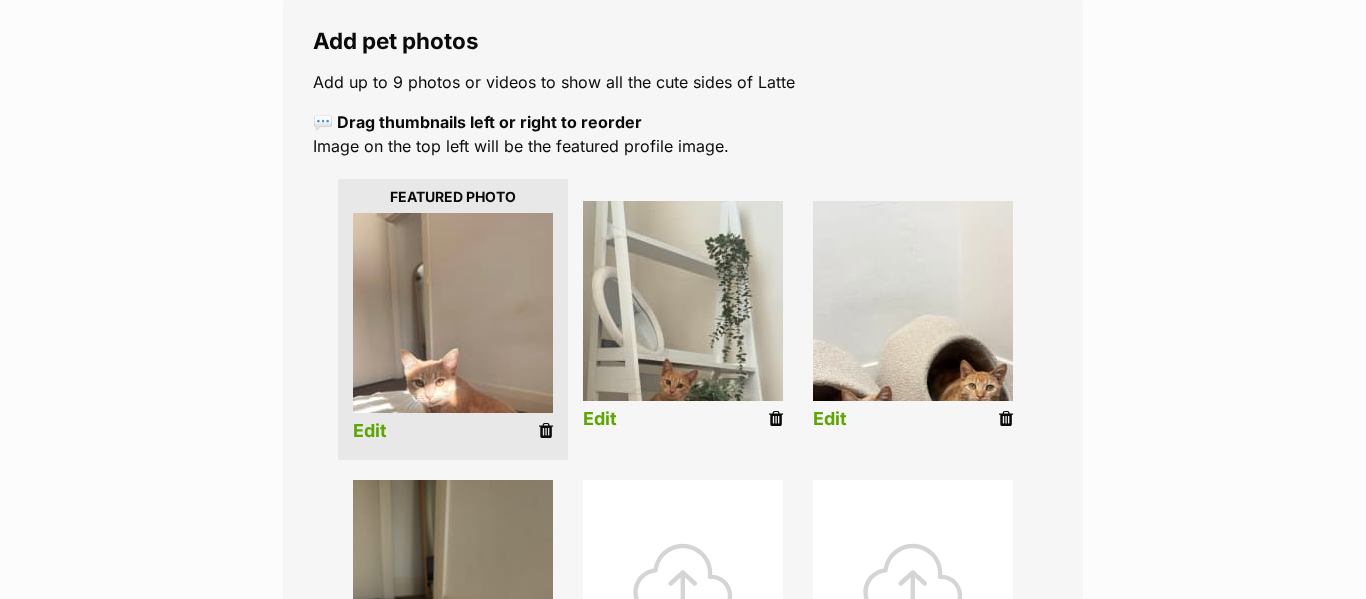 scroll, scrollTop: 344, scrollLeft: 0, axis: vertical 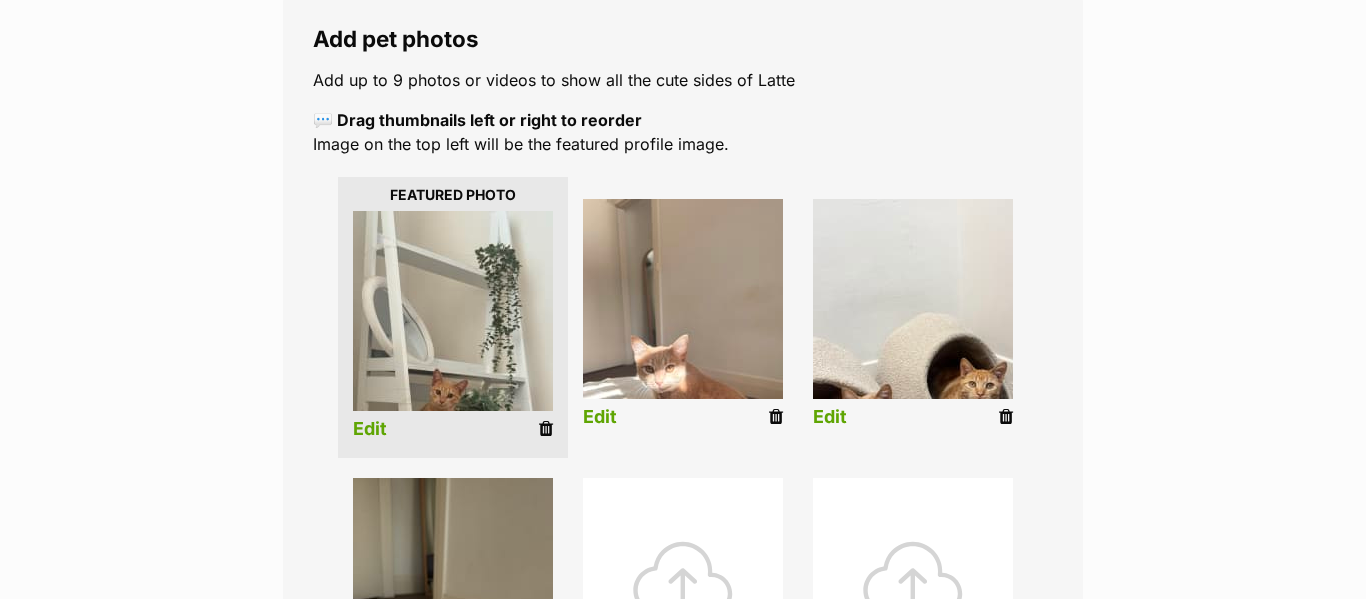 click on "Edit" at bounding box center [370, 429] 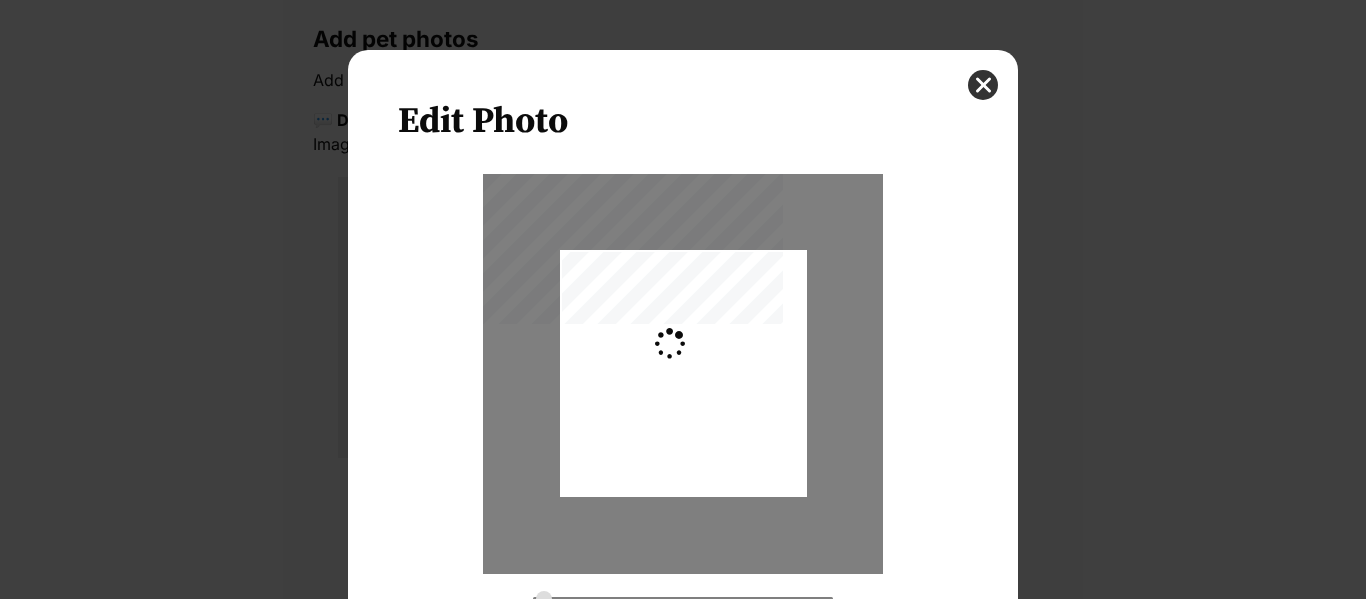 scroll, scrollTop: 0, scrollLeft: 0, axis: both 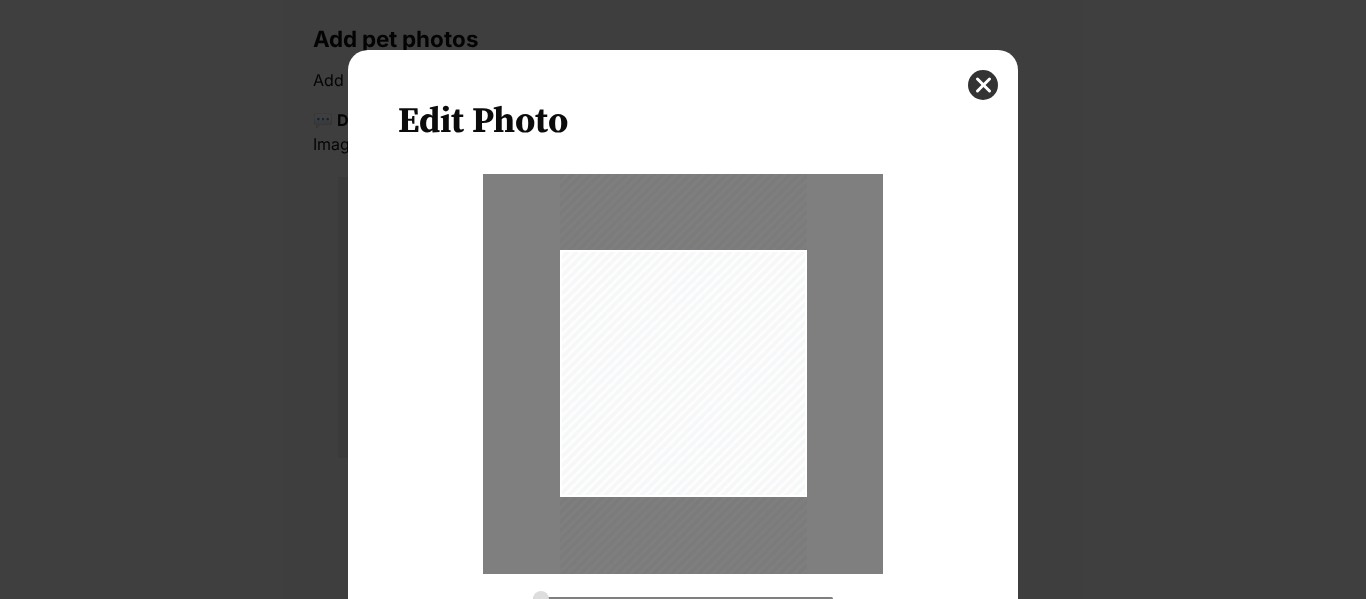 drag, startPoint x: 692, startPoint y: 403, endPoint x: 693, endPoint y: 386, distance: 17.029387 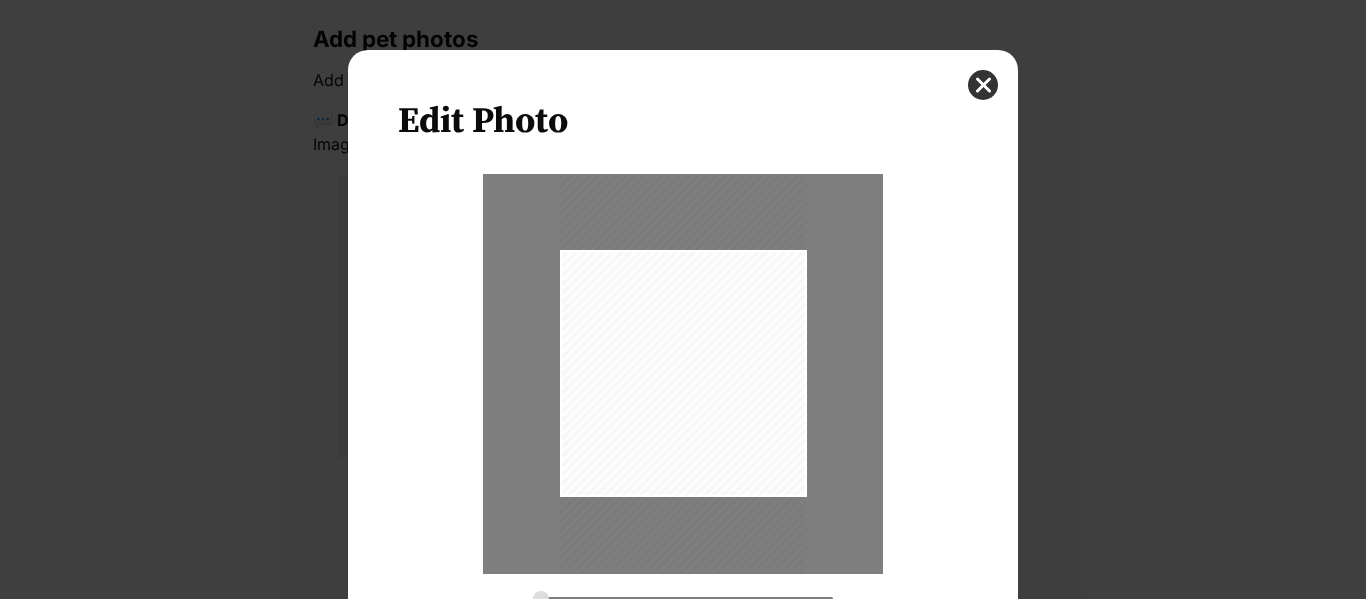 scroll, scrollTop: 147, scrollLeft: 0, axis: vertical 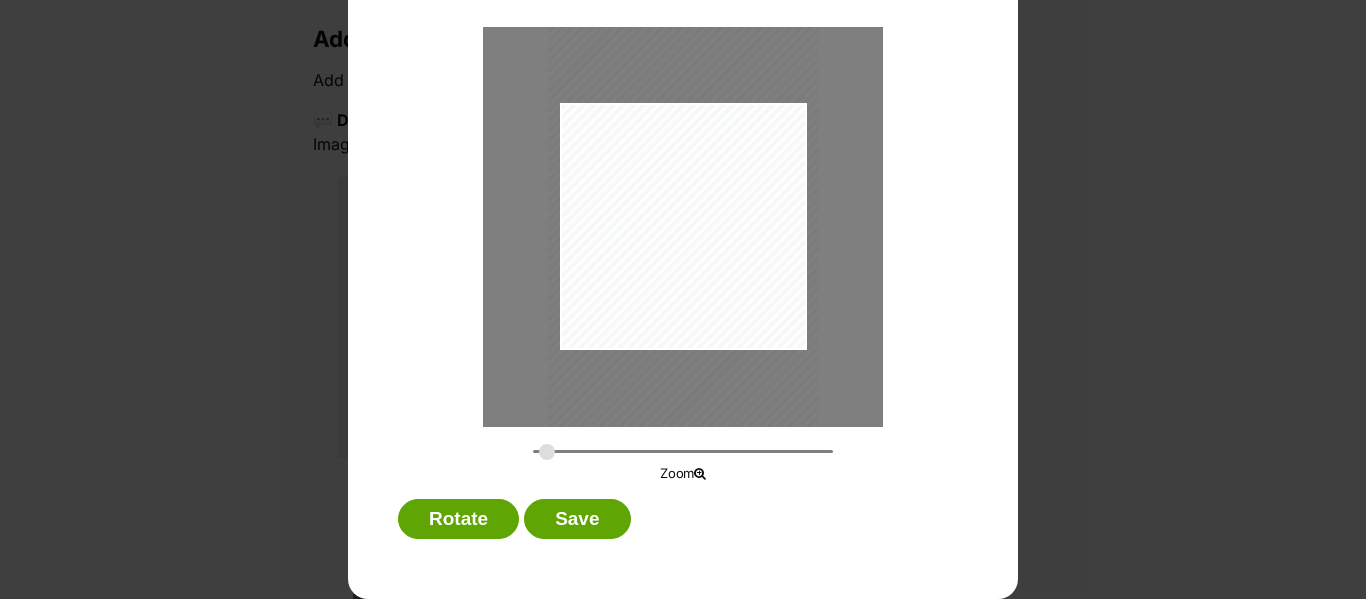 type on "0.3022" 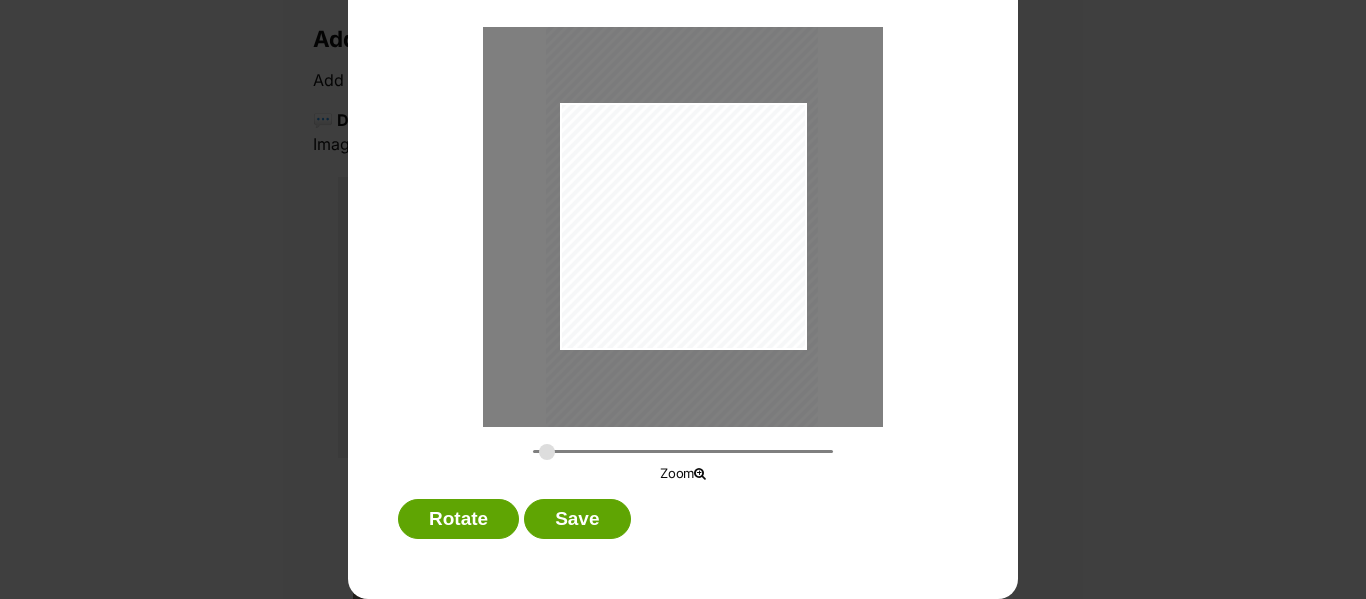 click at bounding box center [682, 202] 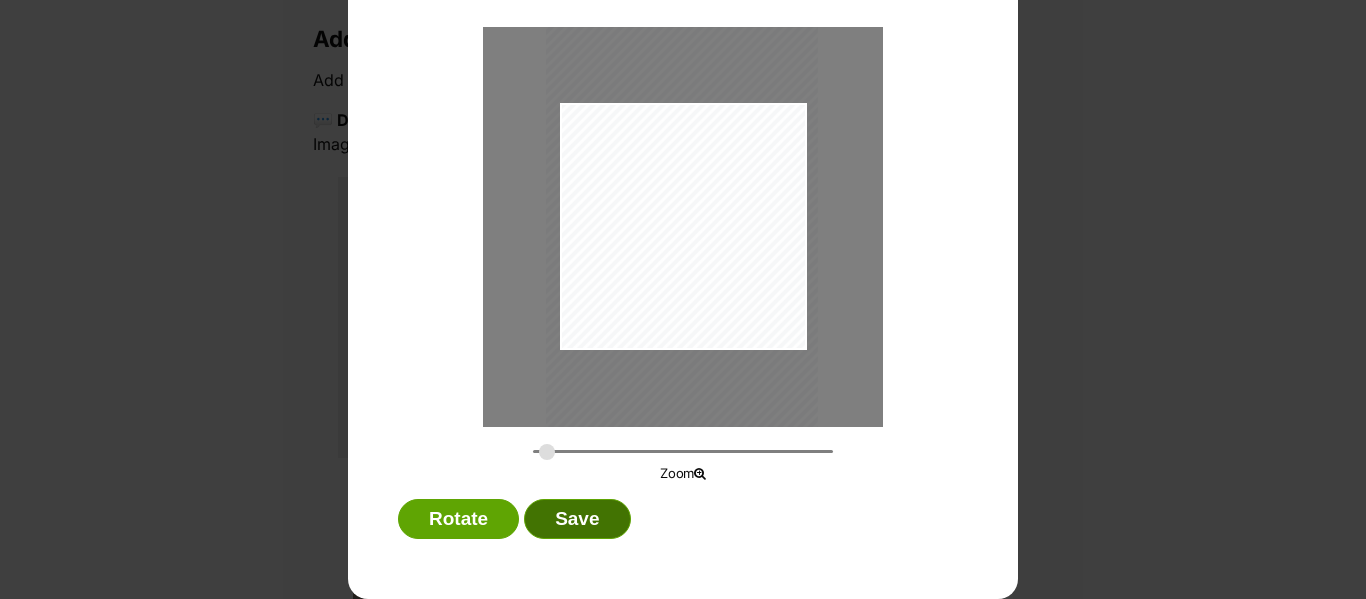 click on "Save" at bounding box center [577, 519] 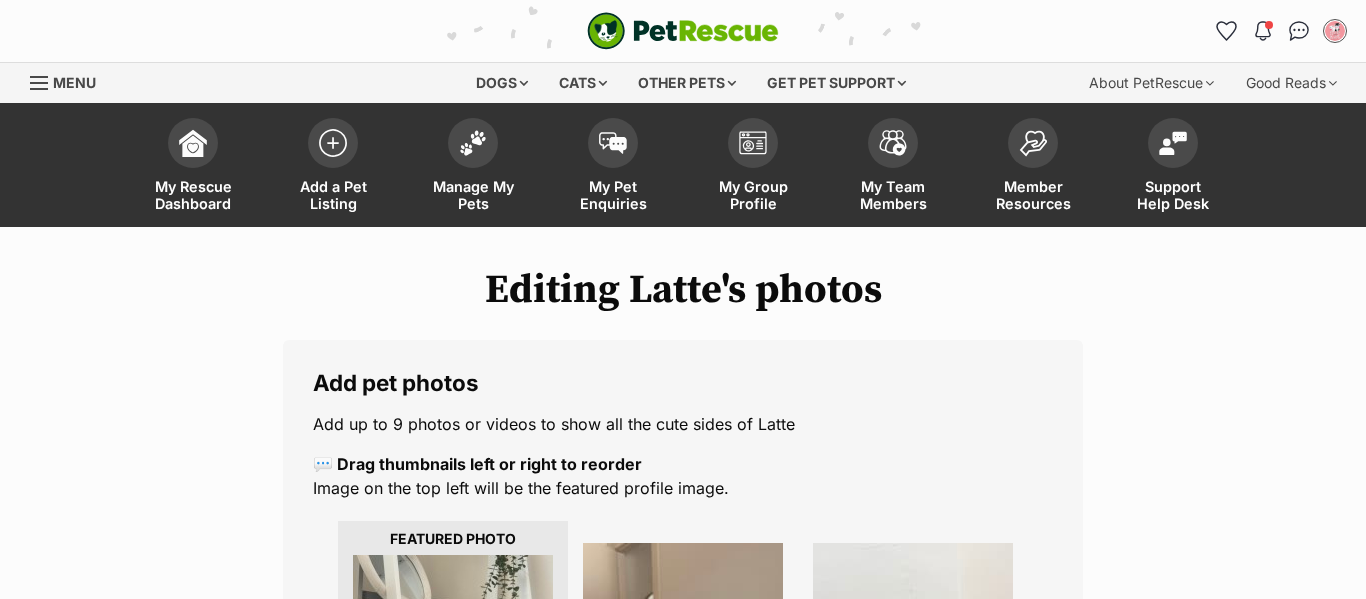 scroll, scrollTop: 344, scrollLeft: 0, axis: vertical 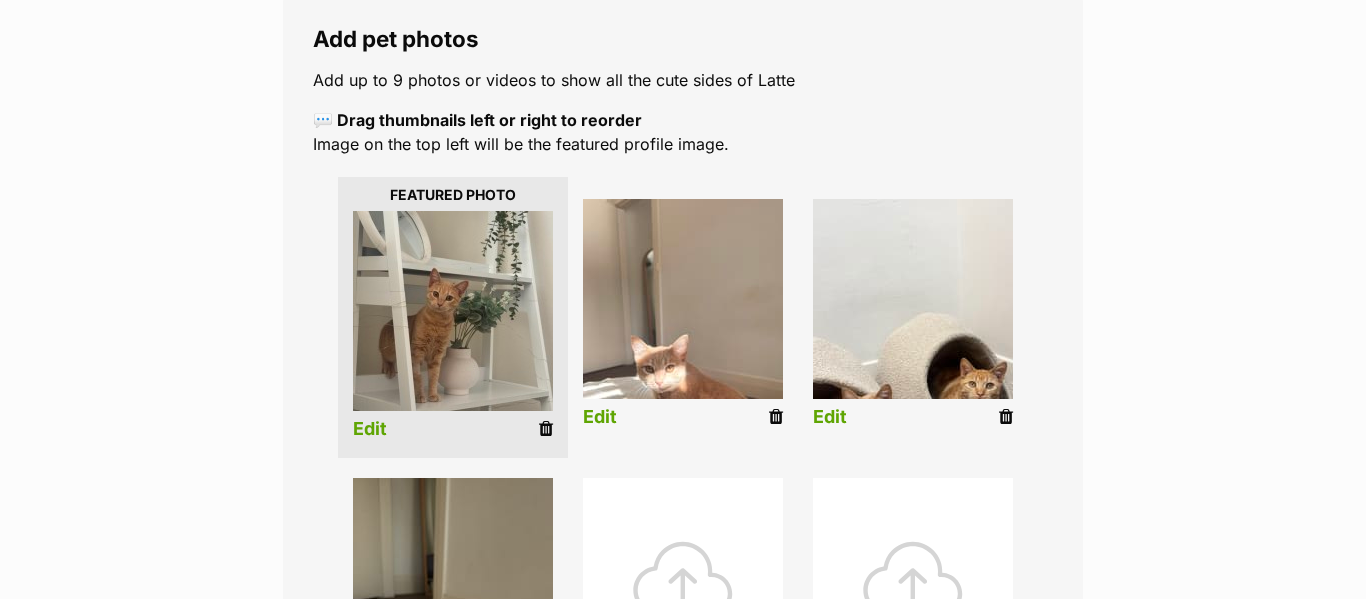 click at bounding box center (683, 299) 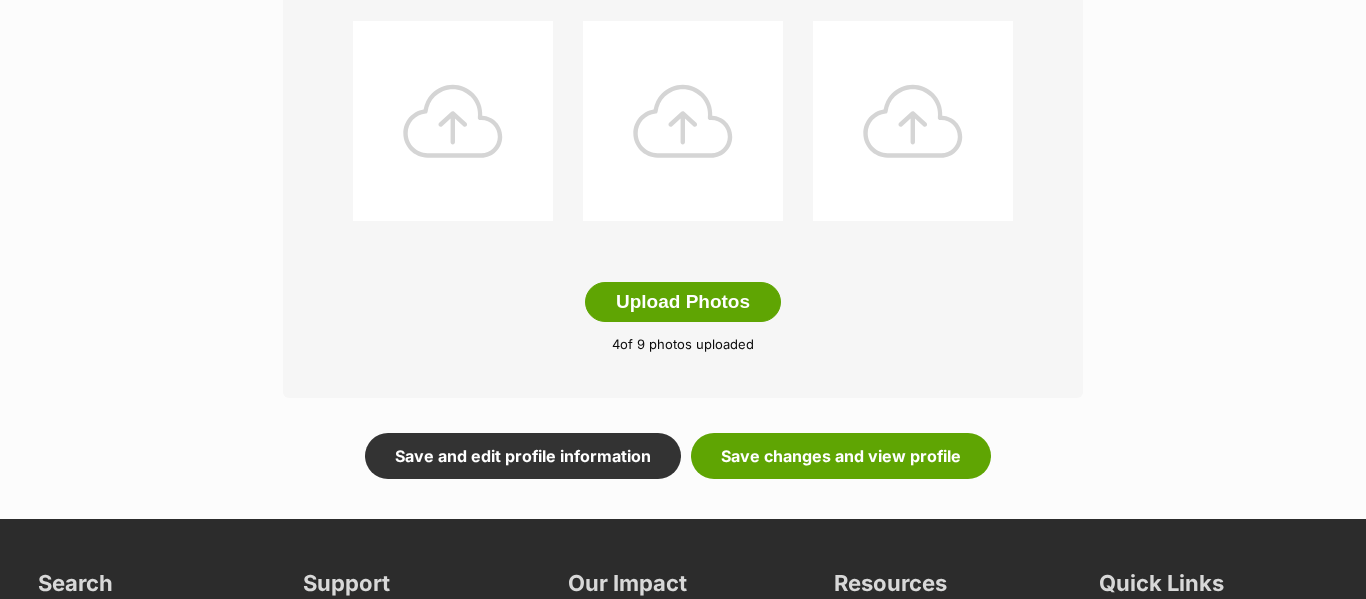 scroll, scrollTop: 1066, scrollLeft: 0, axis: vertical 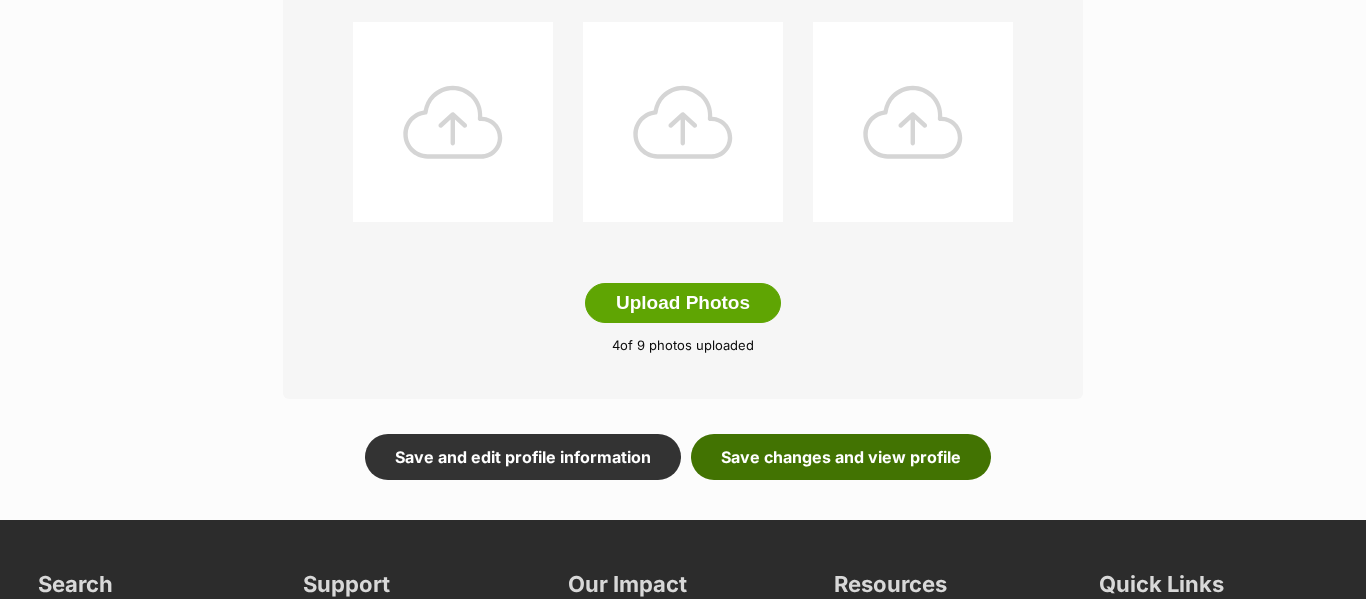 click on "Save changes and view profile" at bounding box center (841, 457) 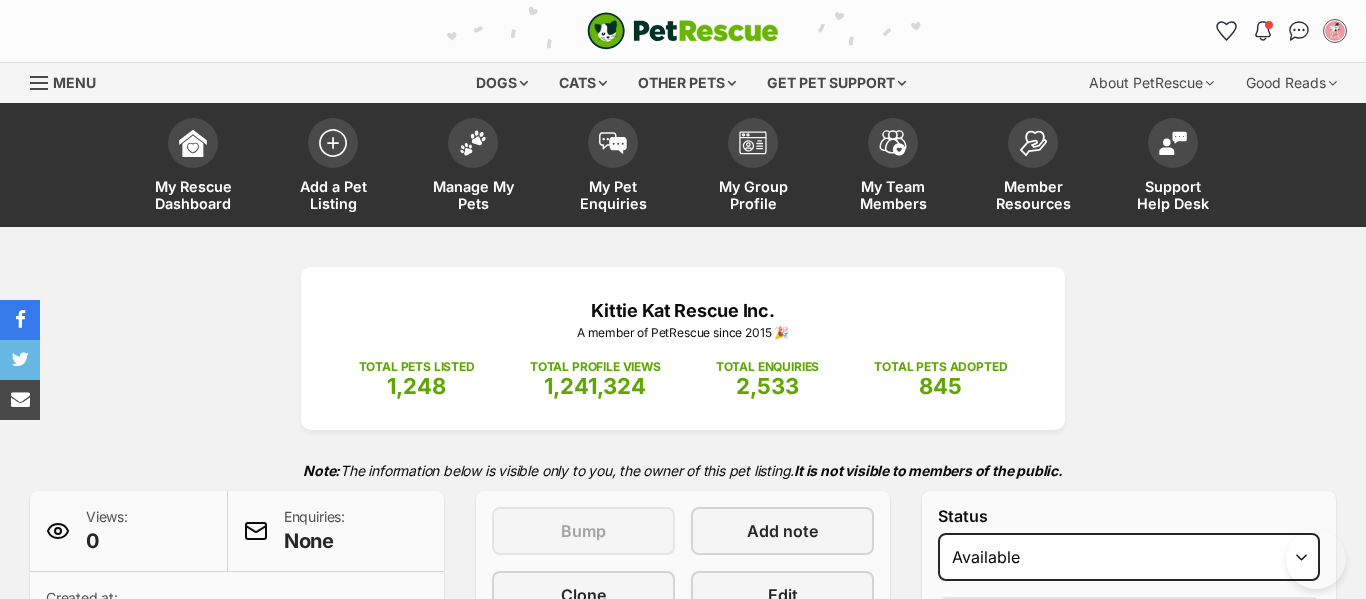 scroll, scrollTop: 0, scrollLeft: 0, axis: both 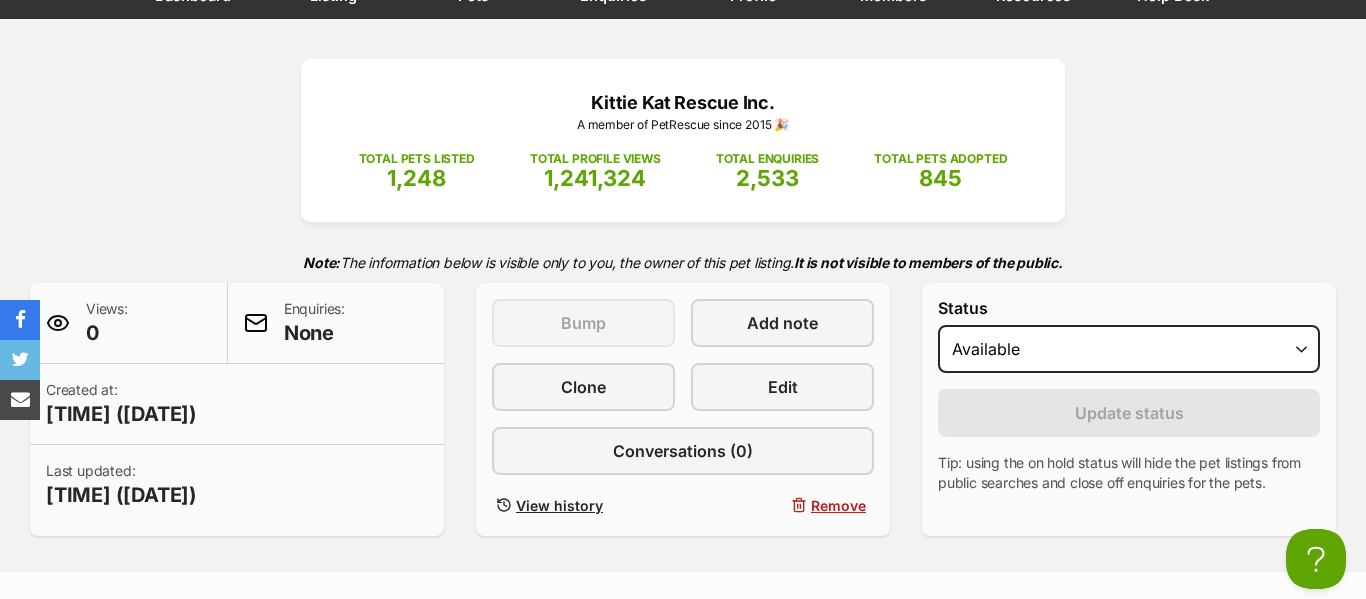 click on "Kittie Kat Rescue Inc.
A member of PetRescue since 2015 🎉
TOTAL PETS LISTED
1,248
TOTAL PROFILE VIEWS
1,241,324
TOTAL ENQUIRIES
2,533
TOTAL PETS ADOPTED
845
Note:  The information below is visible only to you, the owner of this pet listing.  It is not visible to members of the public.
Views:
0
Enquiries:
None
Created at:
2 minutes ago (03 Aug 2025)
Last updated:
1 minute ago (03 Aug 2025)
This listing can be bumped in 7 days
Bump
Add note
Clone
Edit
Conversations (0)
View history
Remove
Status
Draft
Available
On hold
Adopted
Reason
Please select a reason
Medical reasons
Reviewing applications
Adoption pending
Other
Update status" at bounding box center (683, 297) 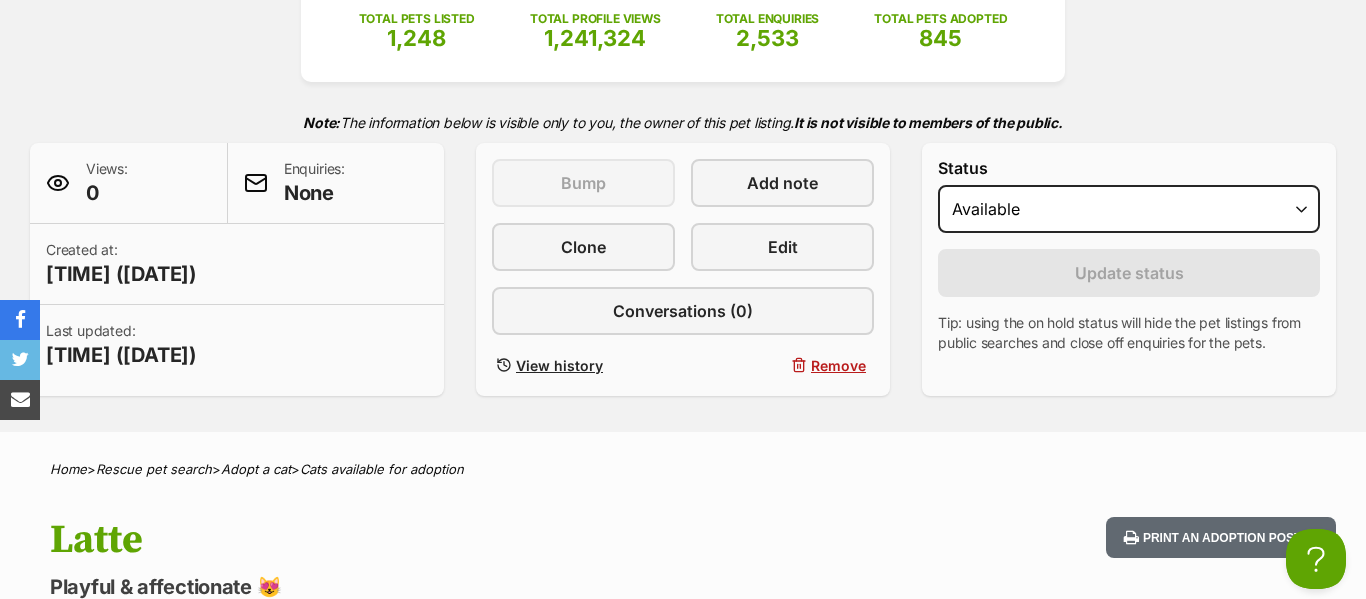 scroll, scrollTop: 344, scrollLeft: 0, axis: vertical 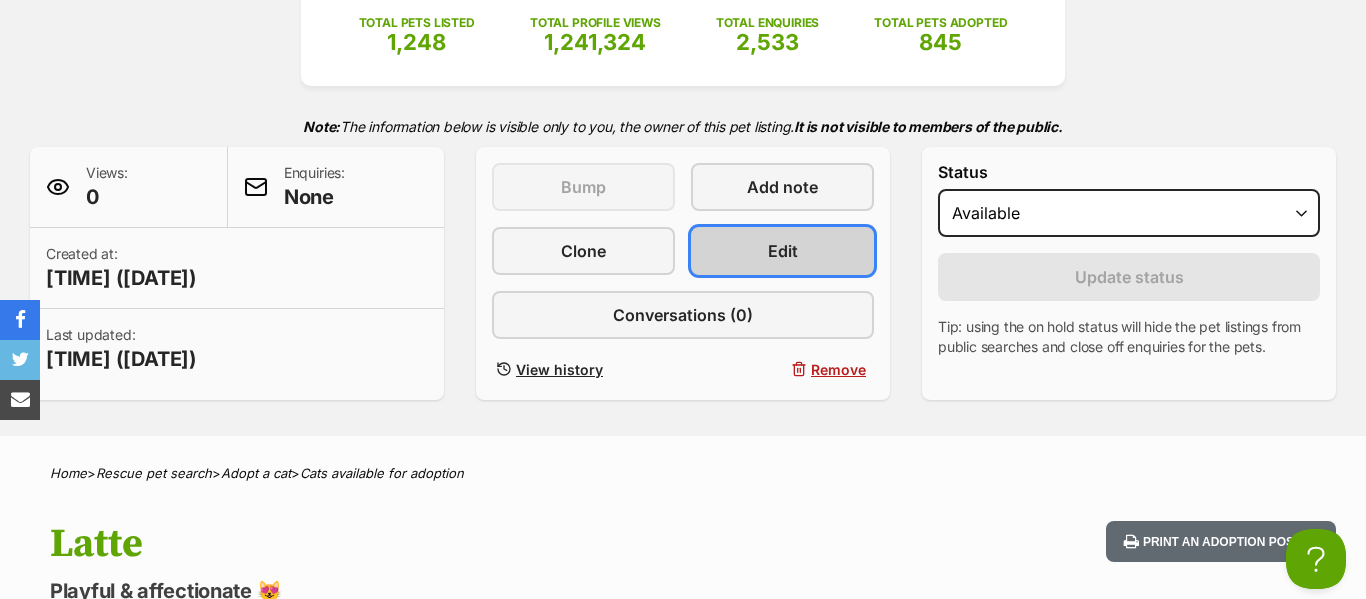 click on "Edit" at bounding box center [783, 251] 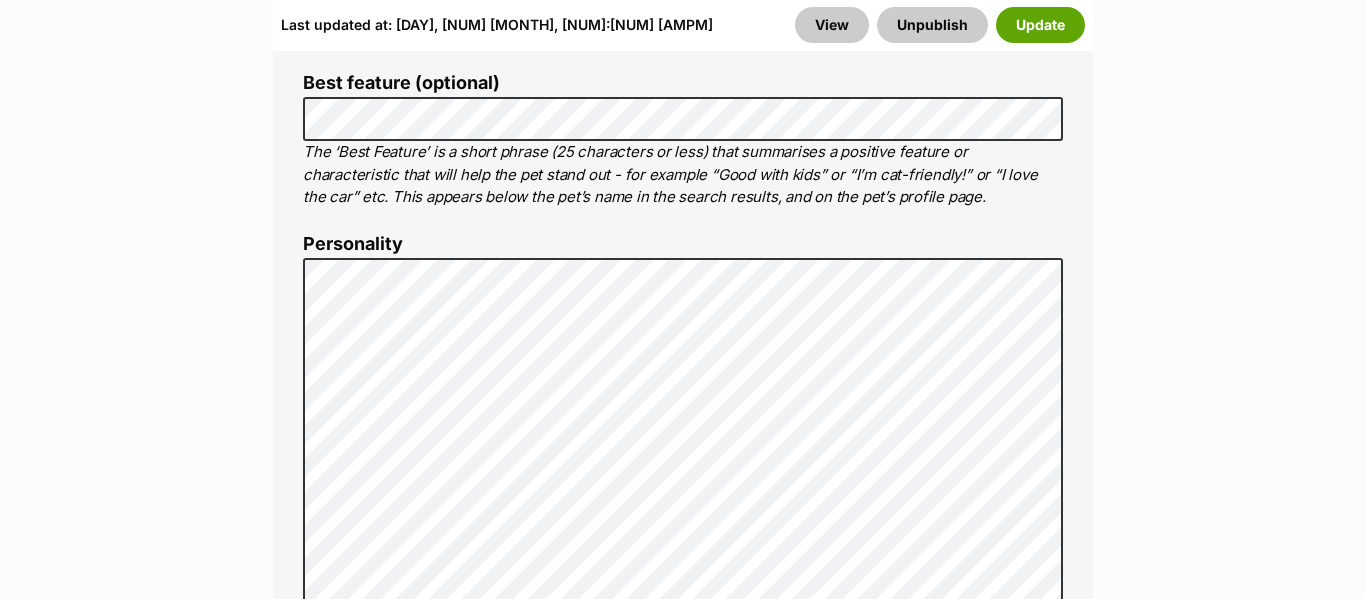 scroll, scrollTop: 0, scrollLeft: 0, axis: both 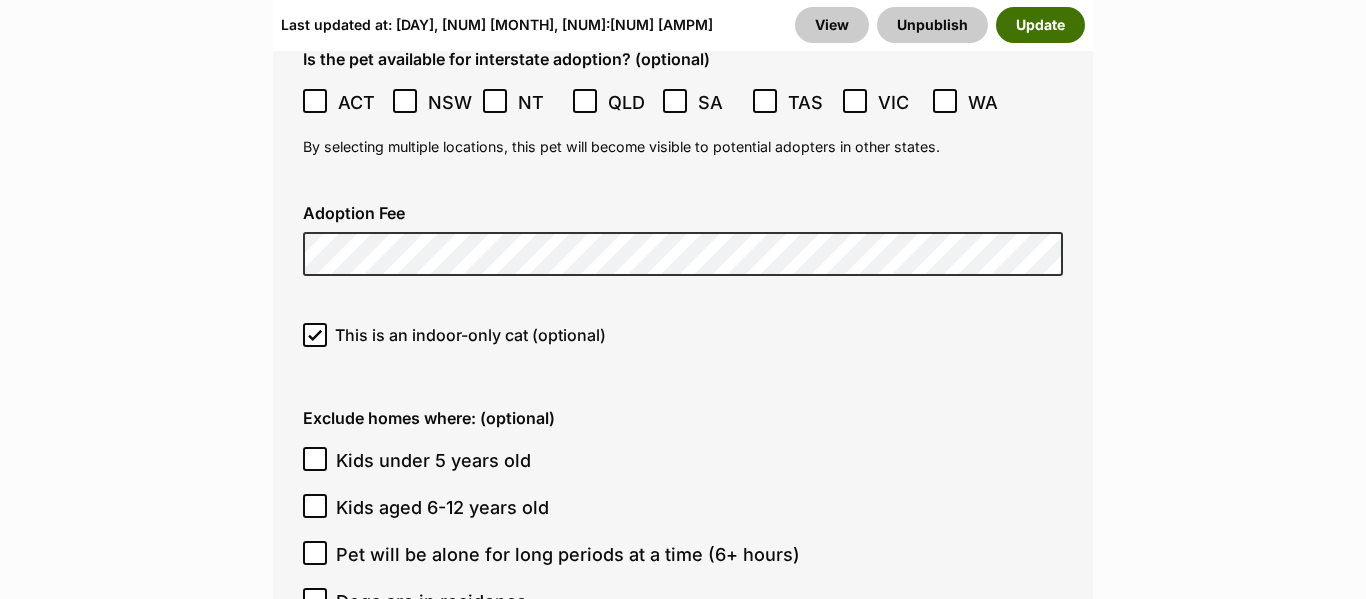 click on "Update" at bounding box center (1040, 25) 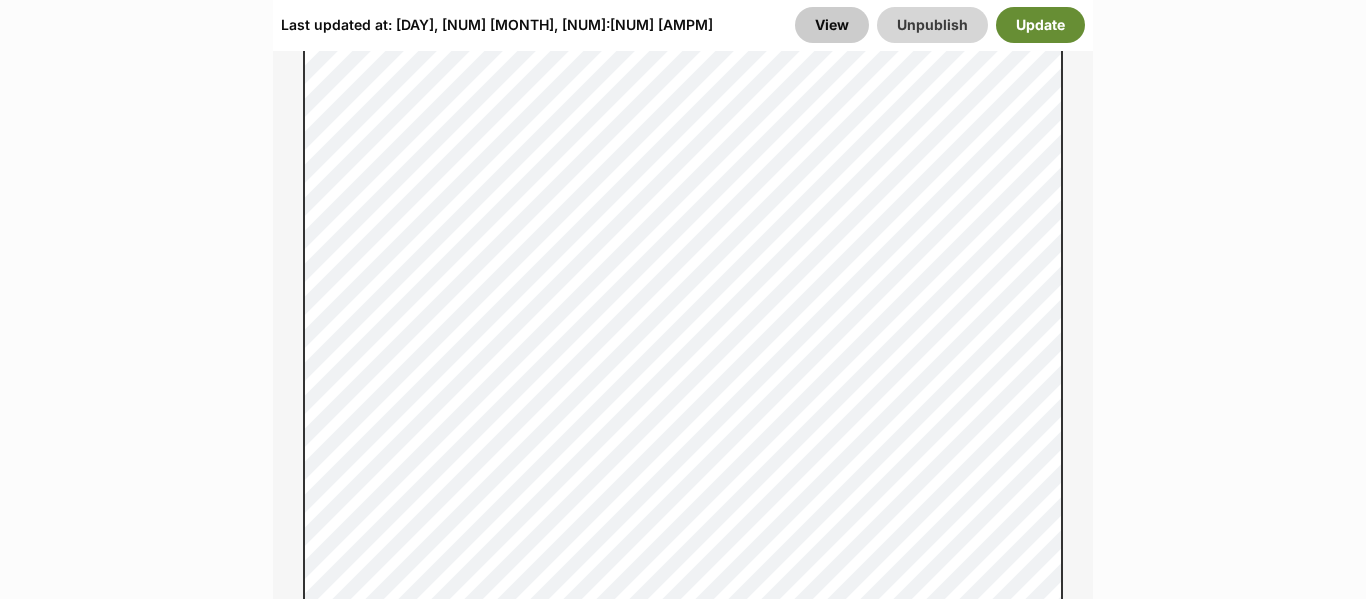 scroll, scrollTop: 7340, scrollLeft: 0, axis: vertical 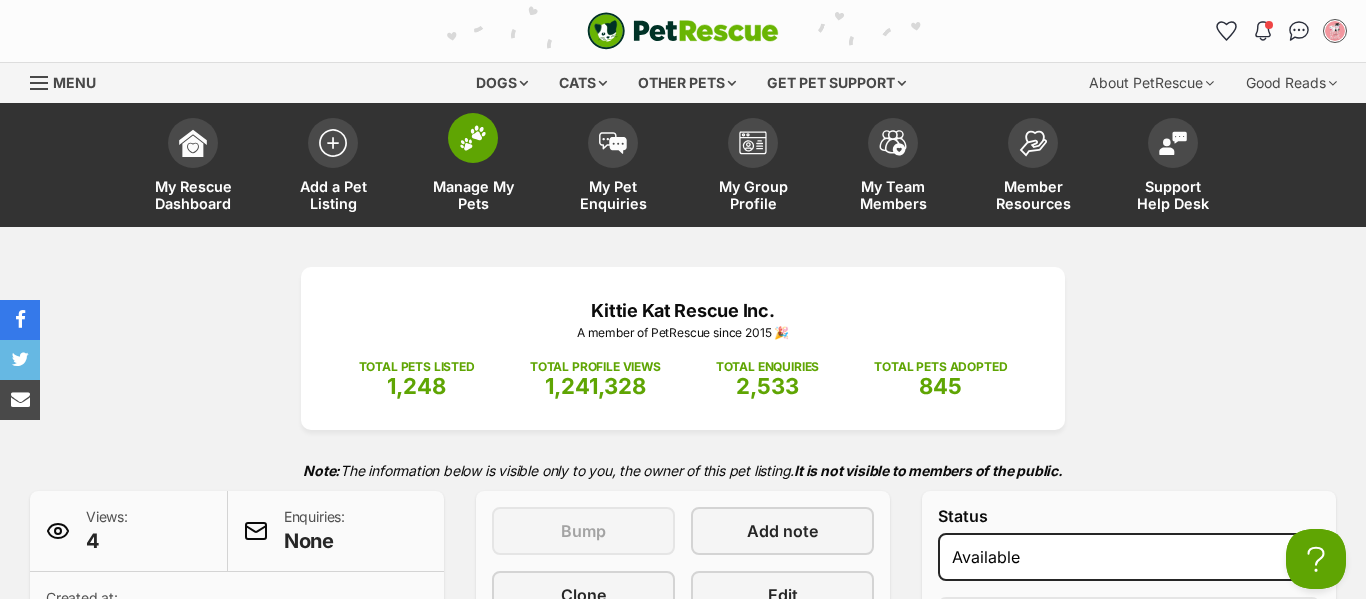 click on "Manage My Pets" at bounding box center [473, 167] 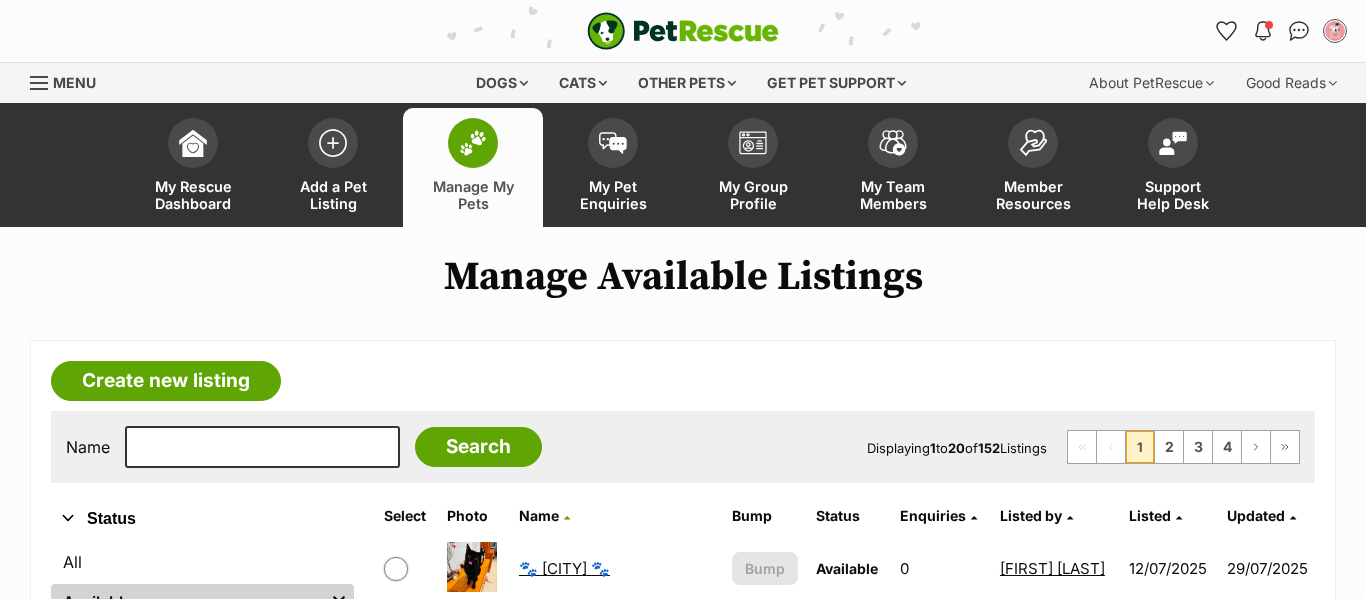 scroll, scrollTop: 0, scrollLeft: 0, axis: both 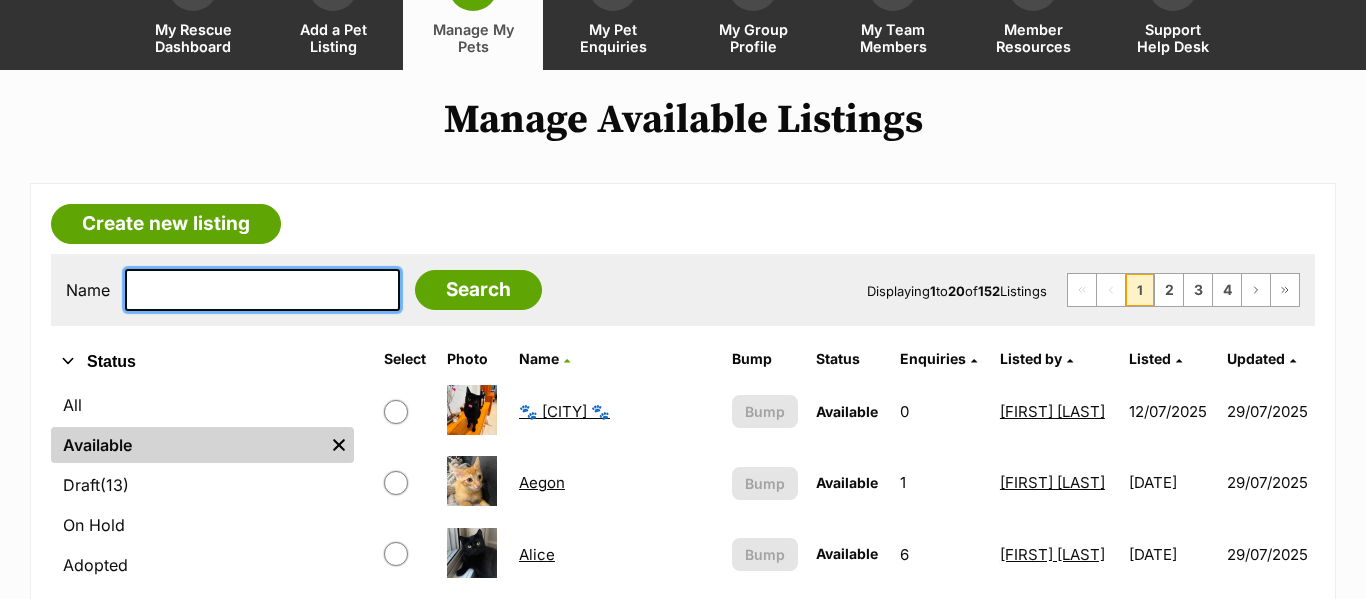 click at bounding box center (262, 290) 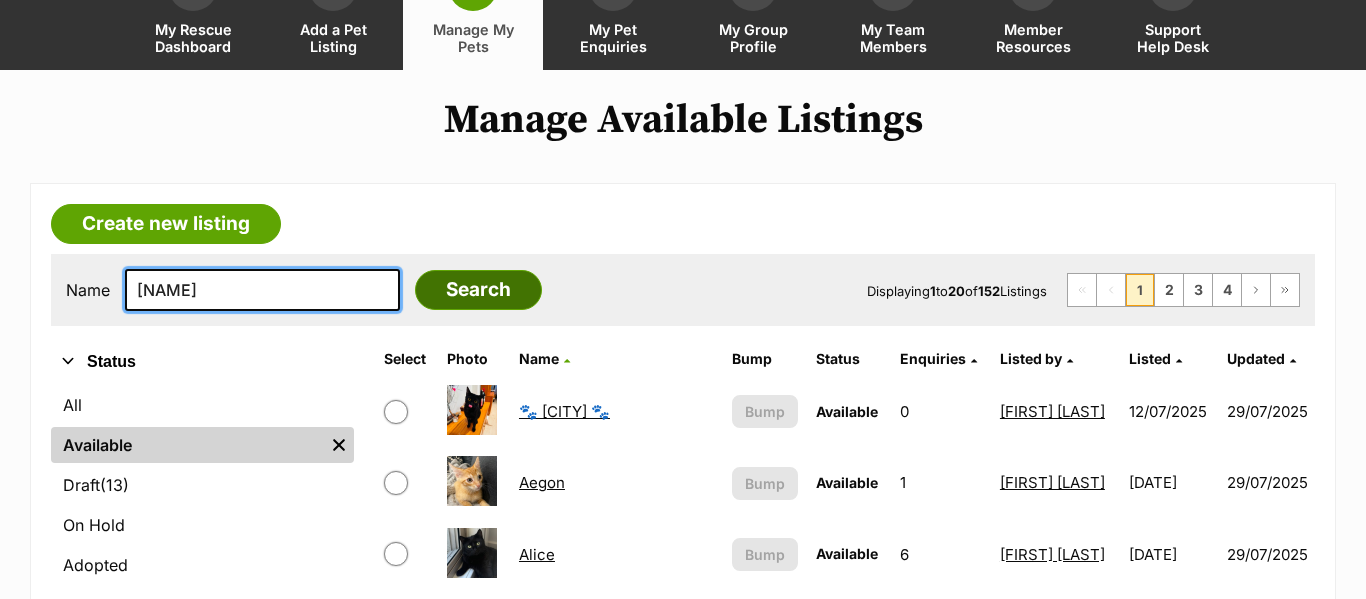 type on "[FIRST]" 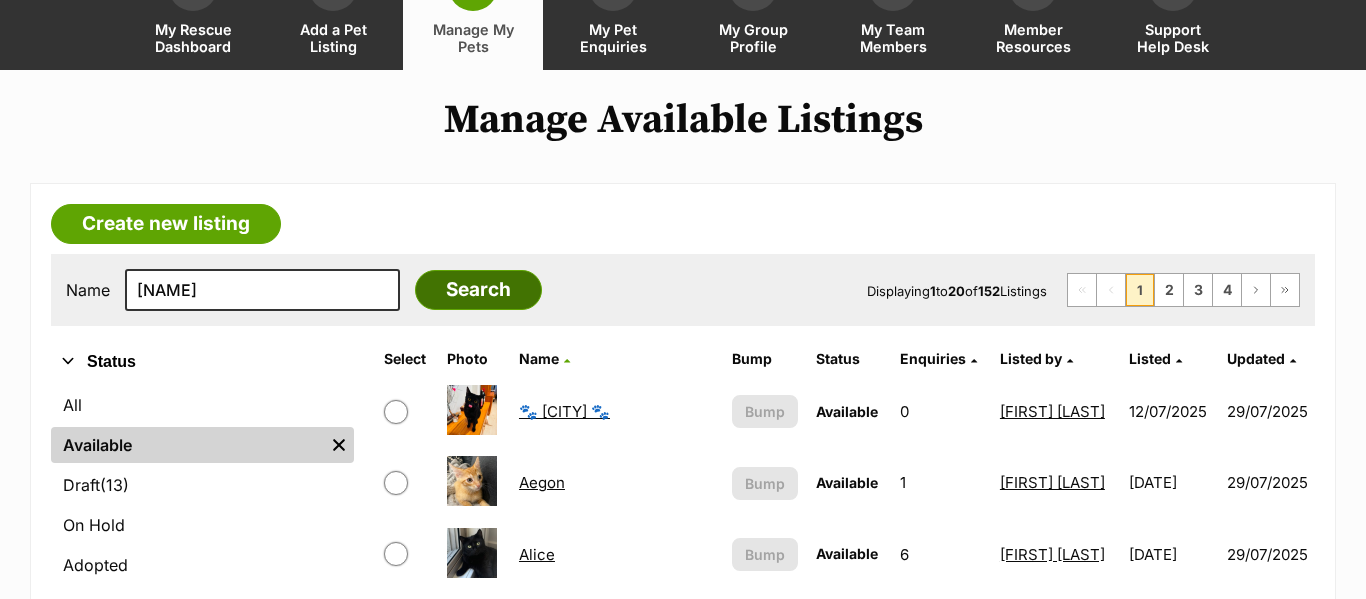 click on "Search" at bounding box center (478, 290) 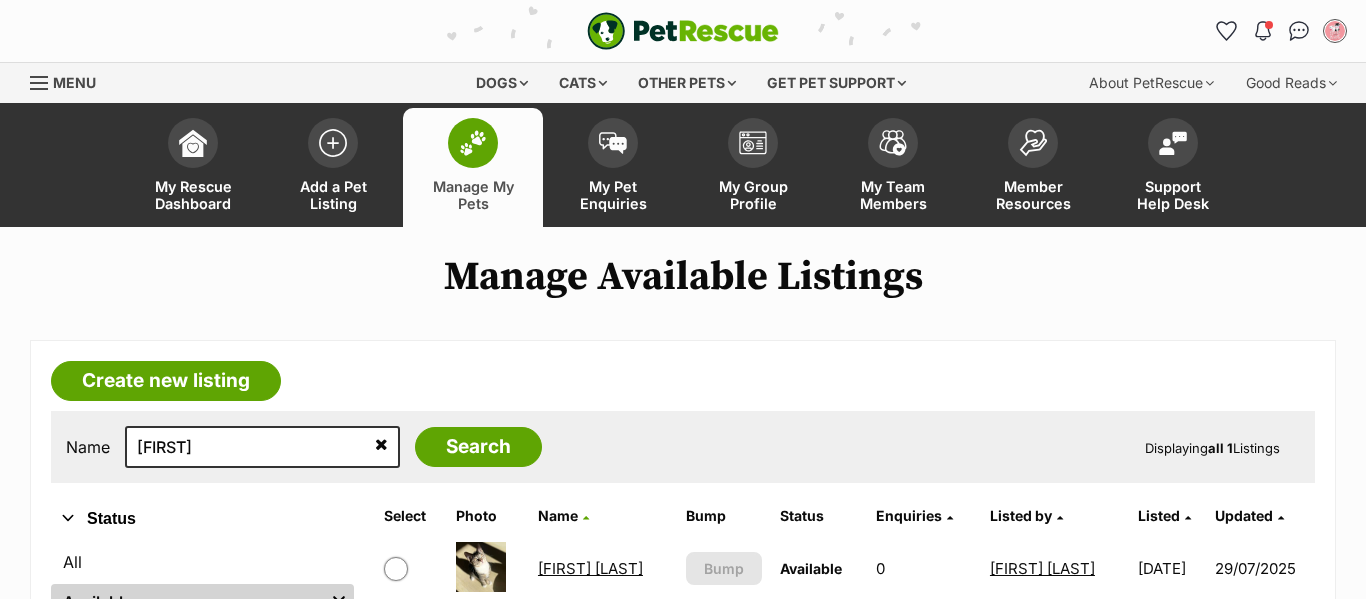 scroll, scrollTop: 0, scrollLeft: 0, axis: both 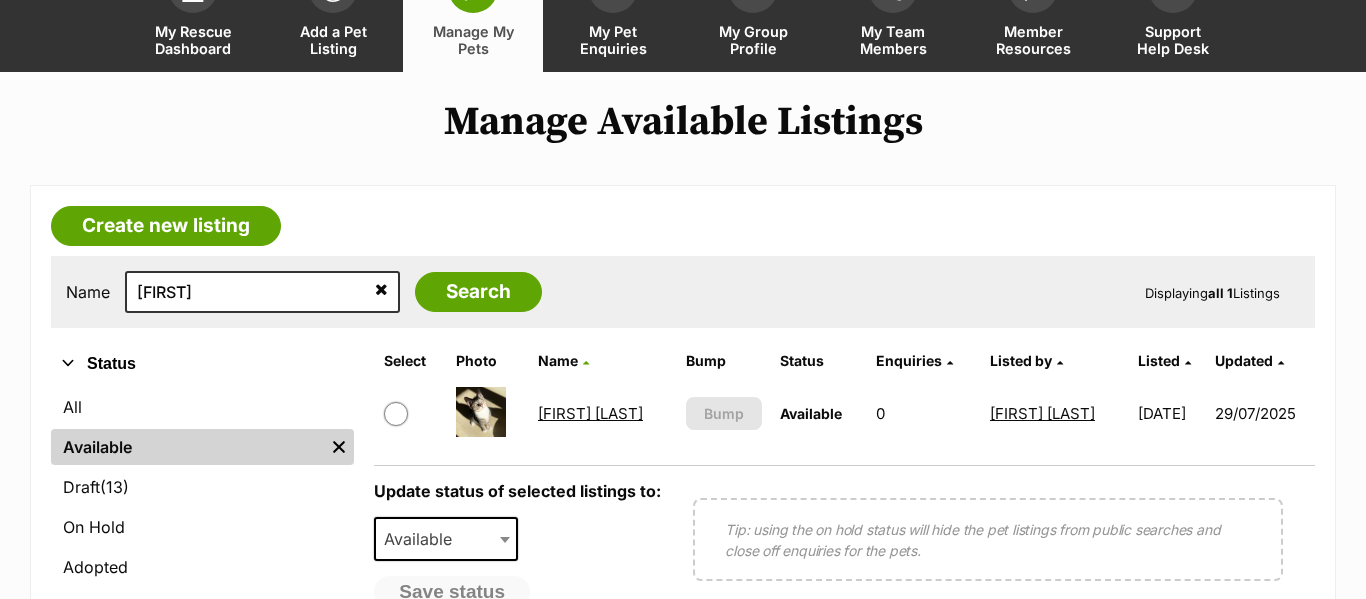 click on "[FIRST] [LAST]" at bounding box center [590, 413] 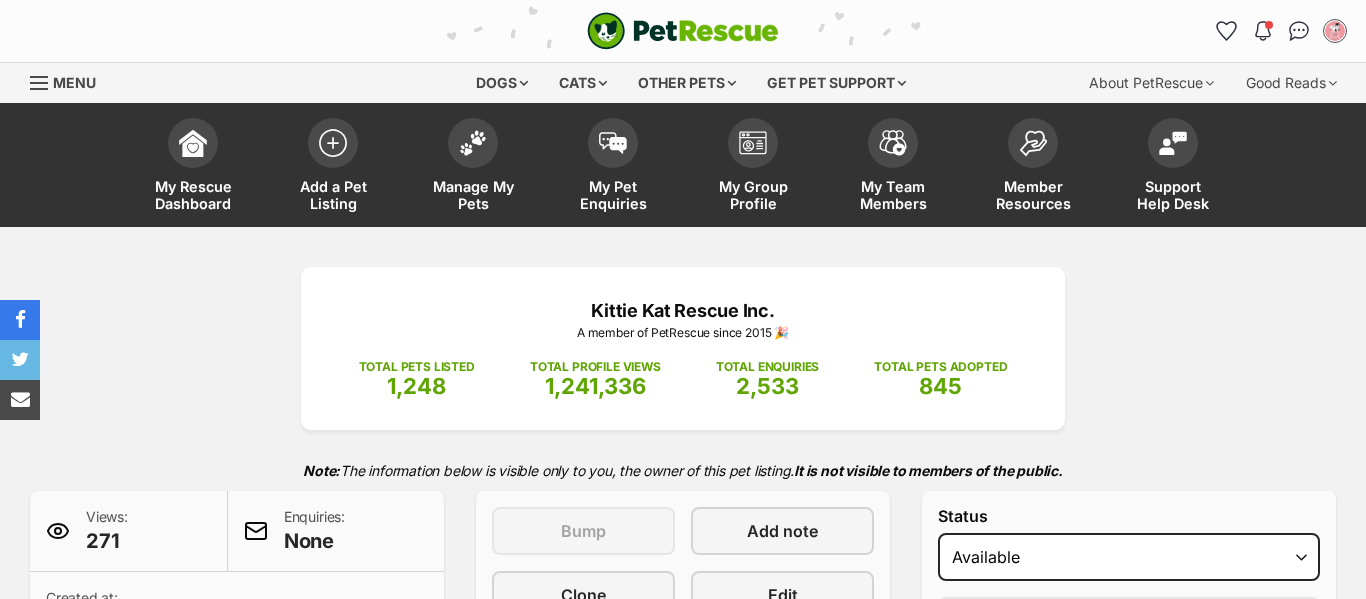 scroll, scrollTop: 0, scrollLeft: 0, axis: both 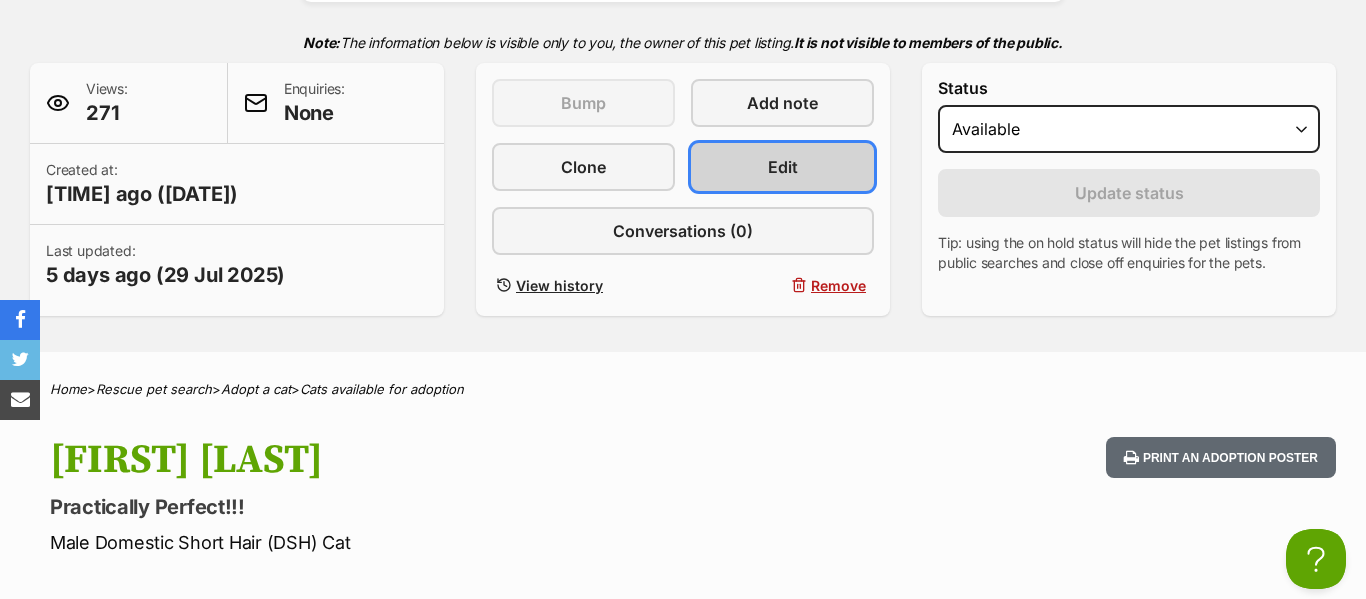 click on "Edit" at bounding box center [782, 167] 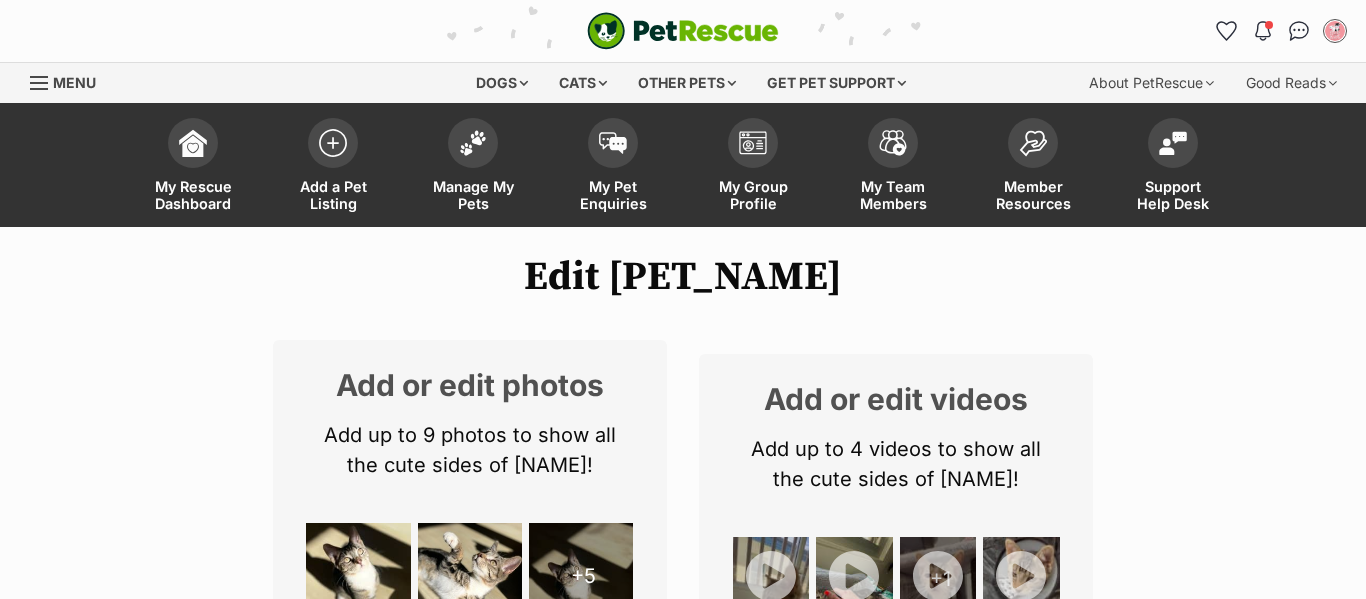 scroll, scrollTop: 0, scrollLeft: 0, axis: both 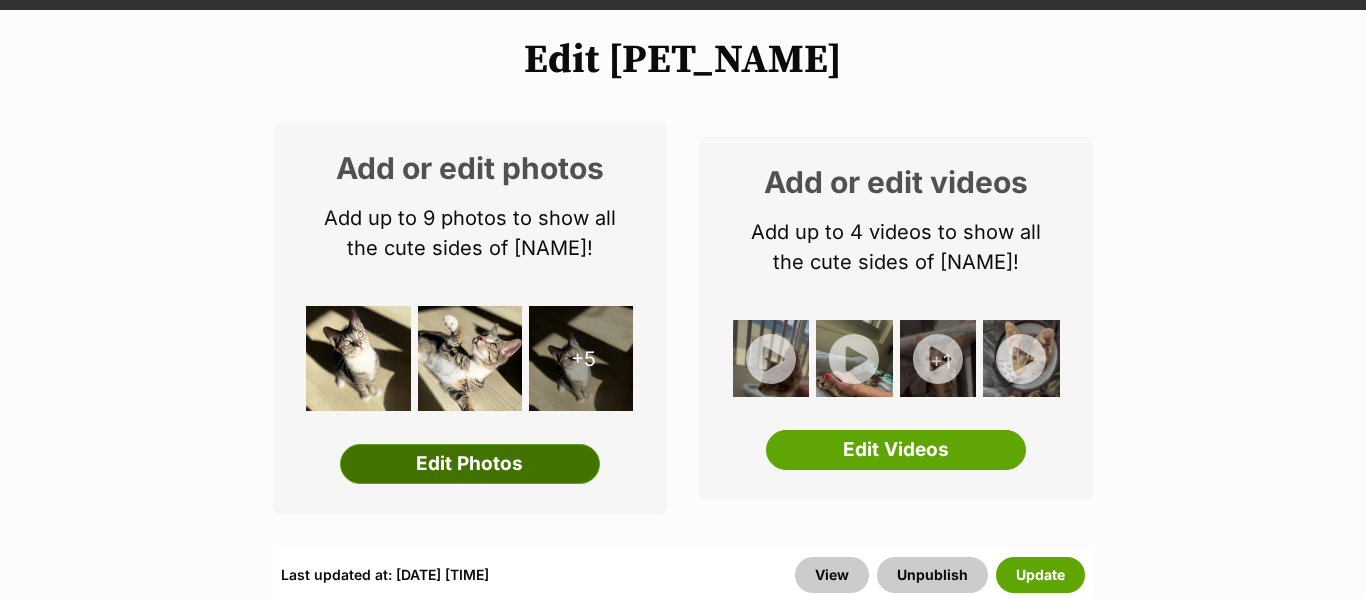 click on "Edit Photos" at bounding box center (470, 464) 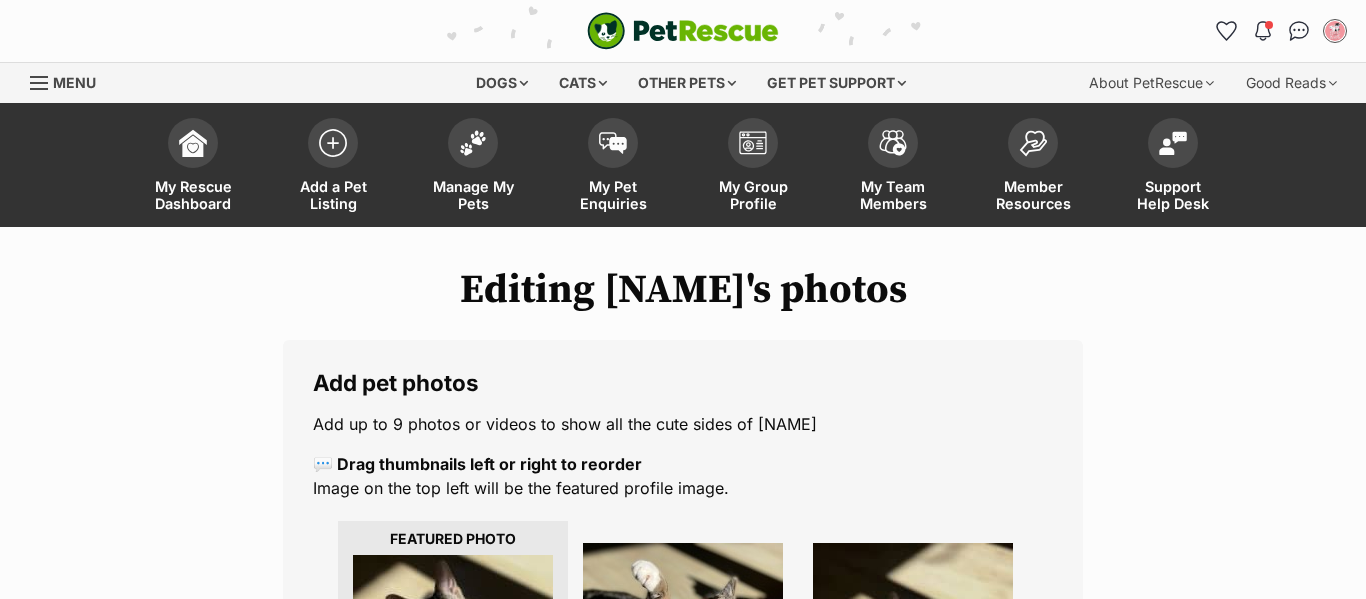 scroll, scrollTop: 312, scrollLeft: 0, axis: vertical 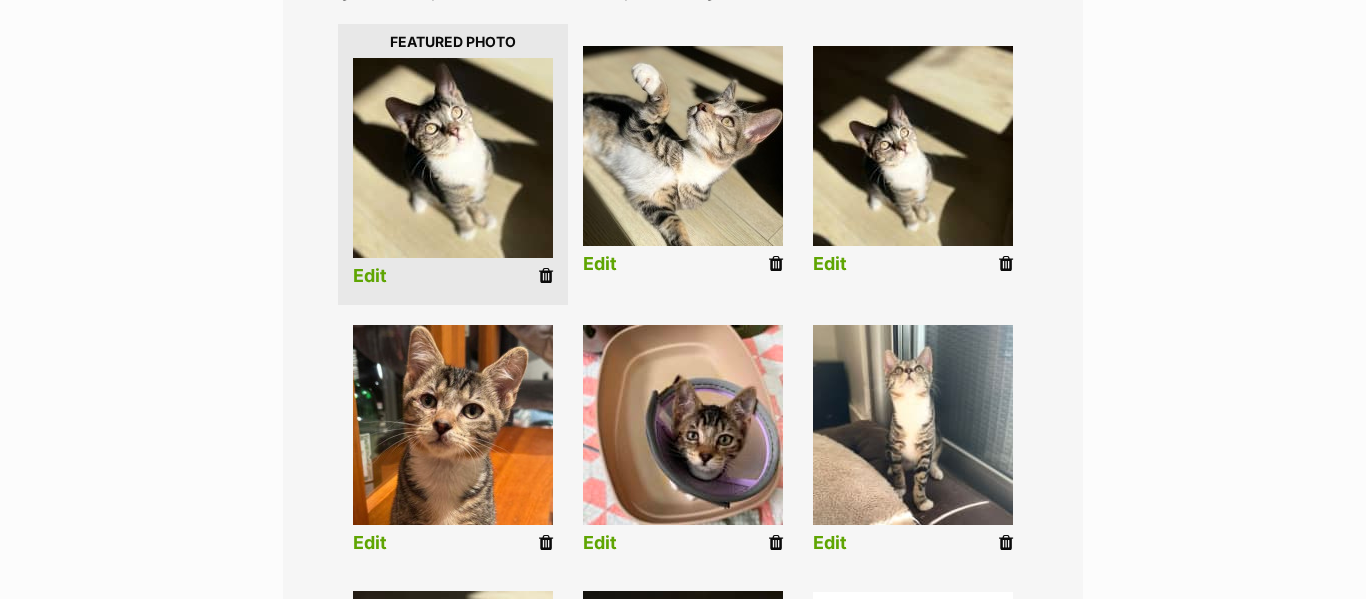 click at bounding box center [1006, 264] 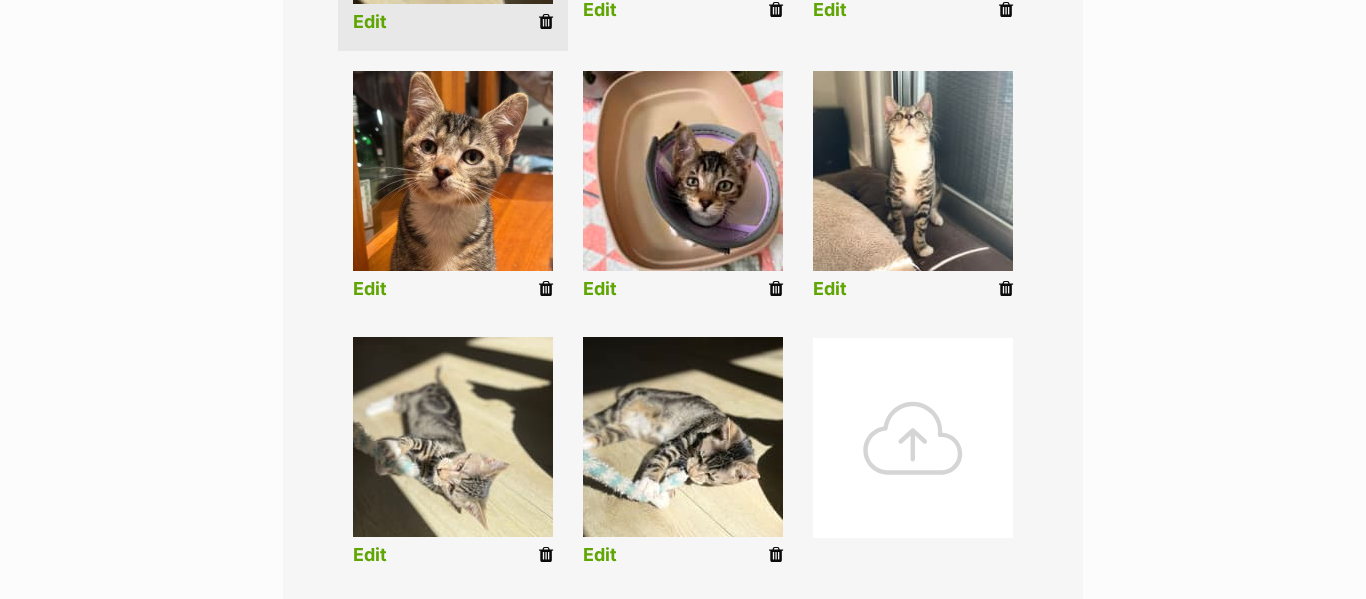 scroll, scrollTop: 748, scrollLeft: 0, axis: vertical 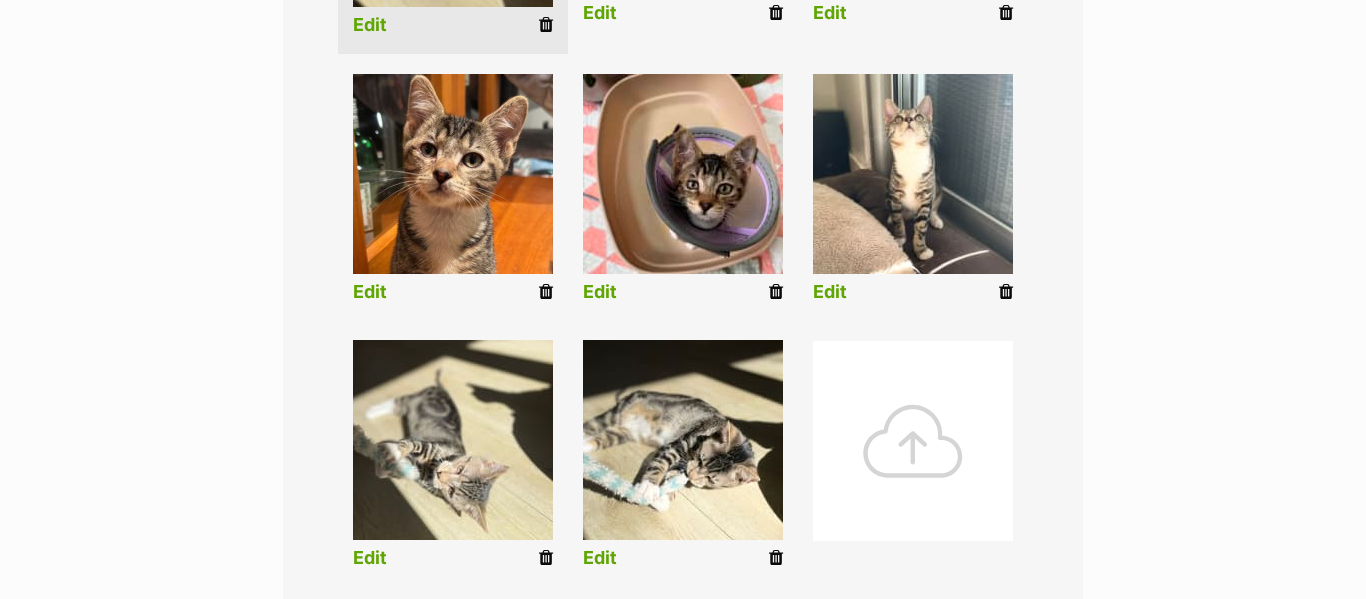 click at bounding box center [546, 558] 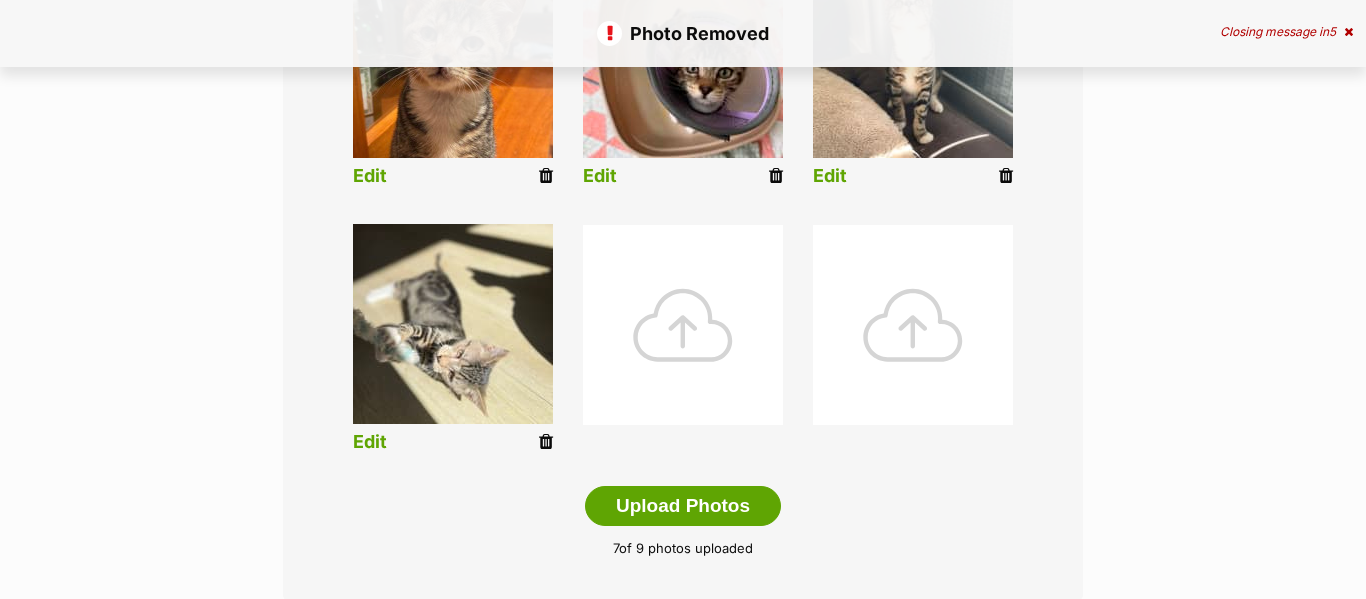 scroll, scrollTop: 864, scrollLeft: 0, axis: vertical 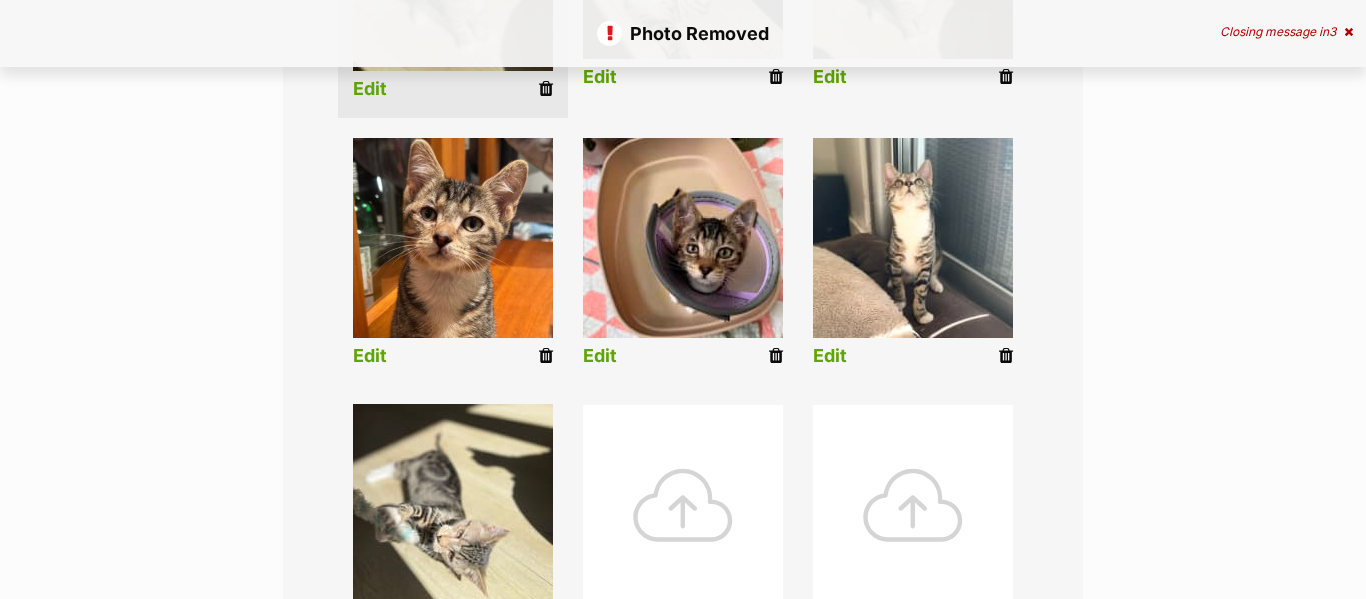 click at bounding box center (776, 356) 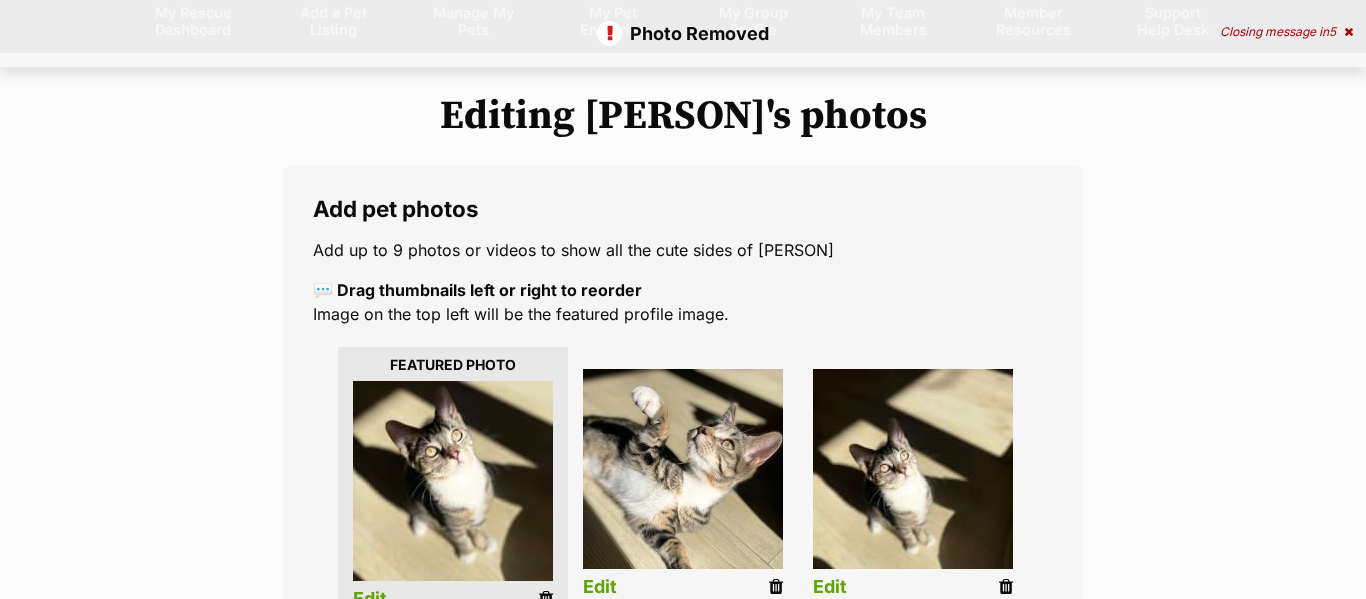 scroll, scrollTop: 0, scrollLeft: 0, axis: both 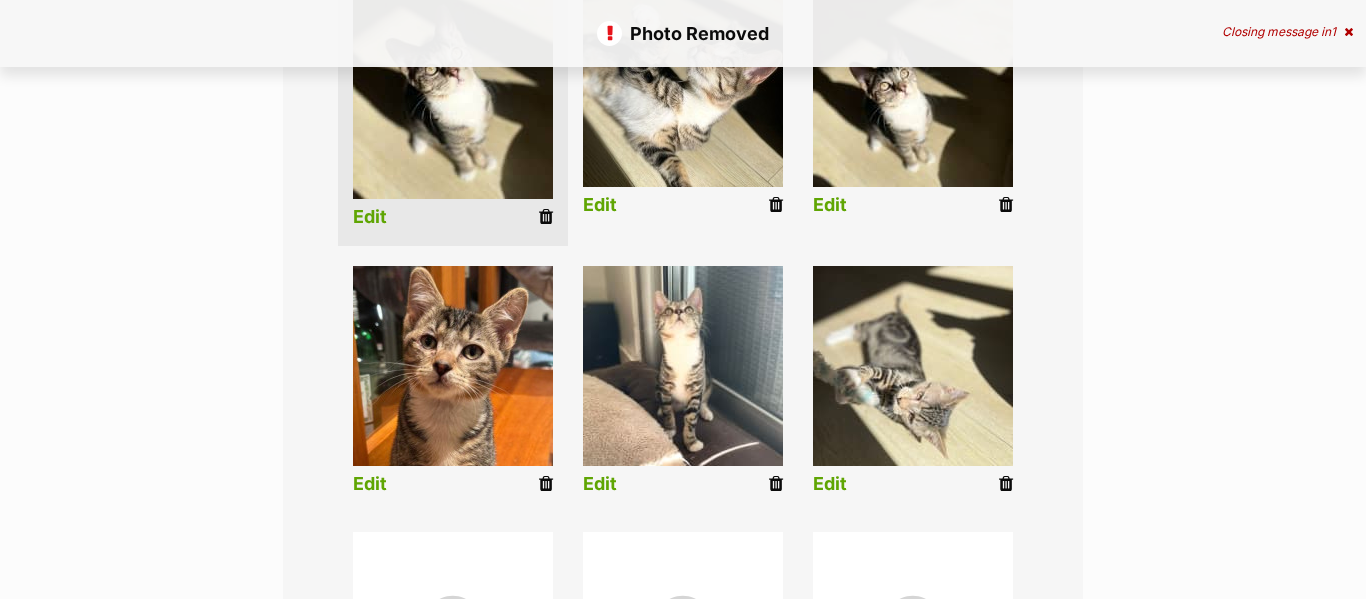 click at bounding box center [776, 484] 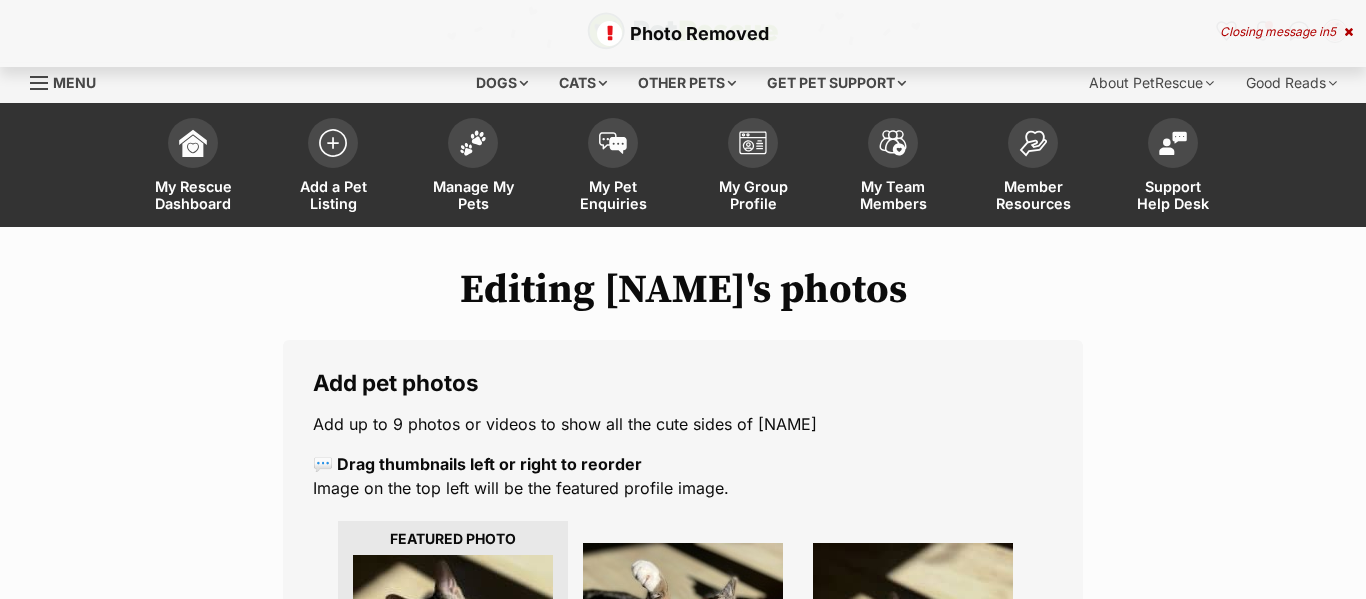 scroll, scrollTop: 0, scrollLeft: 0, axis: both 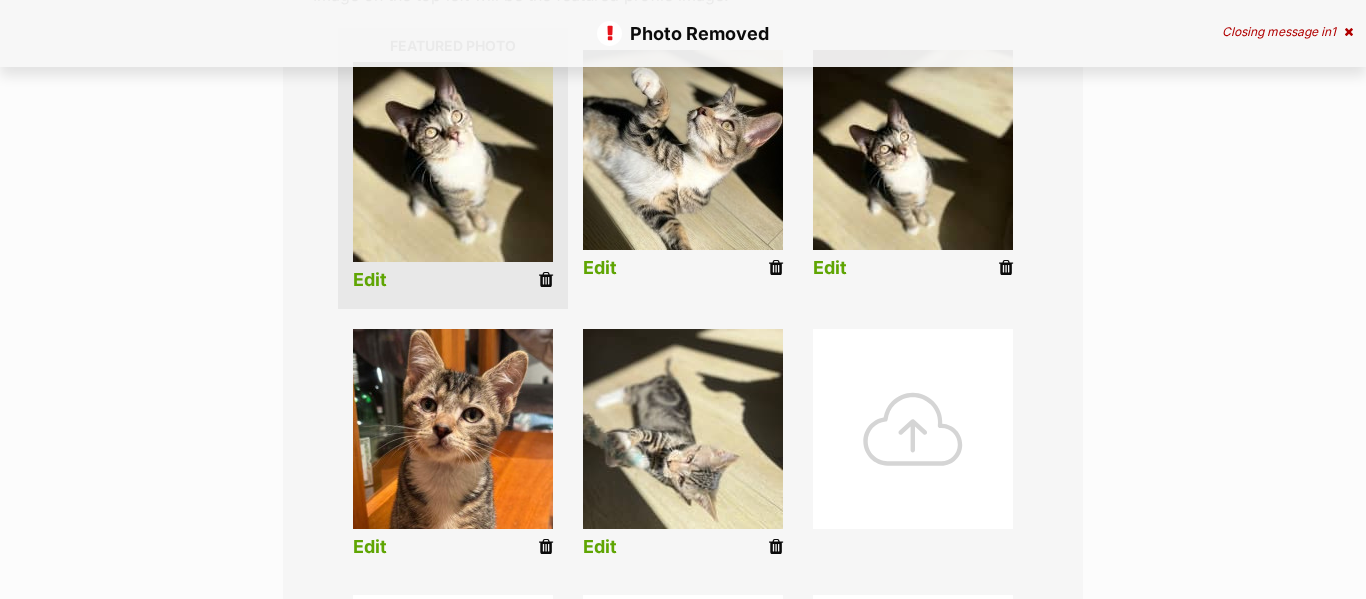 click at bounding box center (1006, 268) 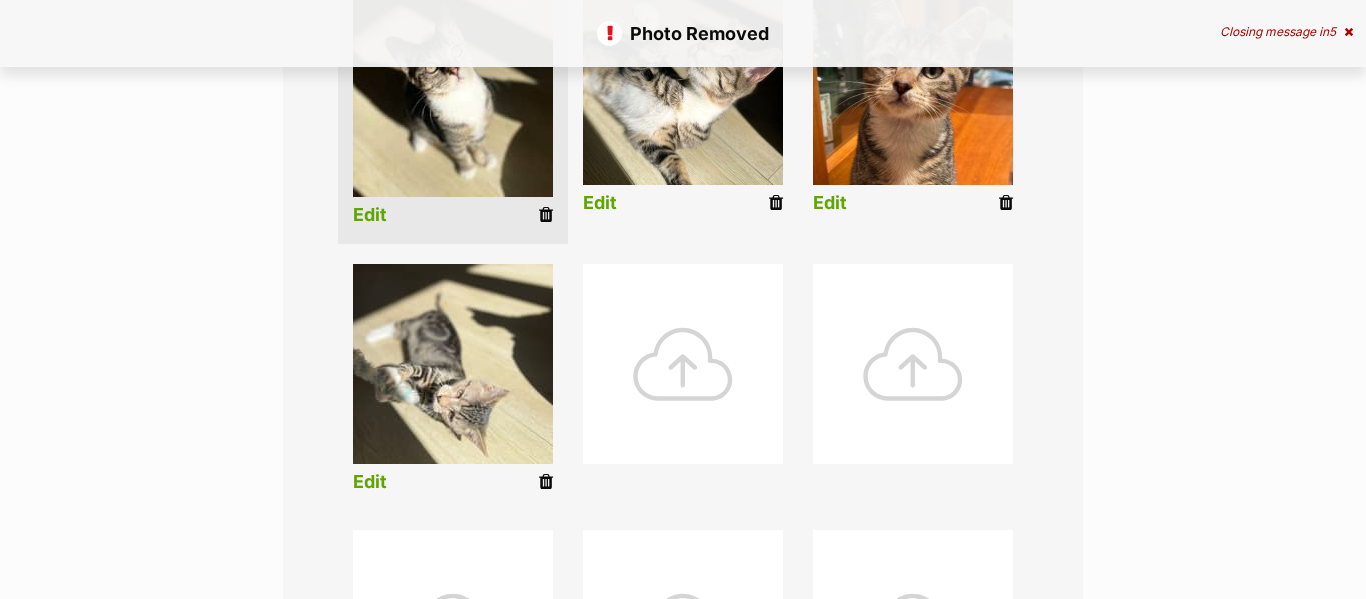 scroll, scrollTop: 452, scrollLeft: 0, axis: vertical 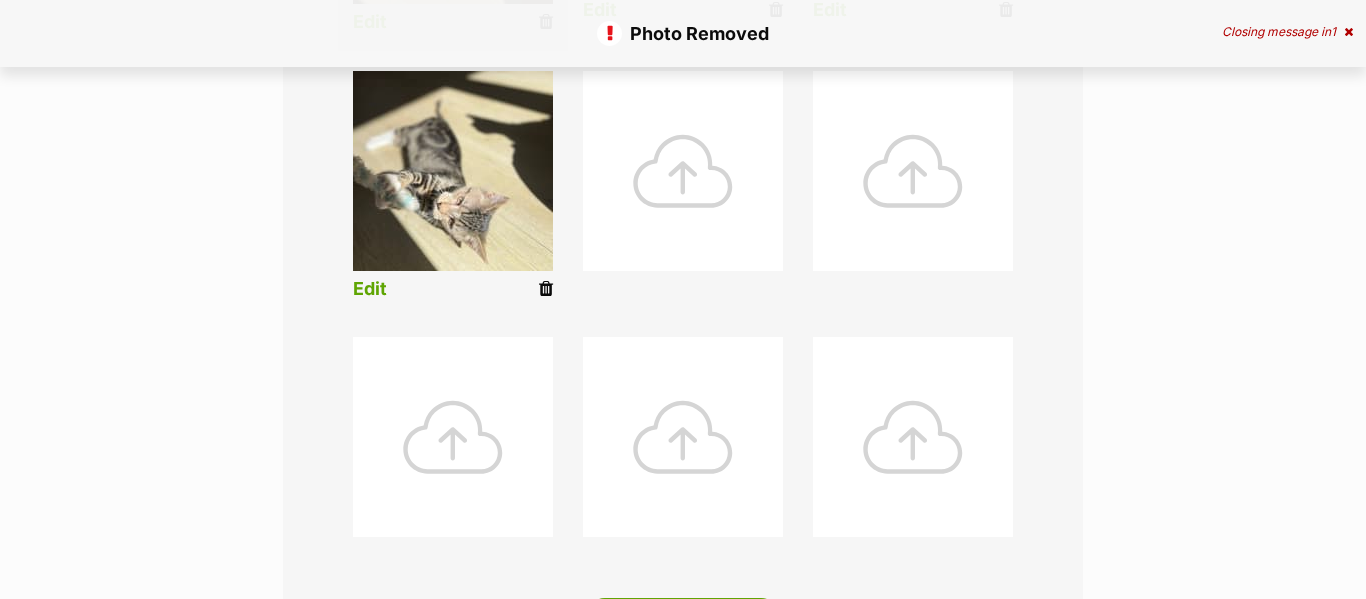 click at bounding box center [683, 171] 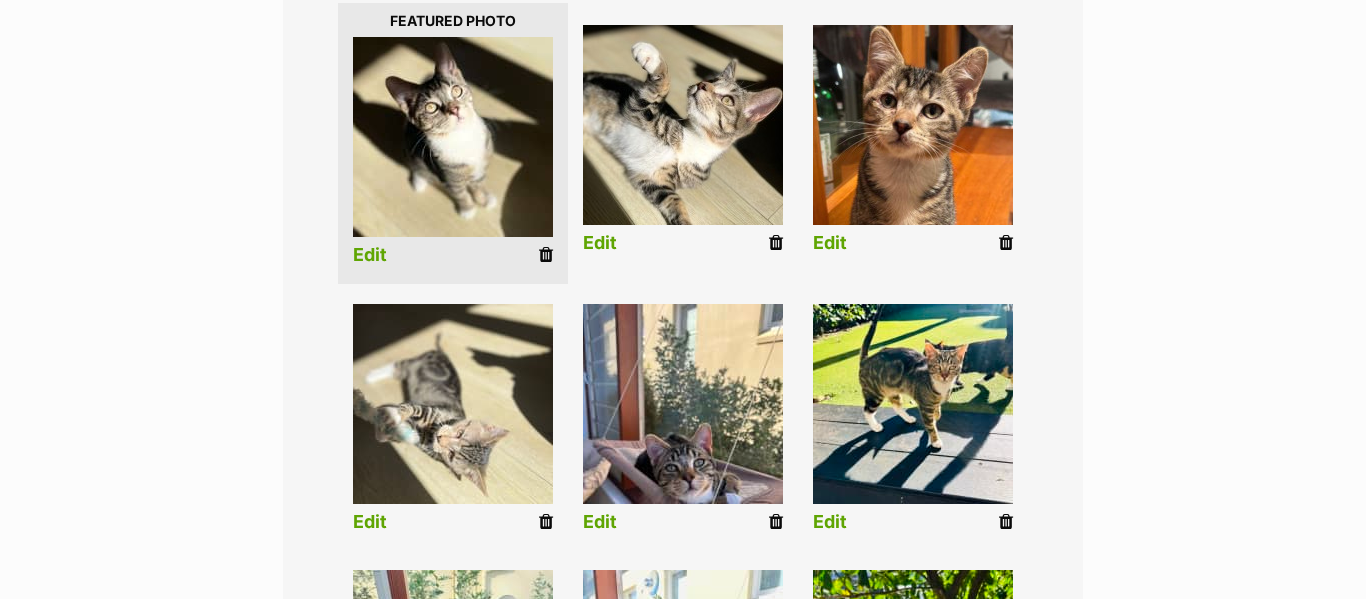 scroll, scrollTop: 513, scrollLeft: 0, axis: vertical 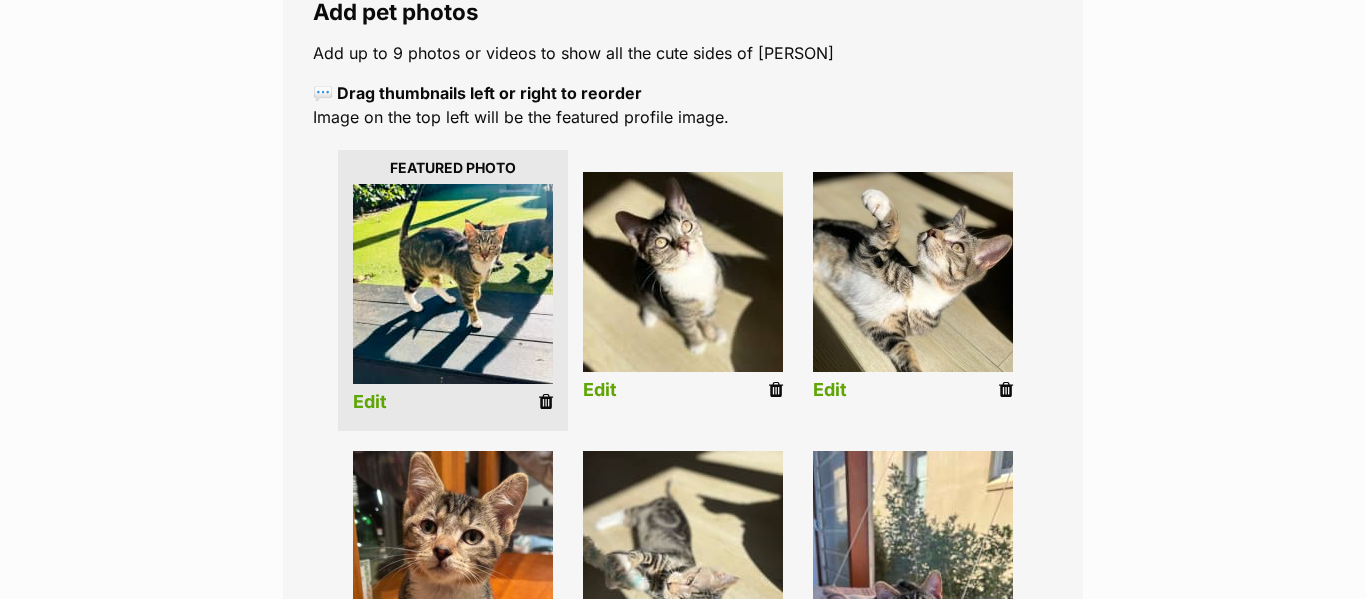 click on "Edit" at bounding box center (370, 402) 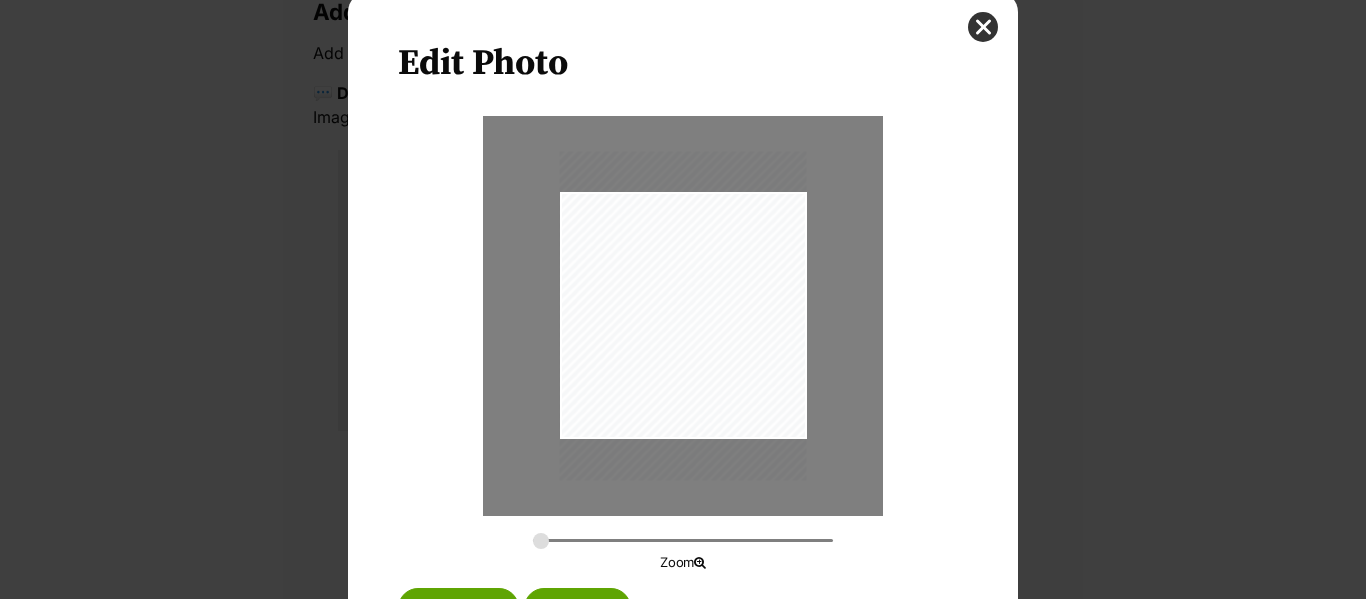 scroll, scrollTop: 147, scrollLeft: 0, axis: vertical 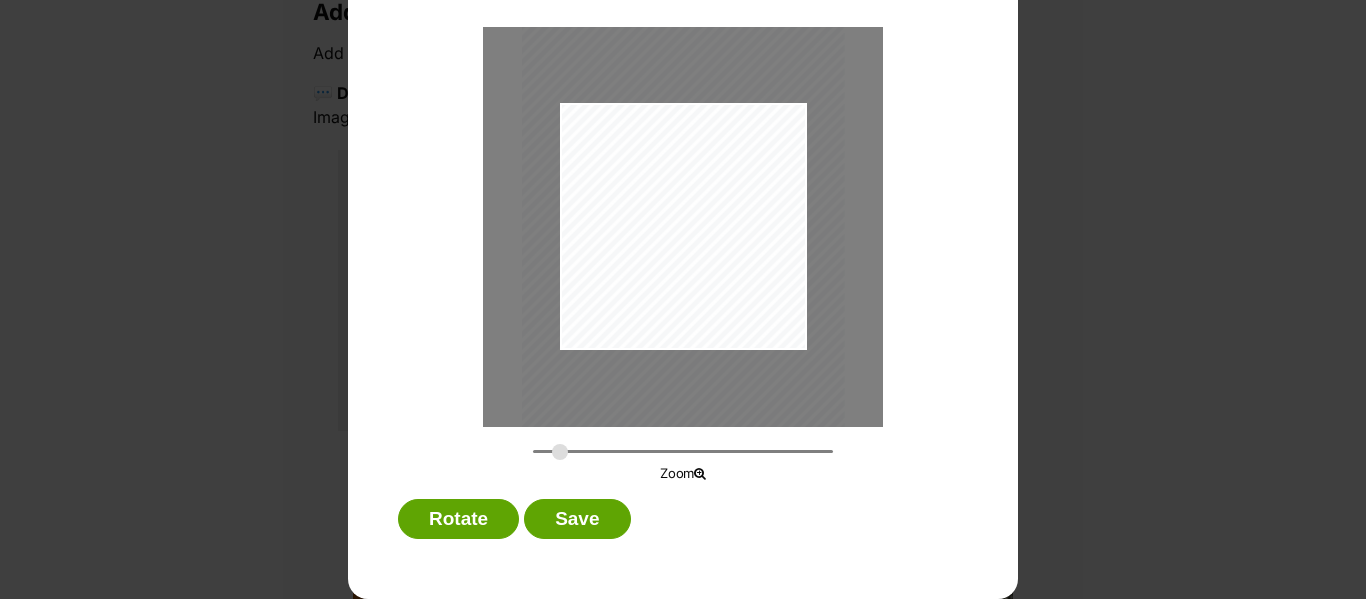 drag, startPoint x: 544, startPoint y: 451, endPoint x: 560, endPoint y: 454, distance: 16.27882 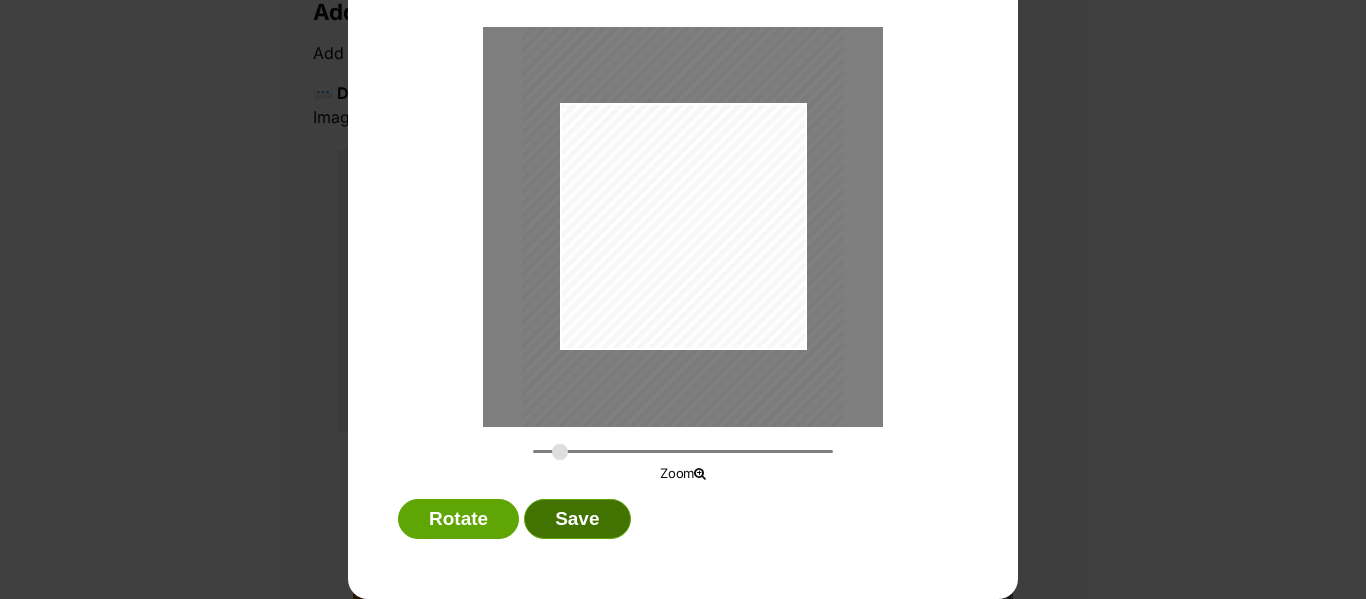click on "Save" at bounding box center (577, 519) 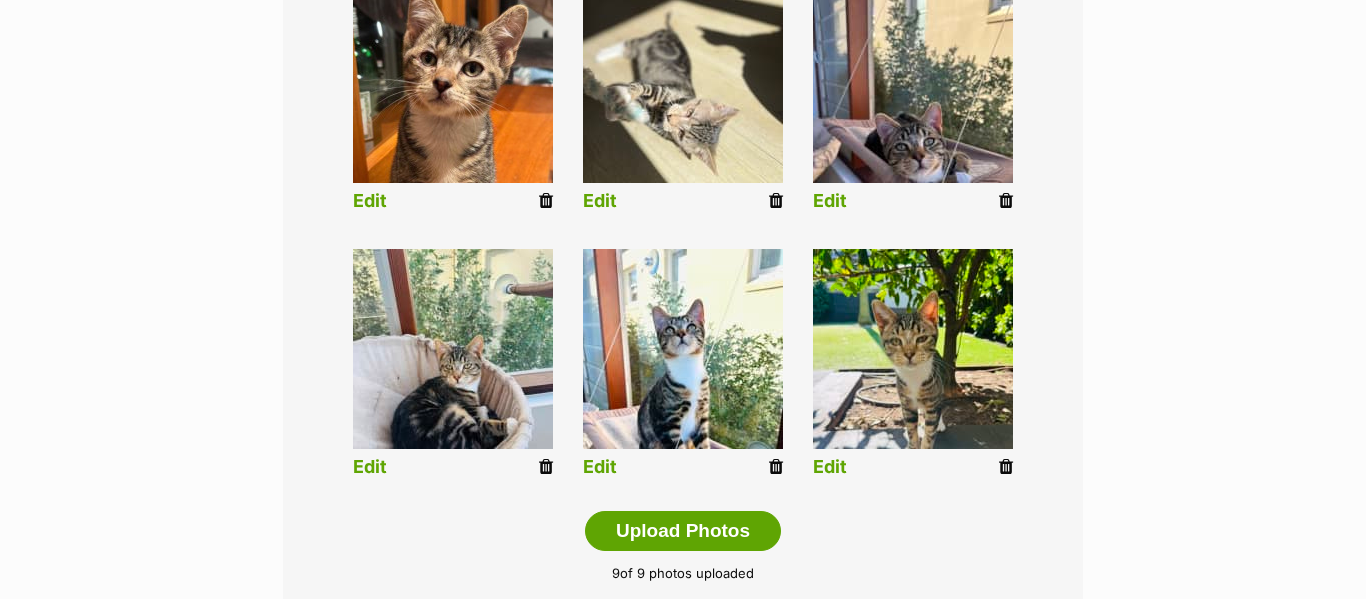 scroll, scrollTop: 836, scrollLeft: 0, axis: vertical 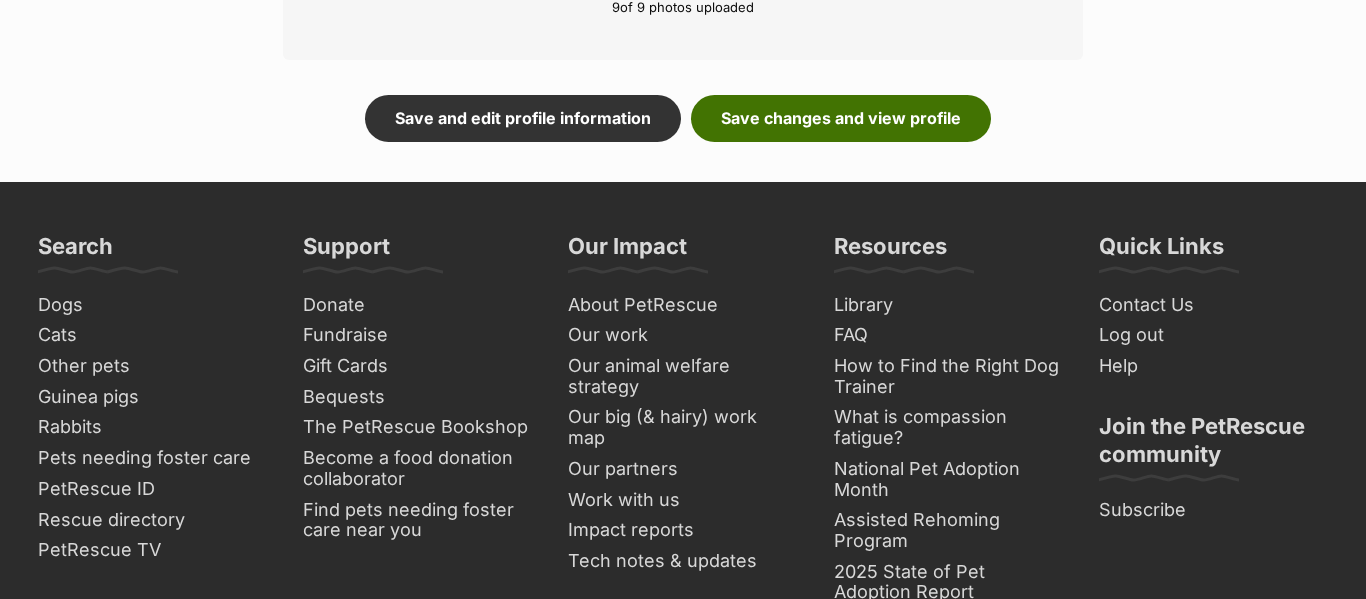 click on "Save changes and view profile" at bounding box center (841, 118) 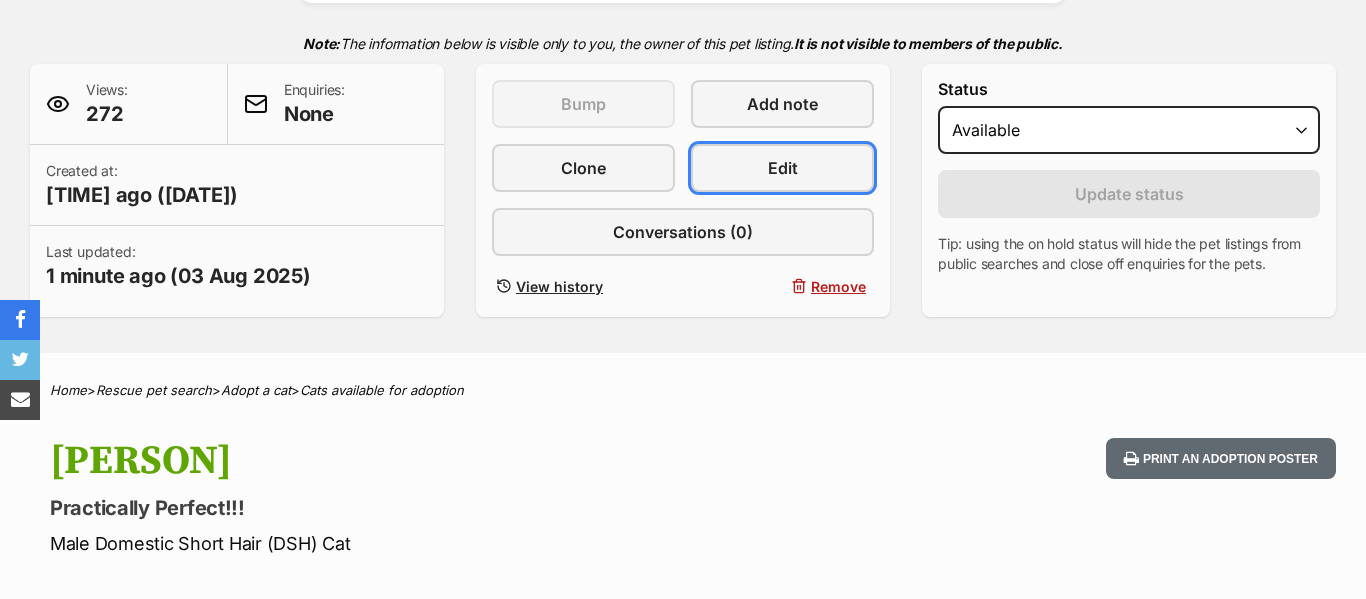 click on "Edit" at bounding box center (782, 168) 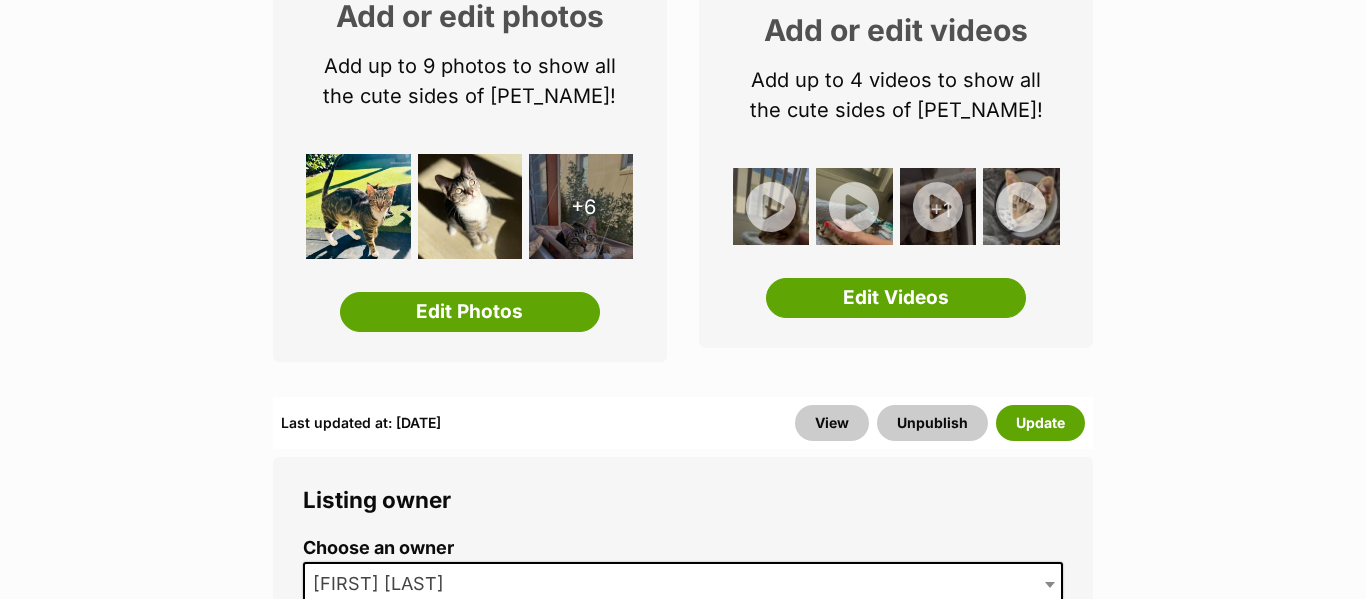 scroll, scrollTop: 369, scrollLeft: 0, axis: vertical 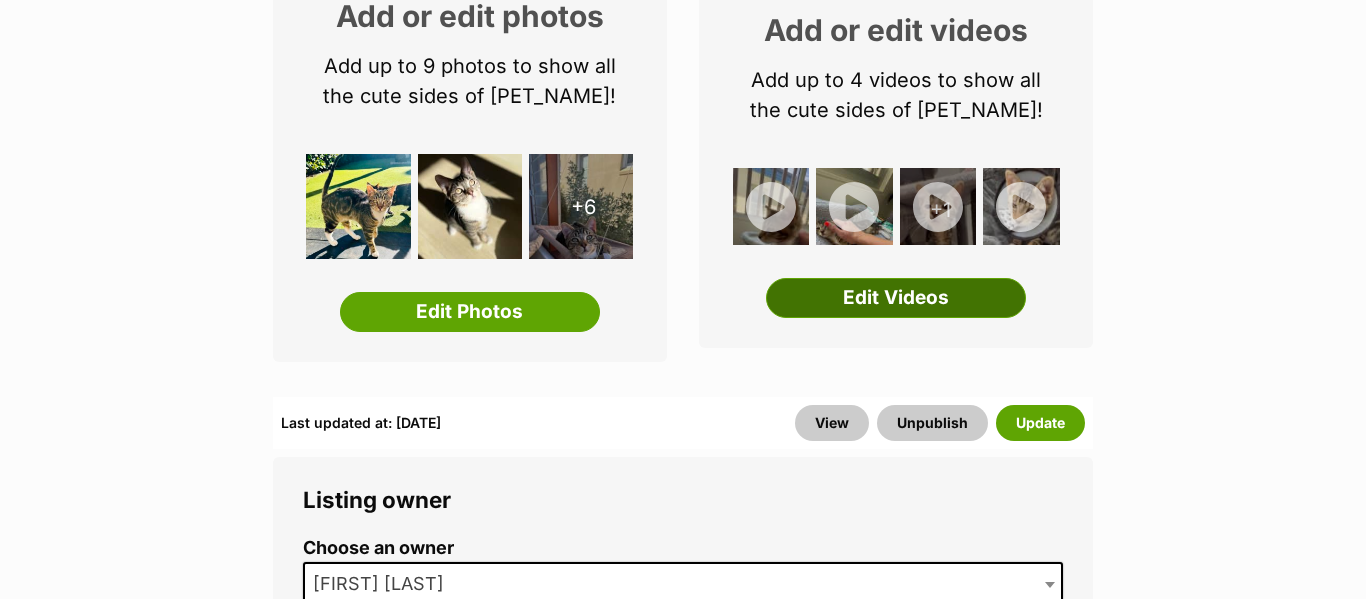 click on "Edit Videos" at bounding box center [896, 298] 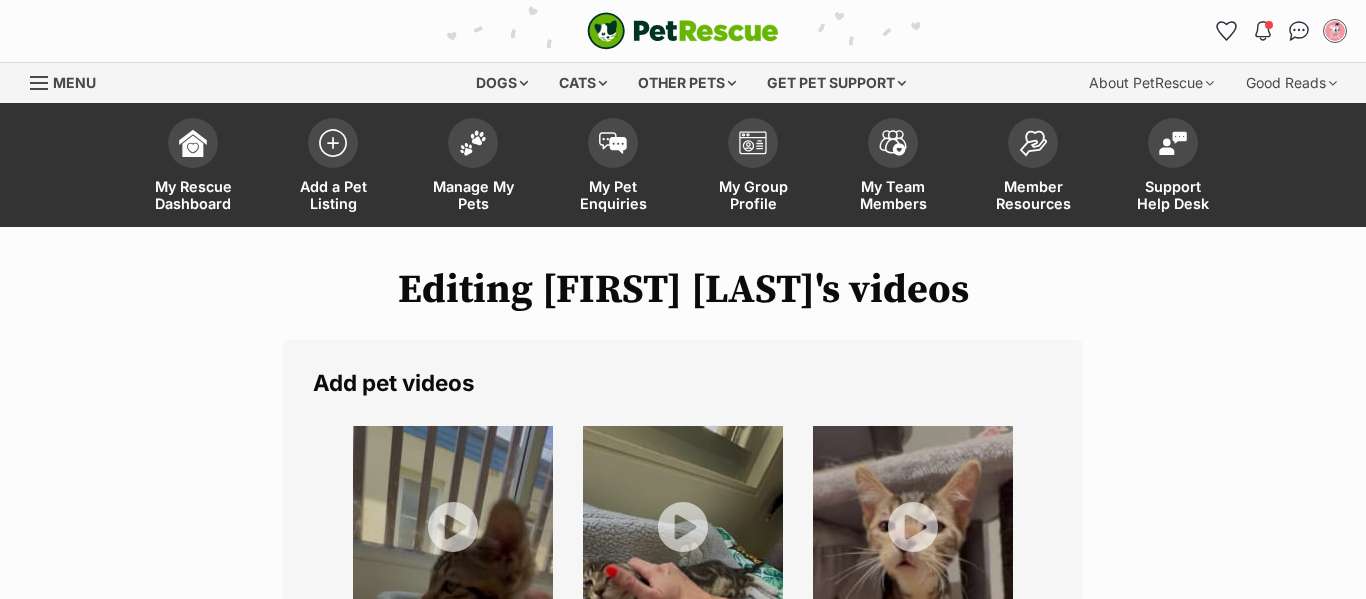 scroll, scrollTop: 0, scrollLeft: 0, axis: both 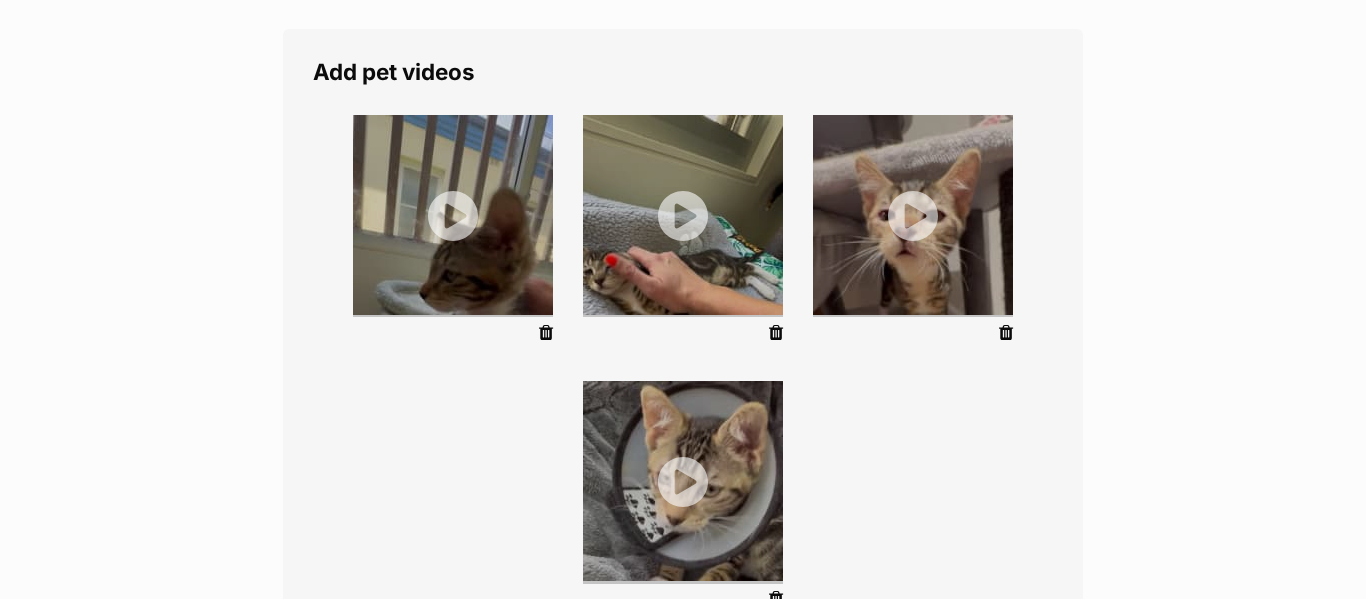 click at bounding box center (683, 481) 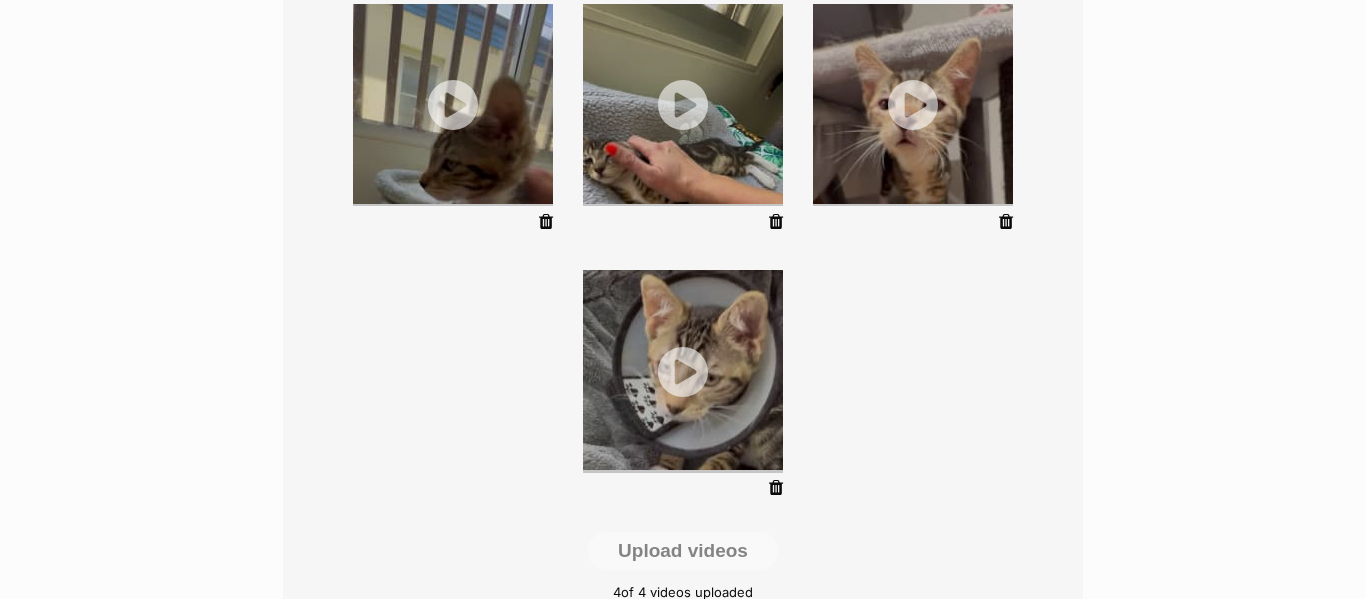 scroll, scrollTop: 436, scrollLeft: 0, axis: vertical 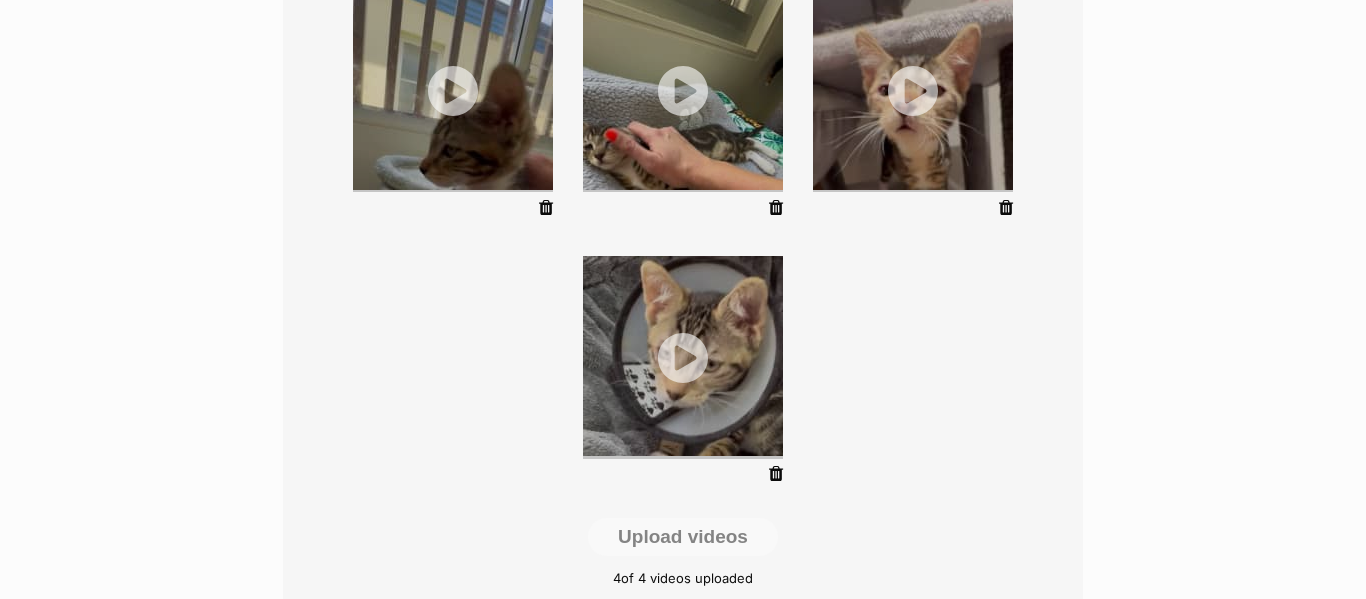click at bounding box center [683, 356] 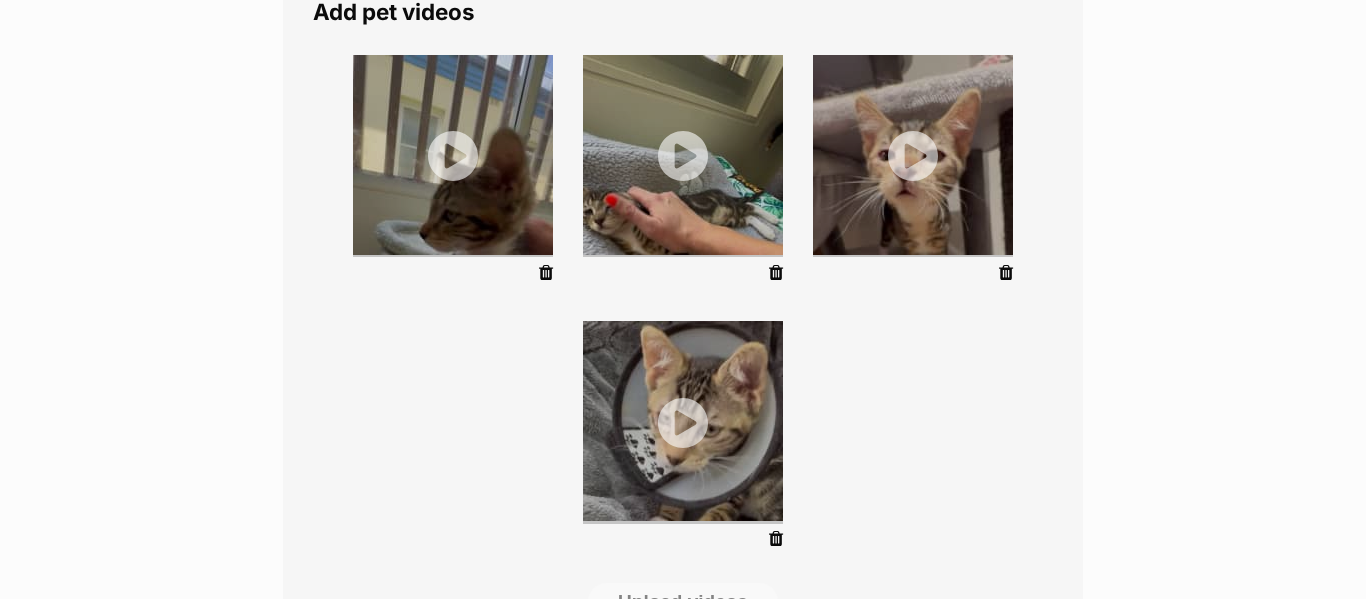 scroll, scrollTop: 368, scrollLeft: 0, axis: vertical 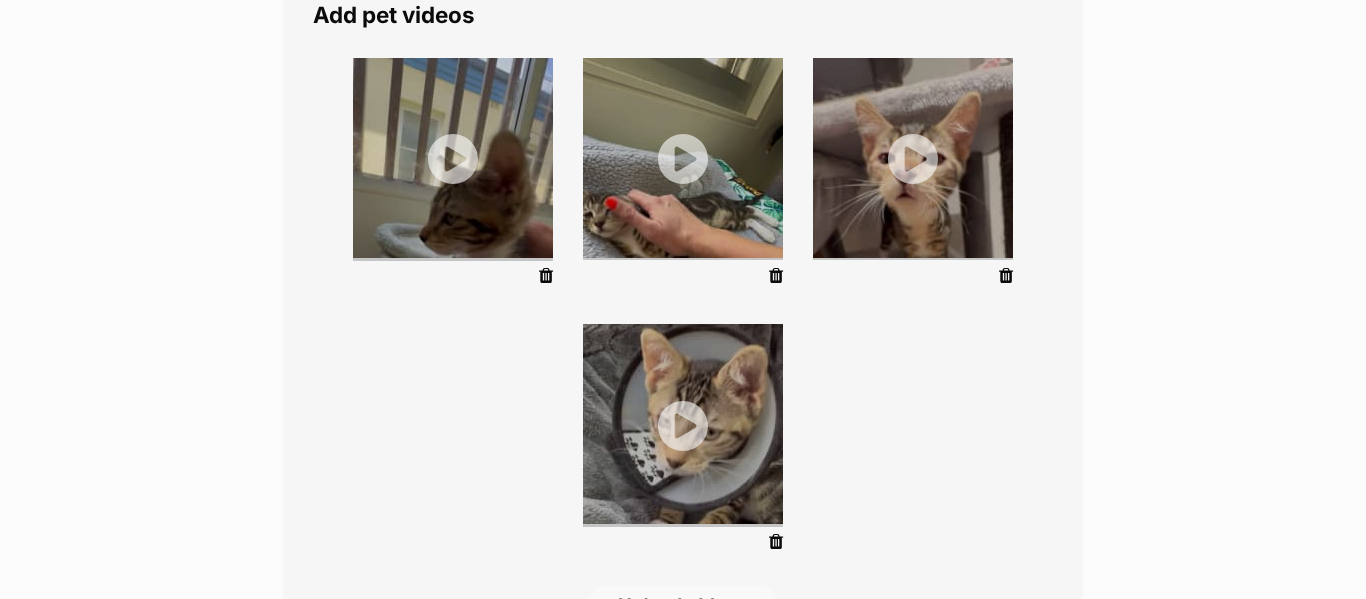 click at bounding box center [453, 158] 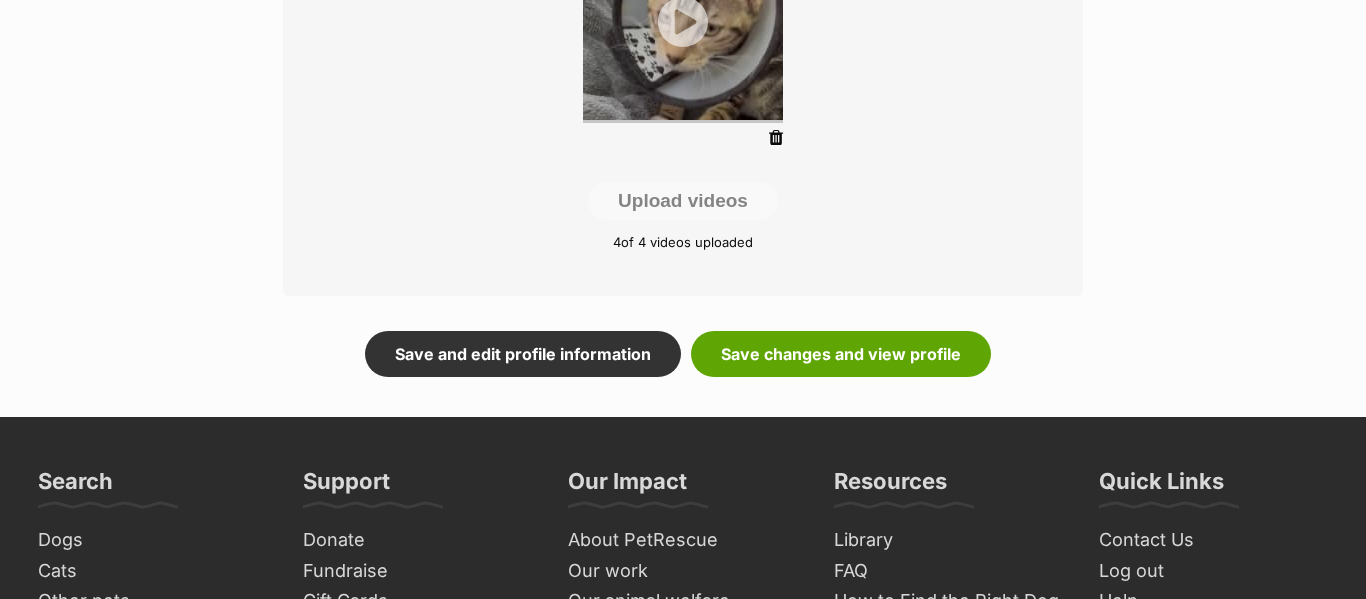 scroll, scrollTop: 770, scrollLeft: 0, axis: vertical 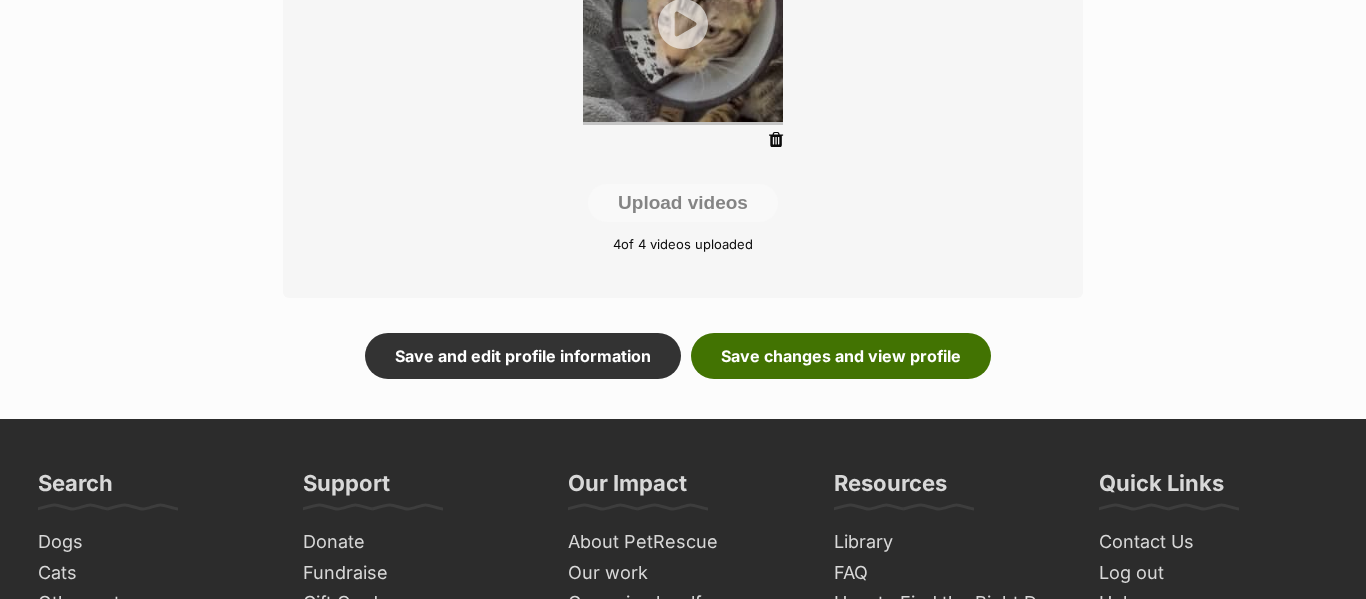 click on "Save changes and view profile" at bounding box center (841, 356) 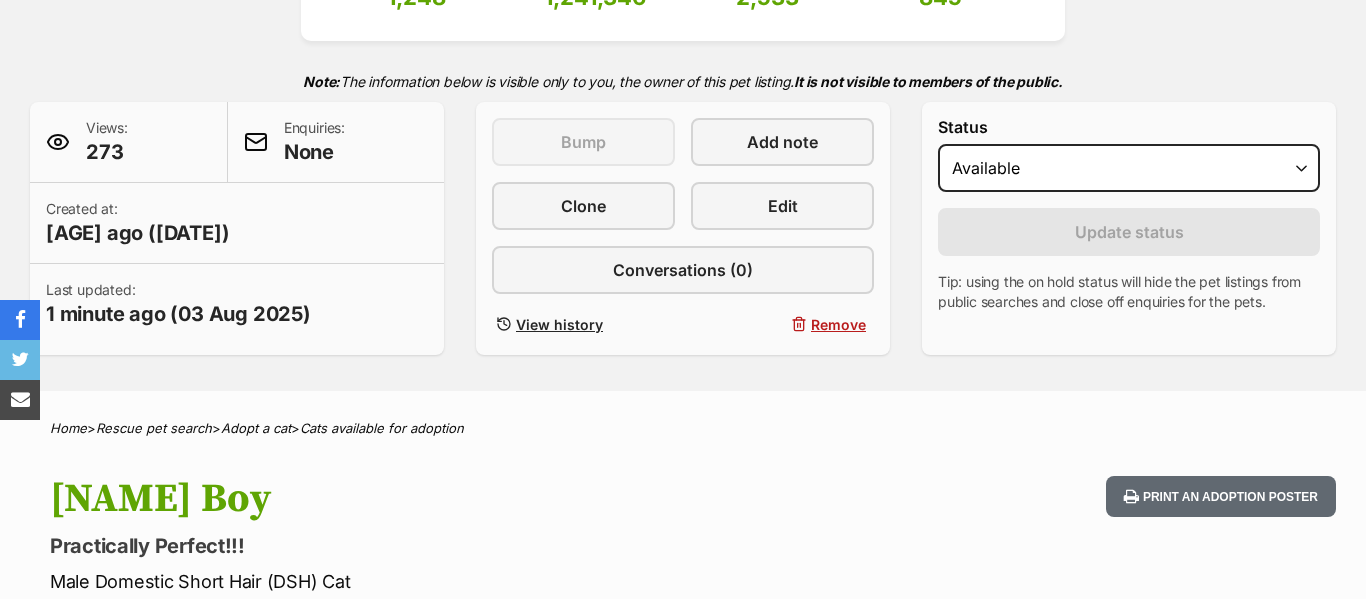 scroll, scrollTop: 1126, scrollLeft: 0, axis: vertical 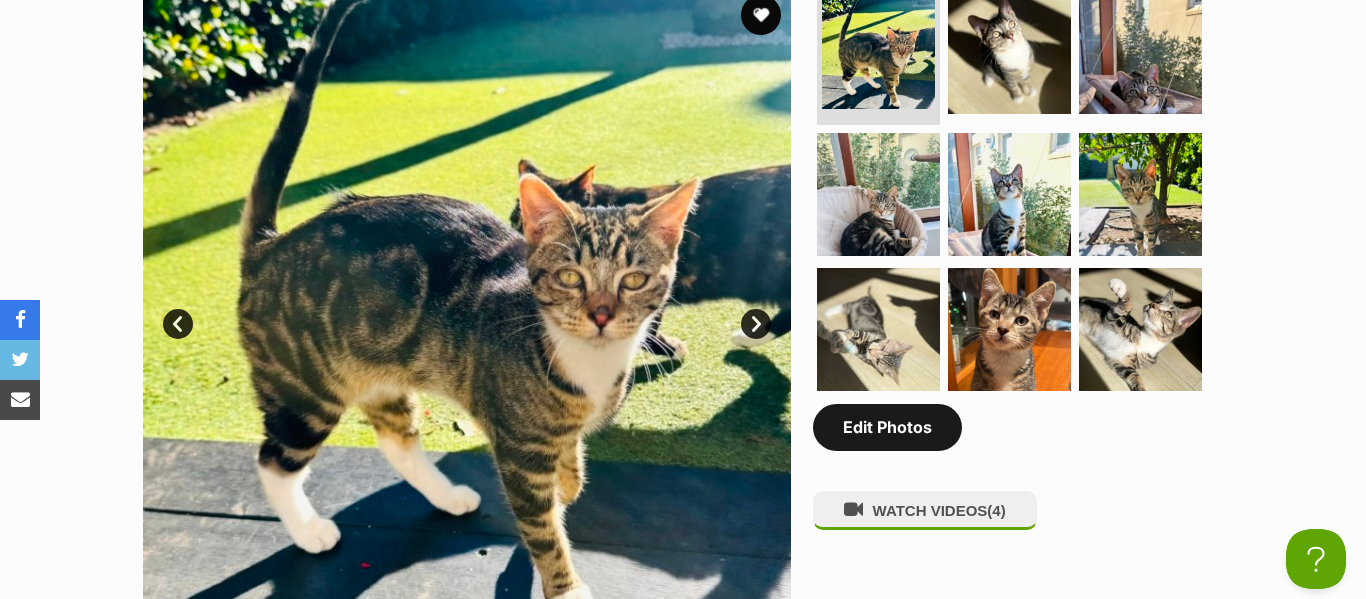 click on "Edit Photos" at bounding box center [887, 427] 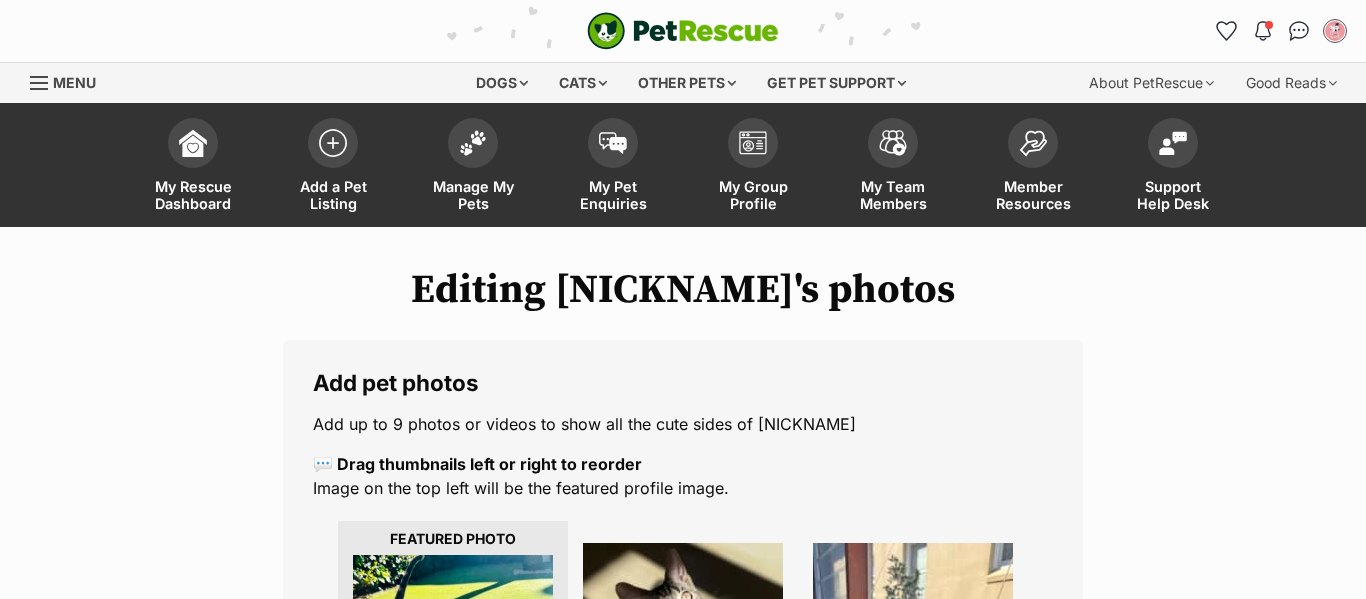 scroll, scrollTop: 0, scrollLeft: 0, axis: both 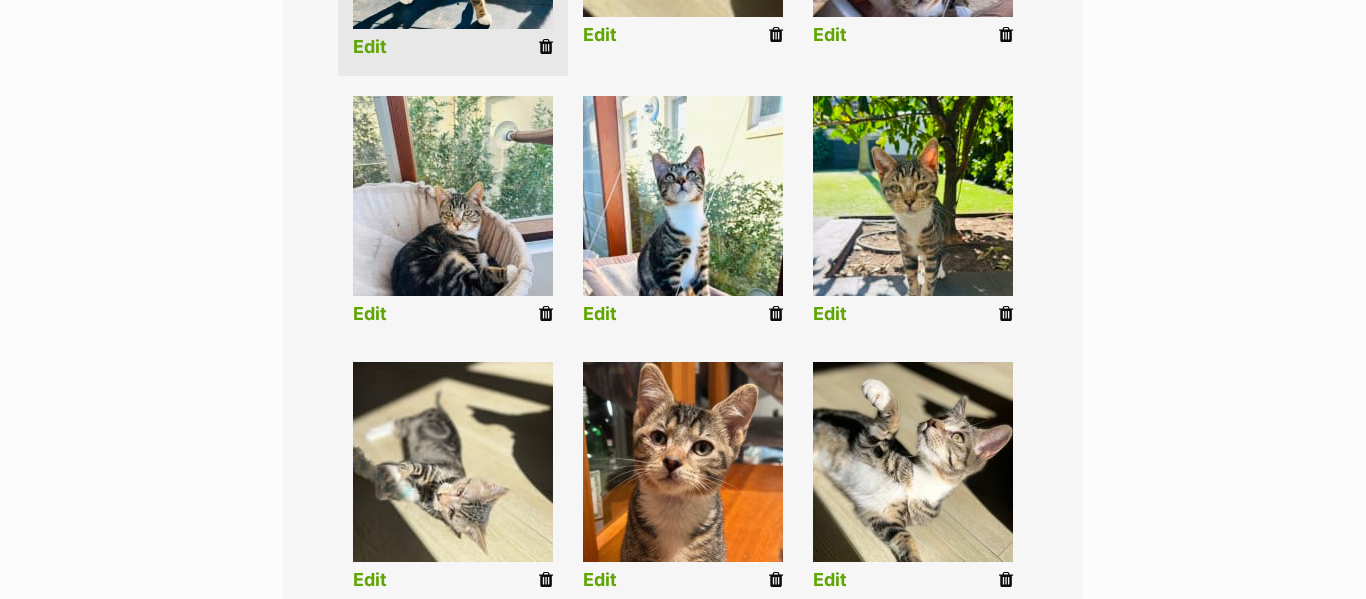 click on "Edit" at bounding box center (913, 214) 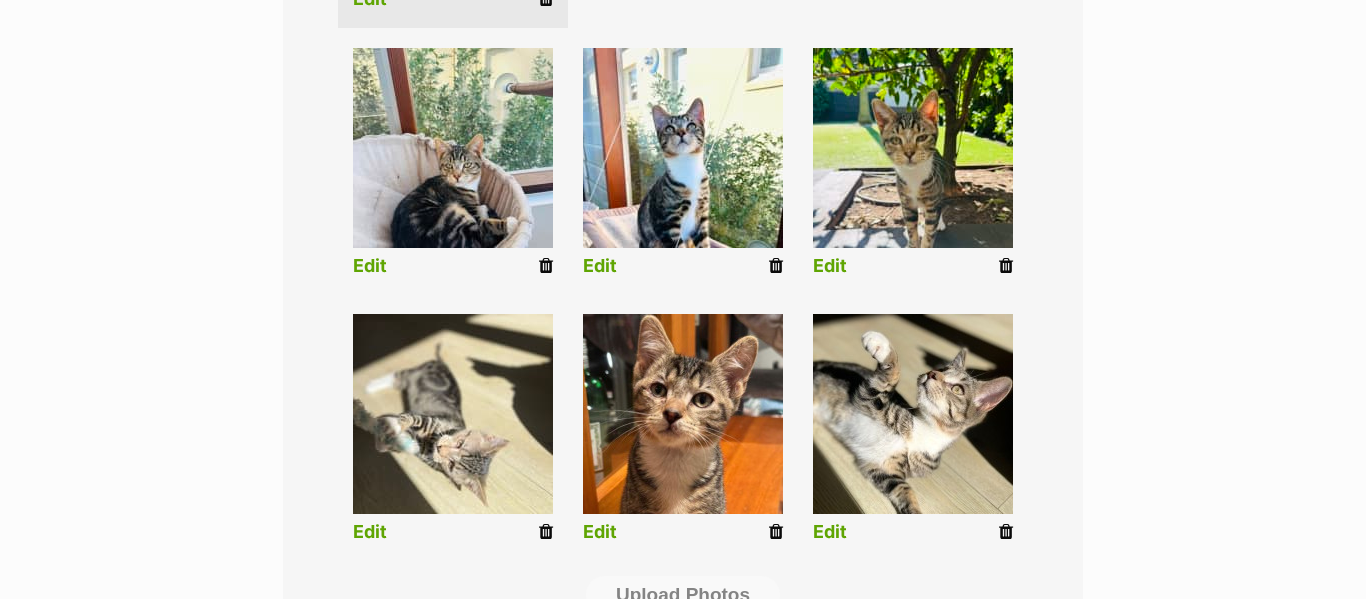 click on "Edit" at bounding box center [830, 266] 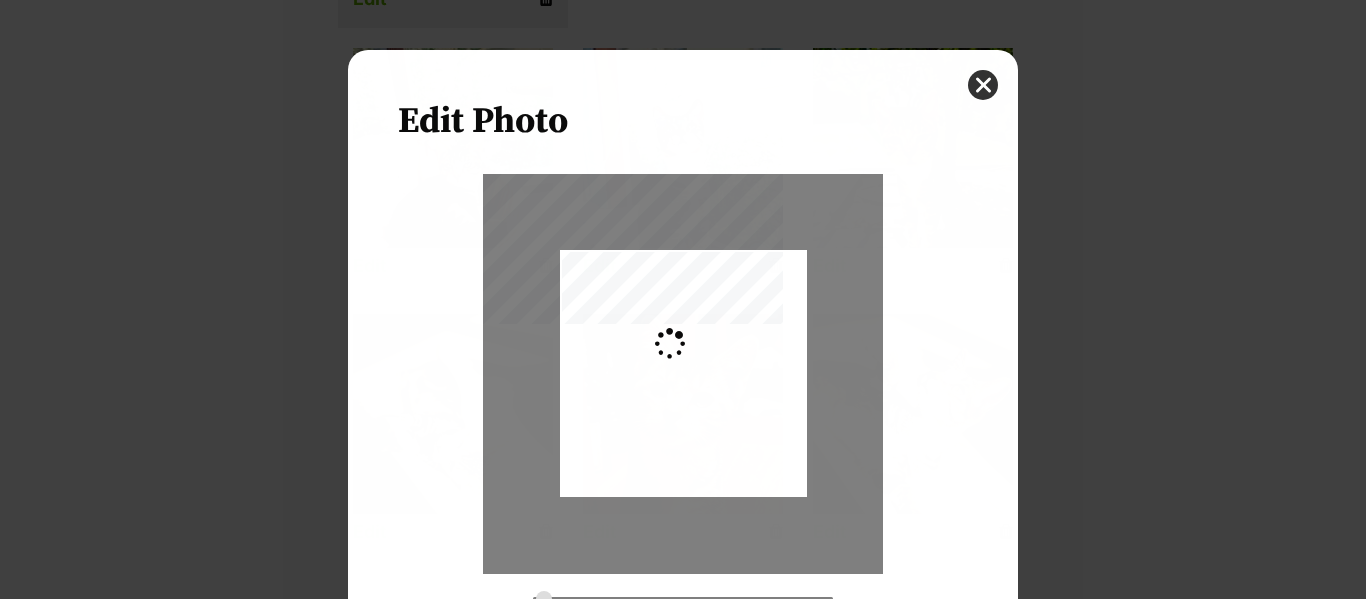 scroll, scrollTop: 0, scrollLeft: 0, axis: both 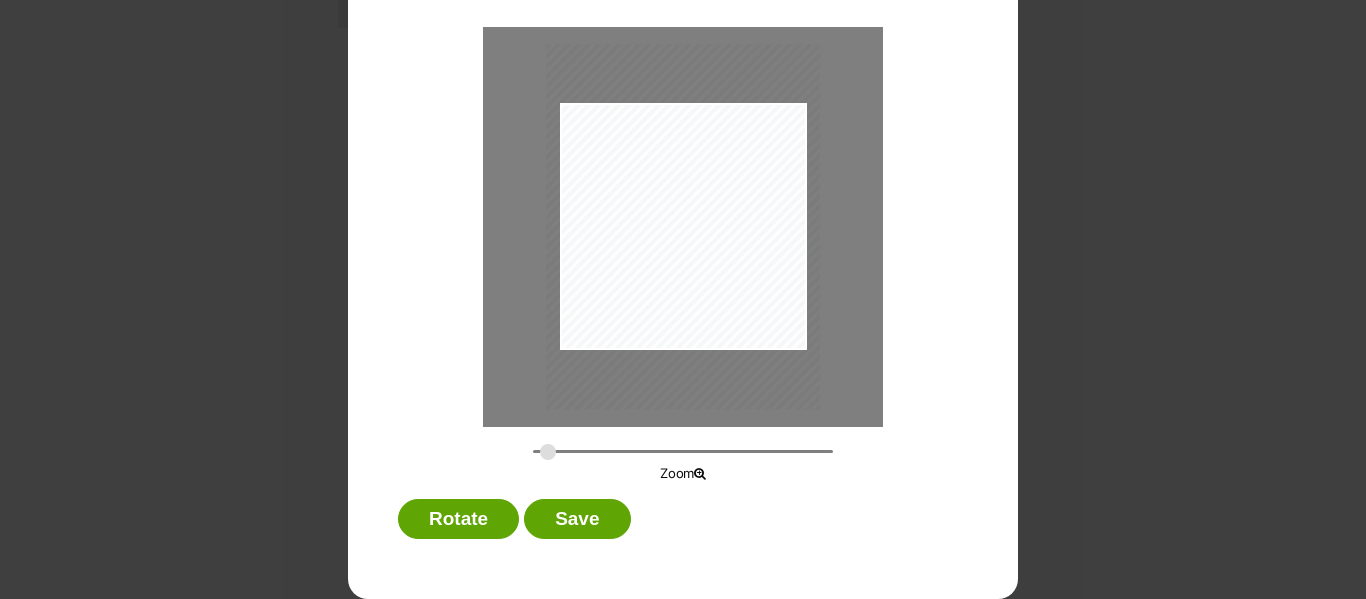 type on "0.3047" 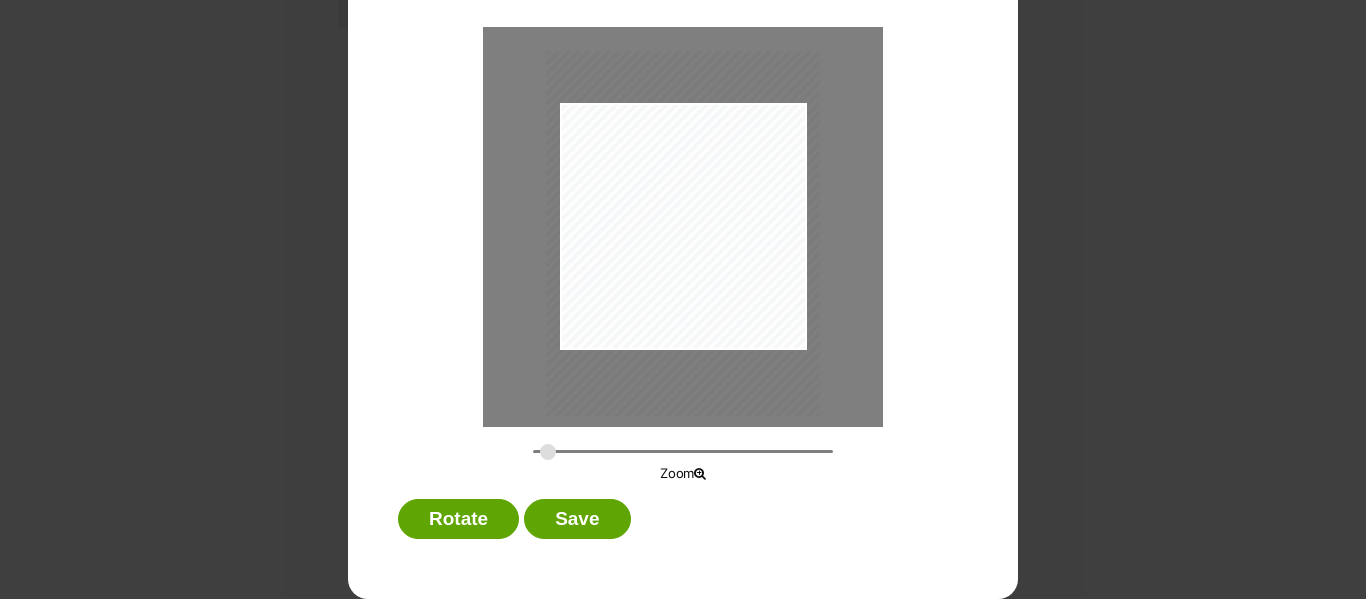 click at bounding box center [683, 233] 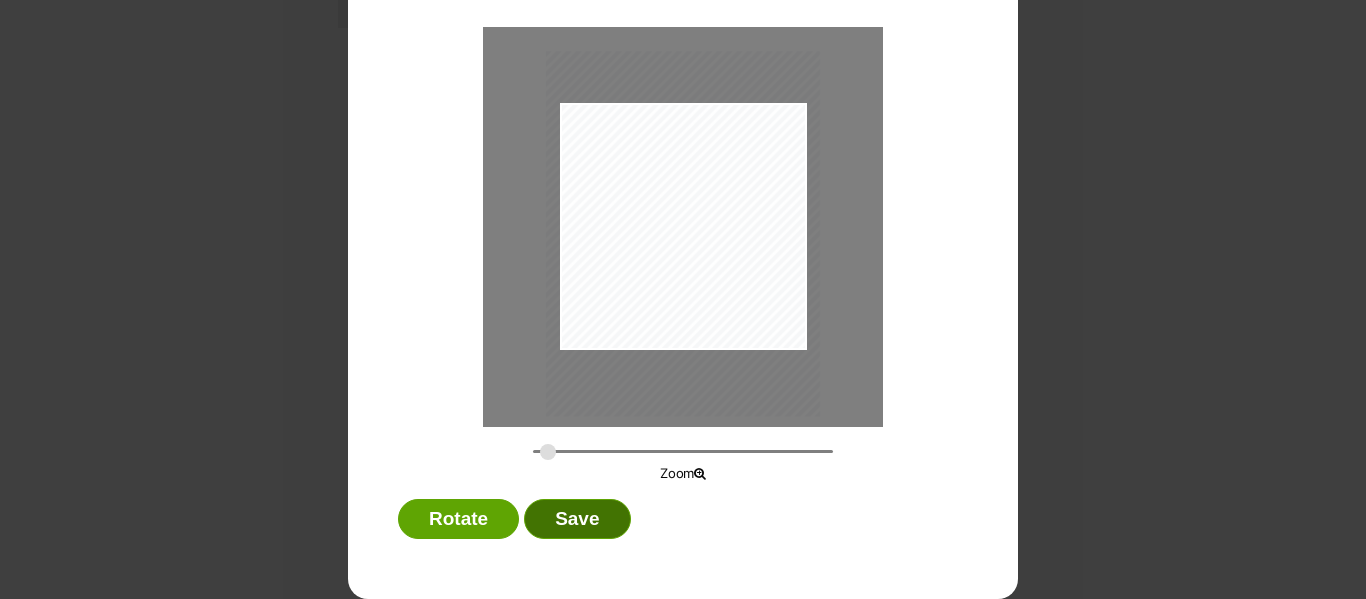 click on "Save" at bounding box center (577, 519) 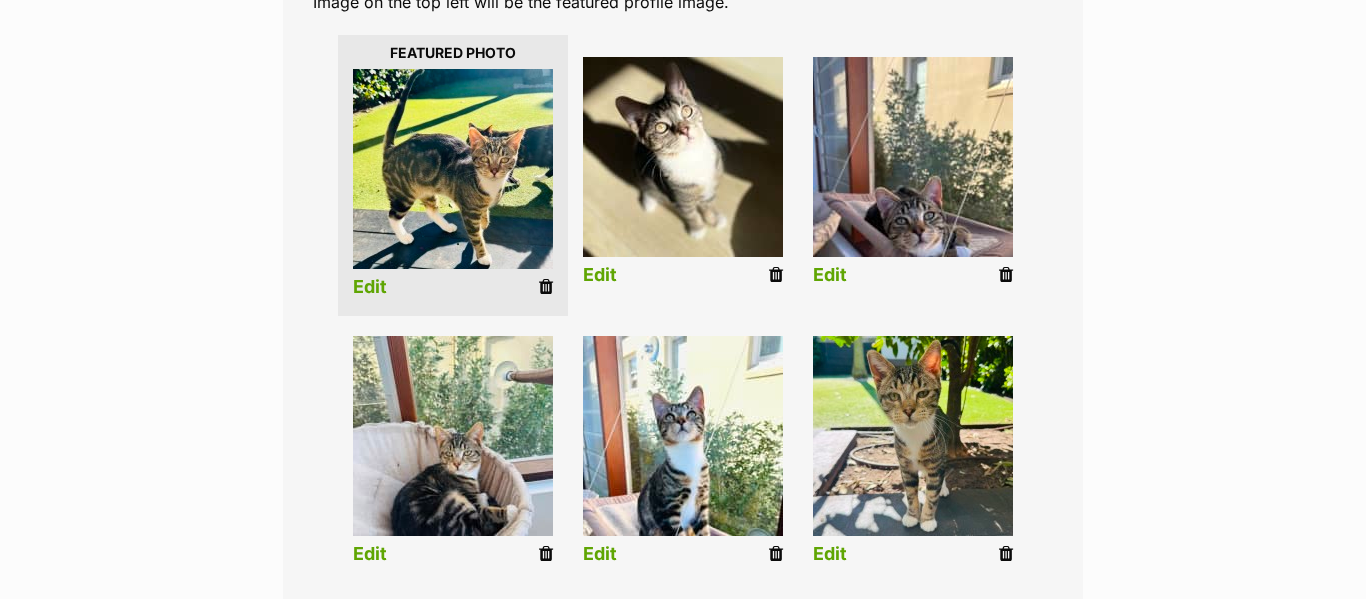 scroll, scrollTop: 508, scrollLeft: 0, axis: vertical 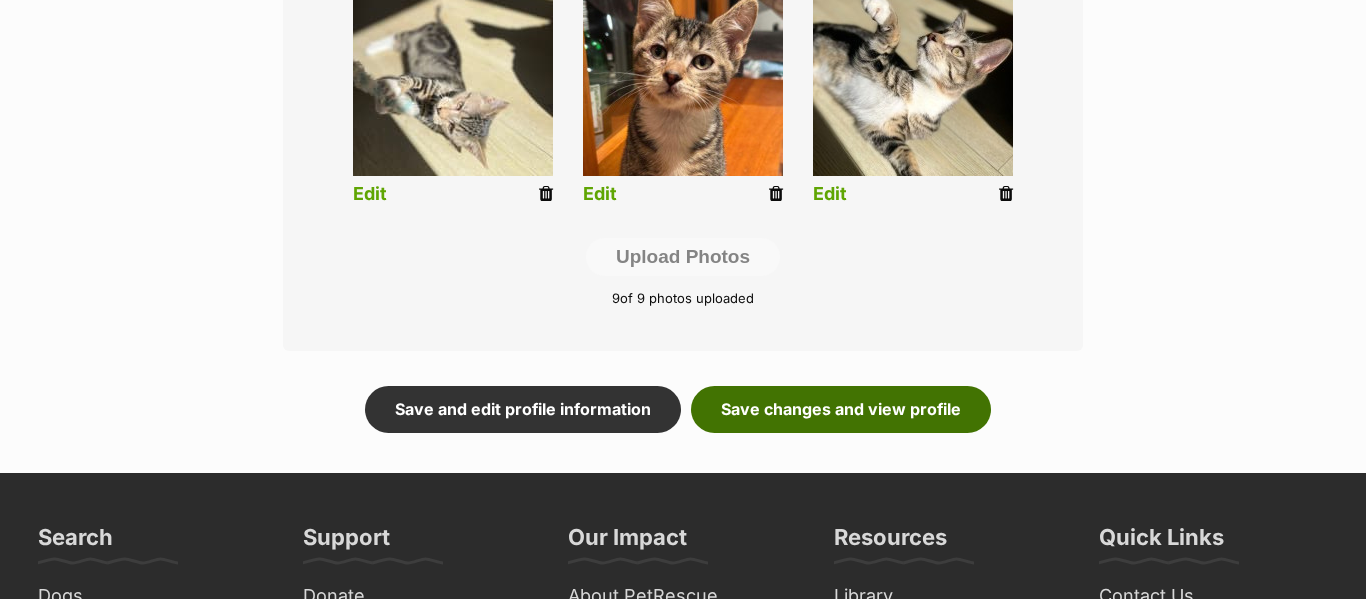 click on "Save changes and view profile" at bounding box center (841, 409) 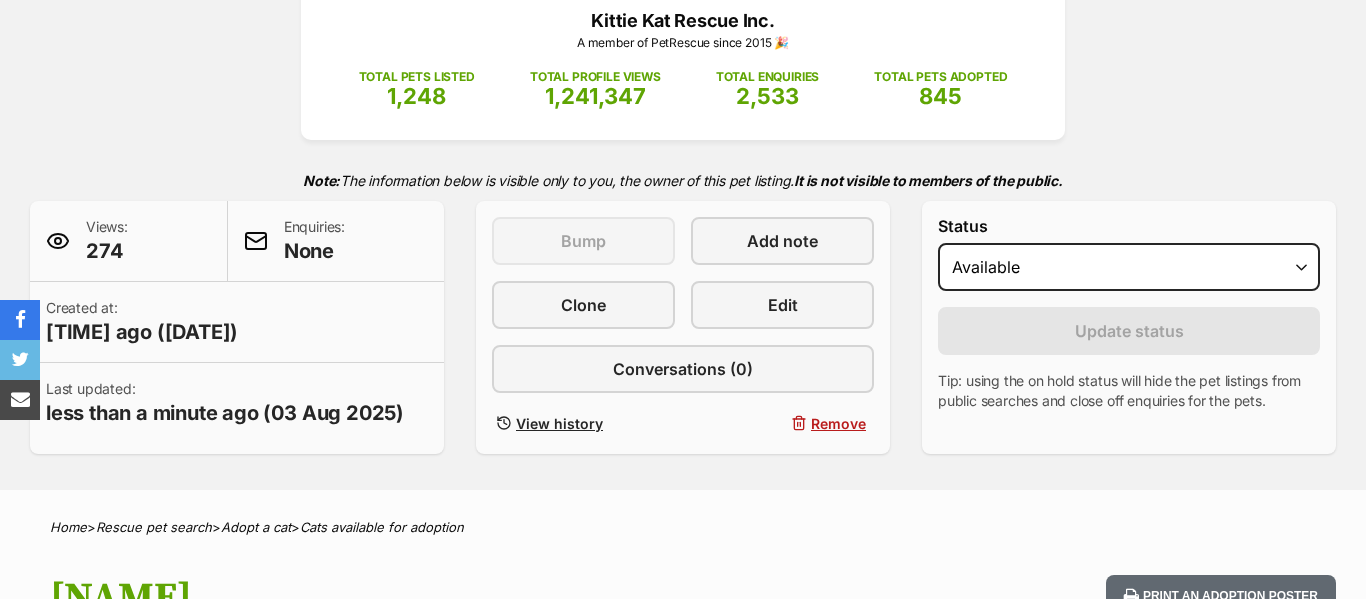 scroll, scrollTop: 388, scrollLeft: 0, axis: vertical 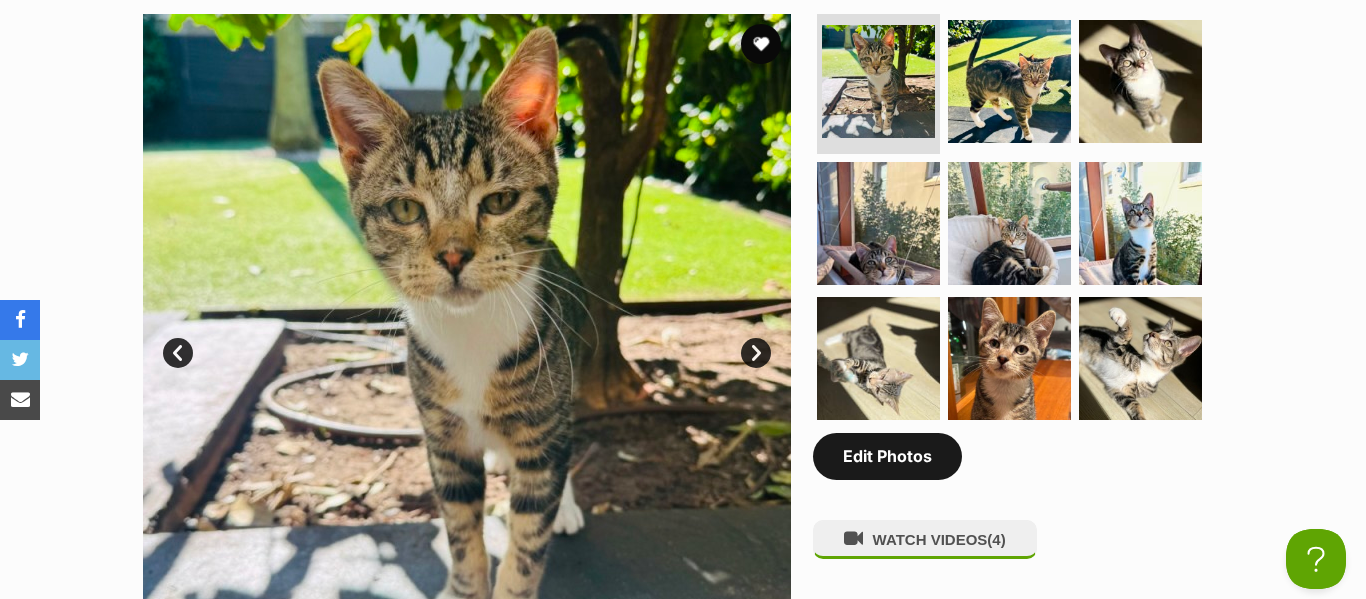 click on "Edit Photos" at bounding box center (887, 456) 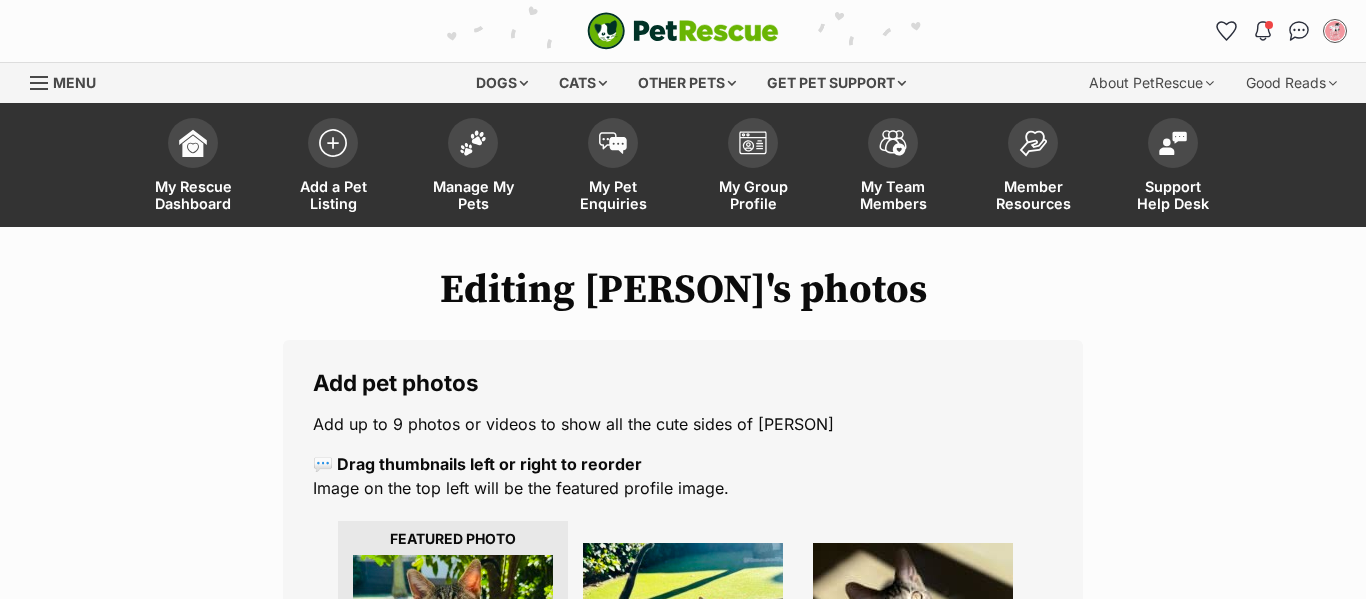 scroll, scrollTop: 66, scrollLeft: 0, axis: vertical 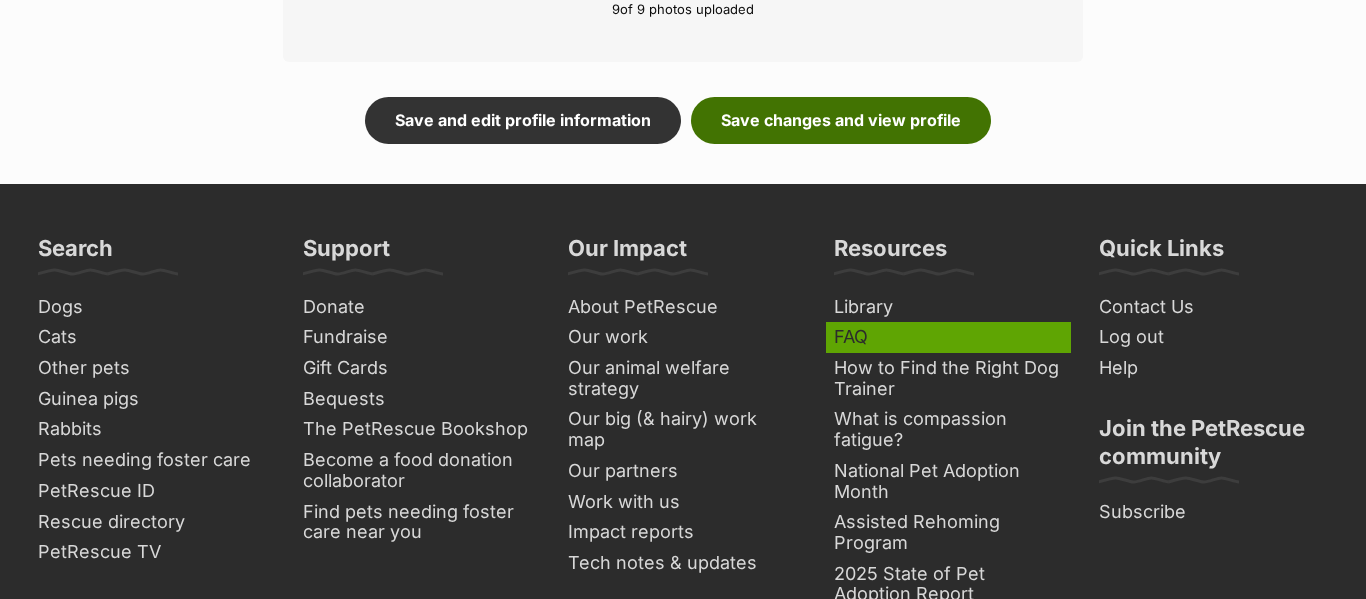 click on "Save changes and view profile" at bounding box center [841, 120] 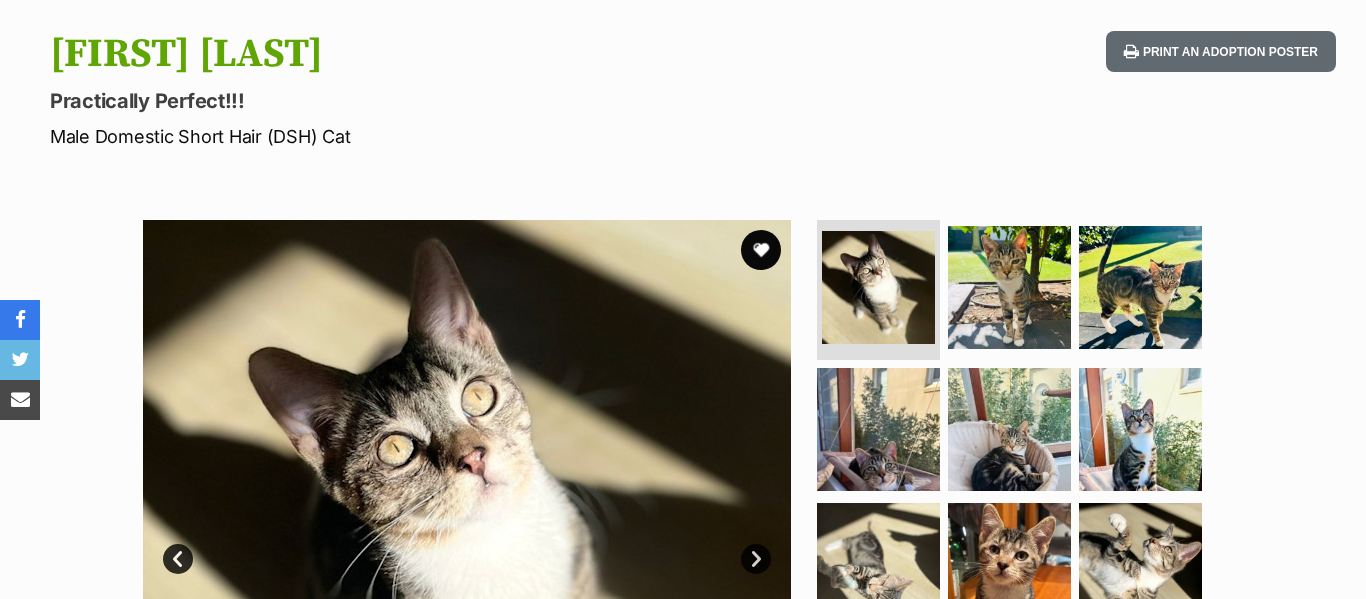 scroll, scrollTop: 1114, scrollLeft: 0, axis: vertical 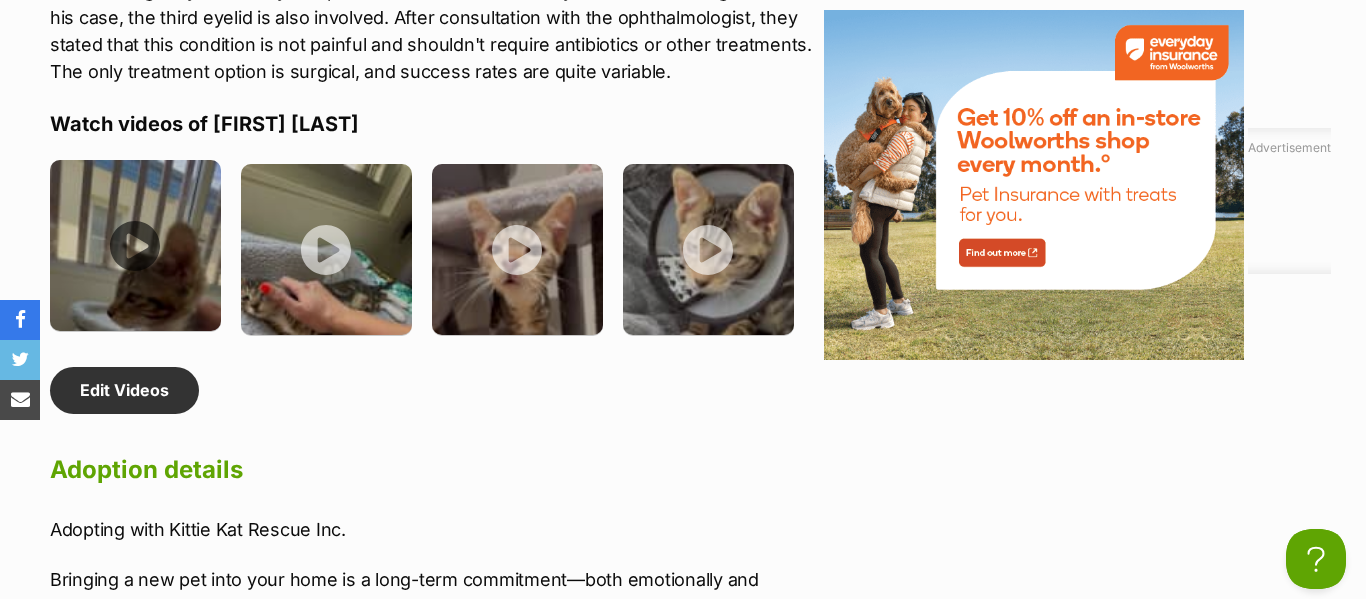 click at bounding box center [135, 245] 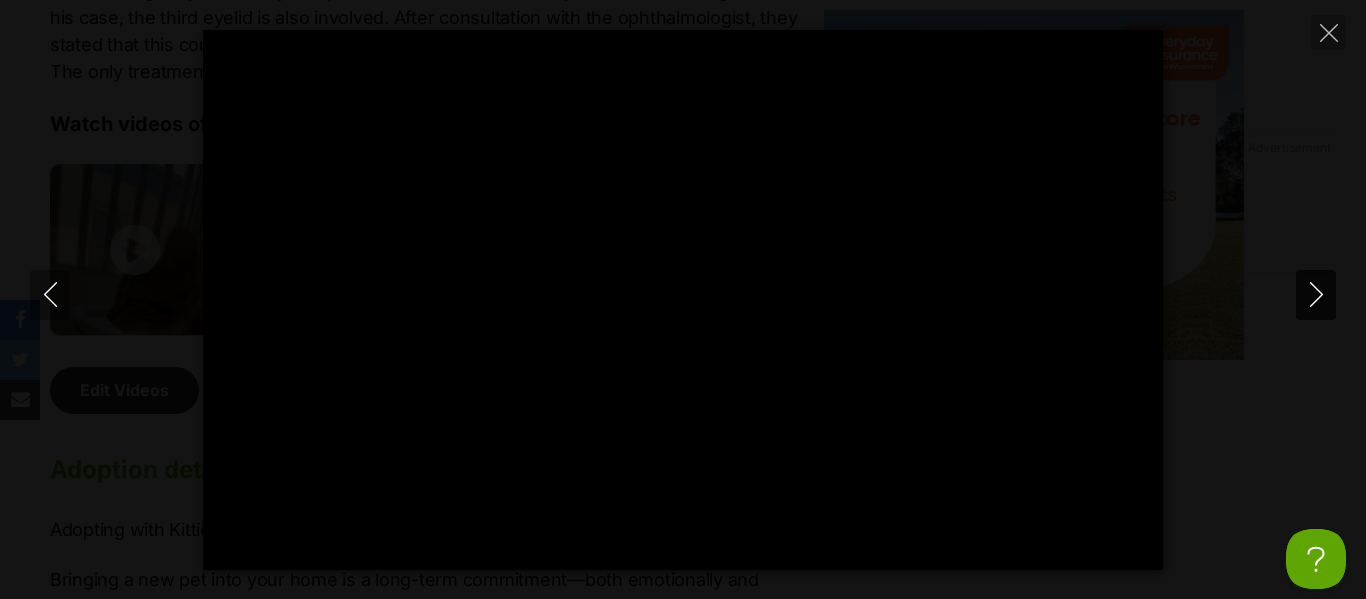click 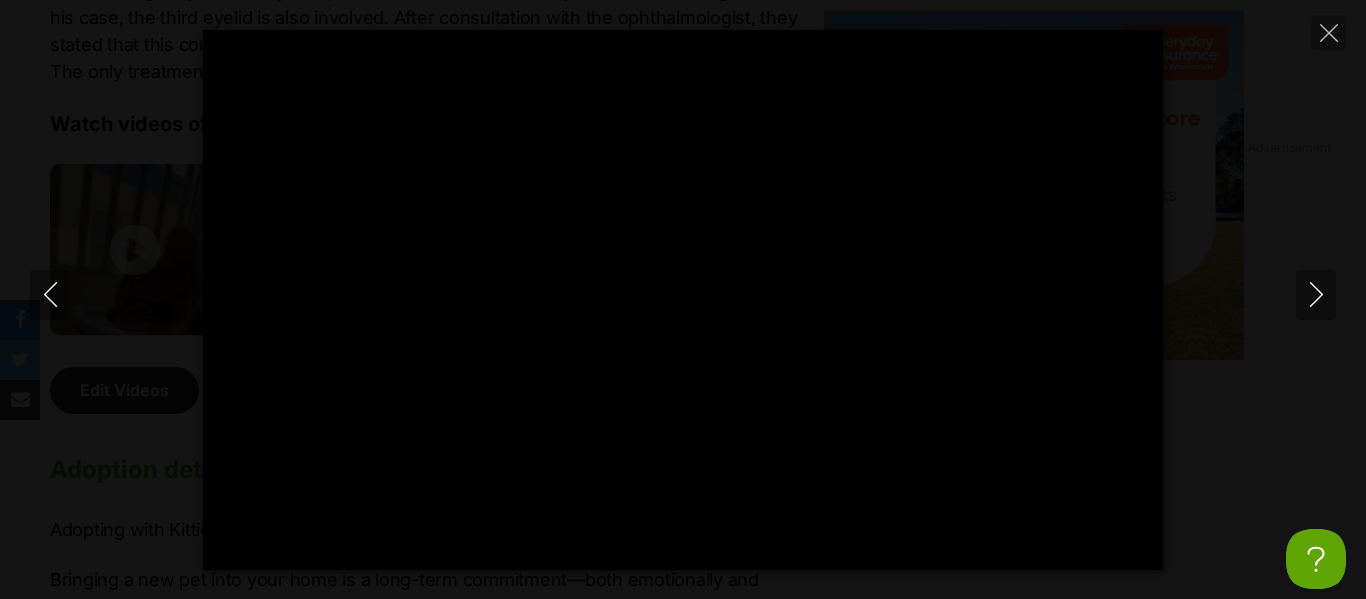 type on "46.03" 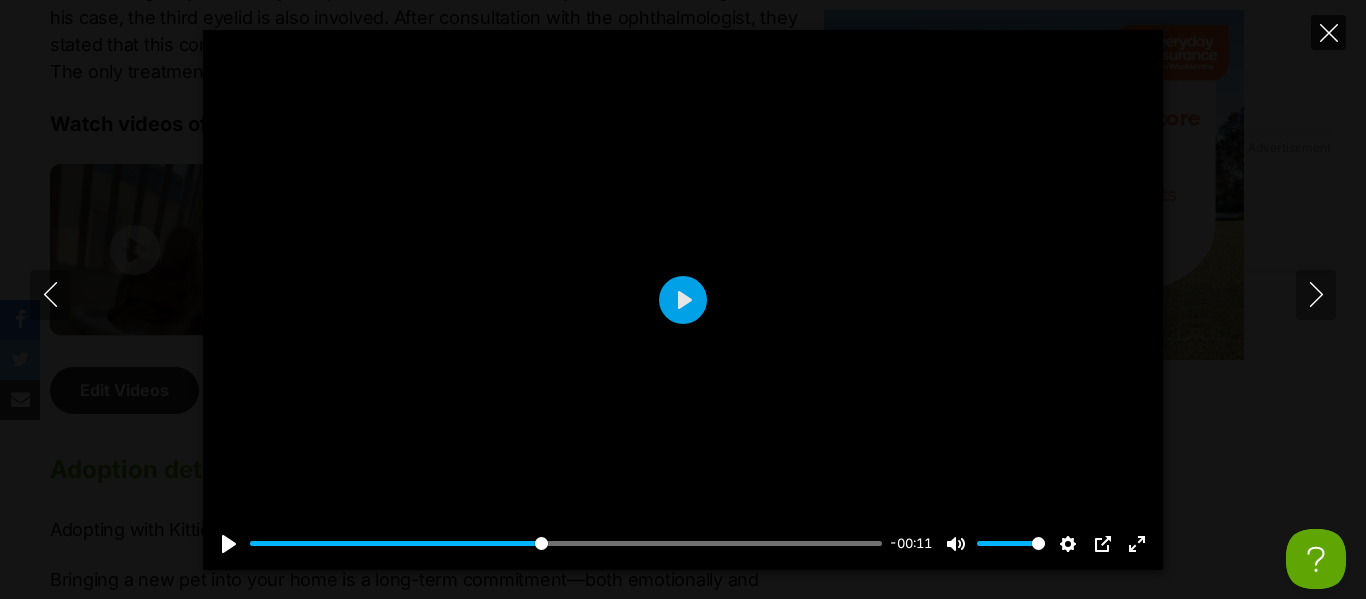 click 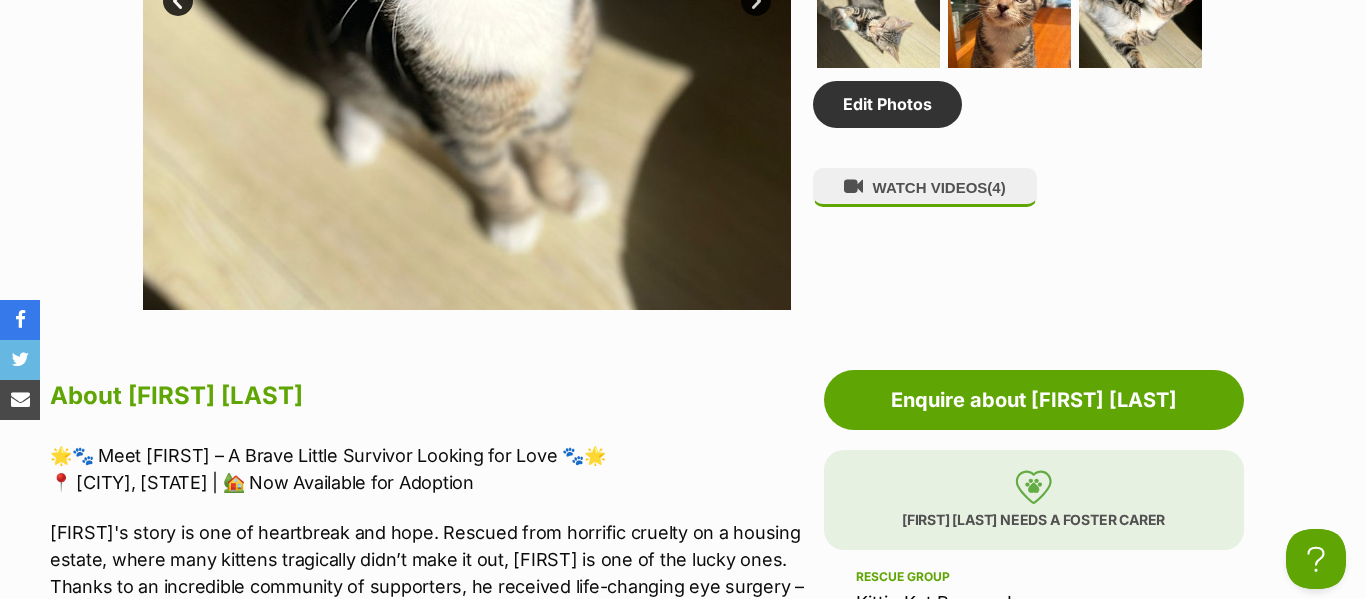 scroll, scrollTop: 1391, scrollLeft: 0, axis: vertical 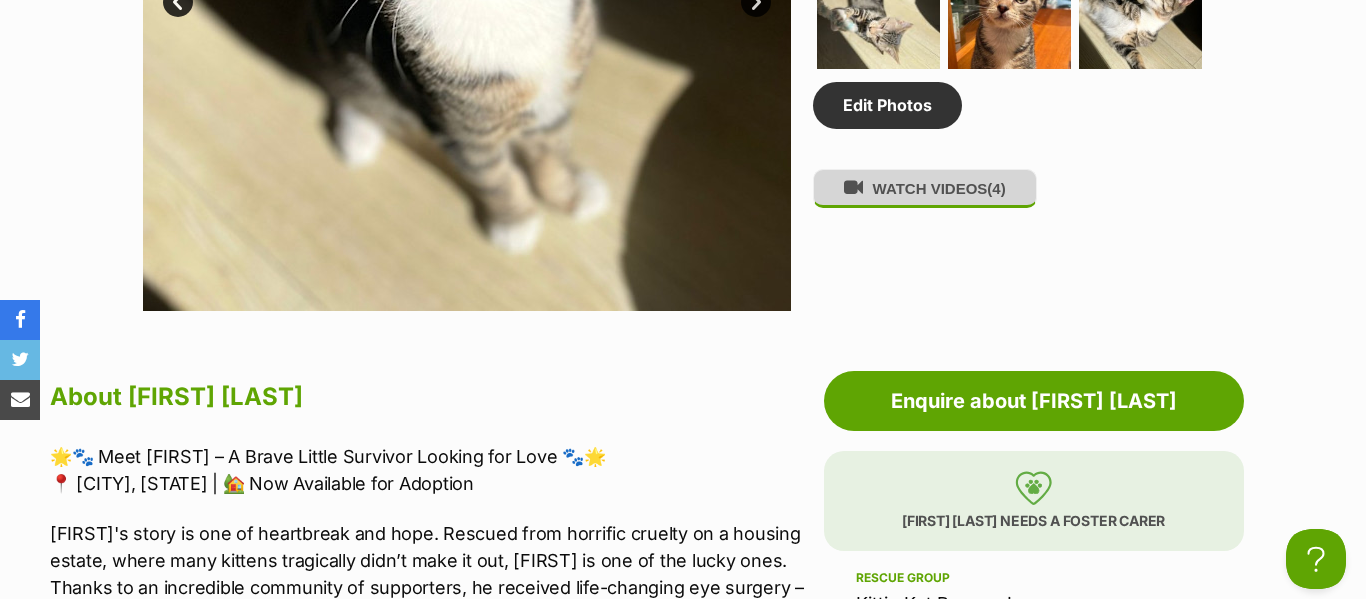 click on "WATCH VIDEOS
(4)" at bounding box center [925, 188] 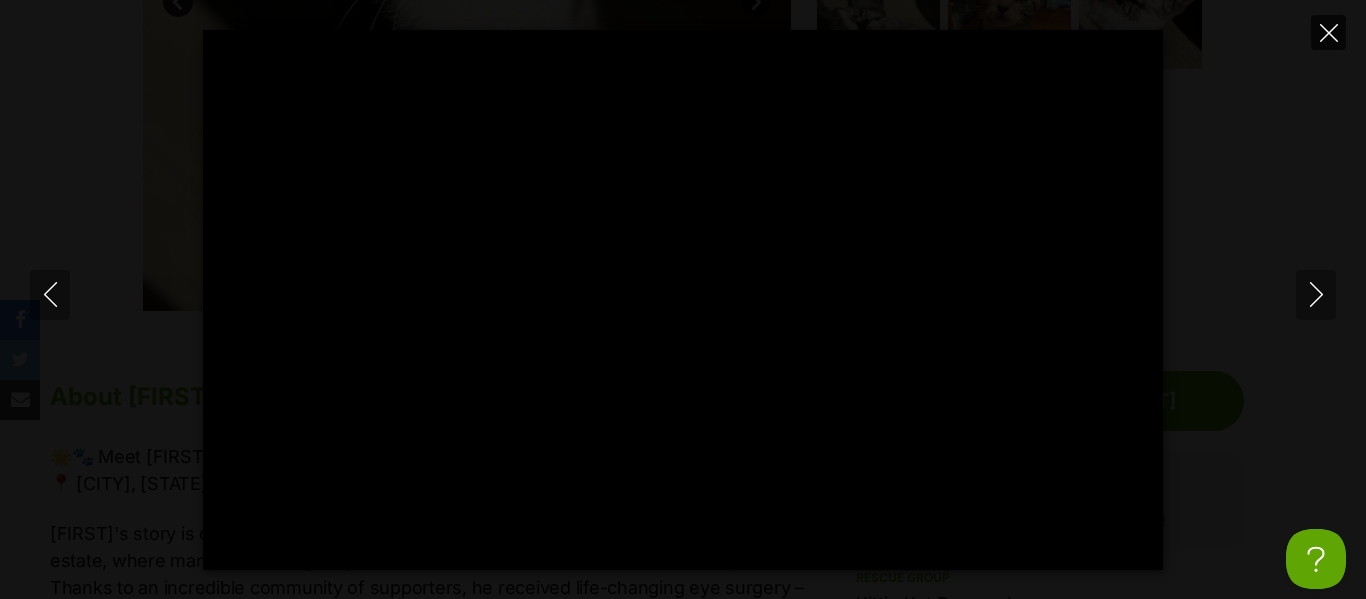 click at bounding box center (1328, 32) 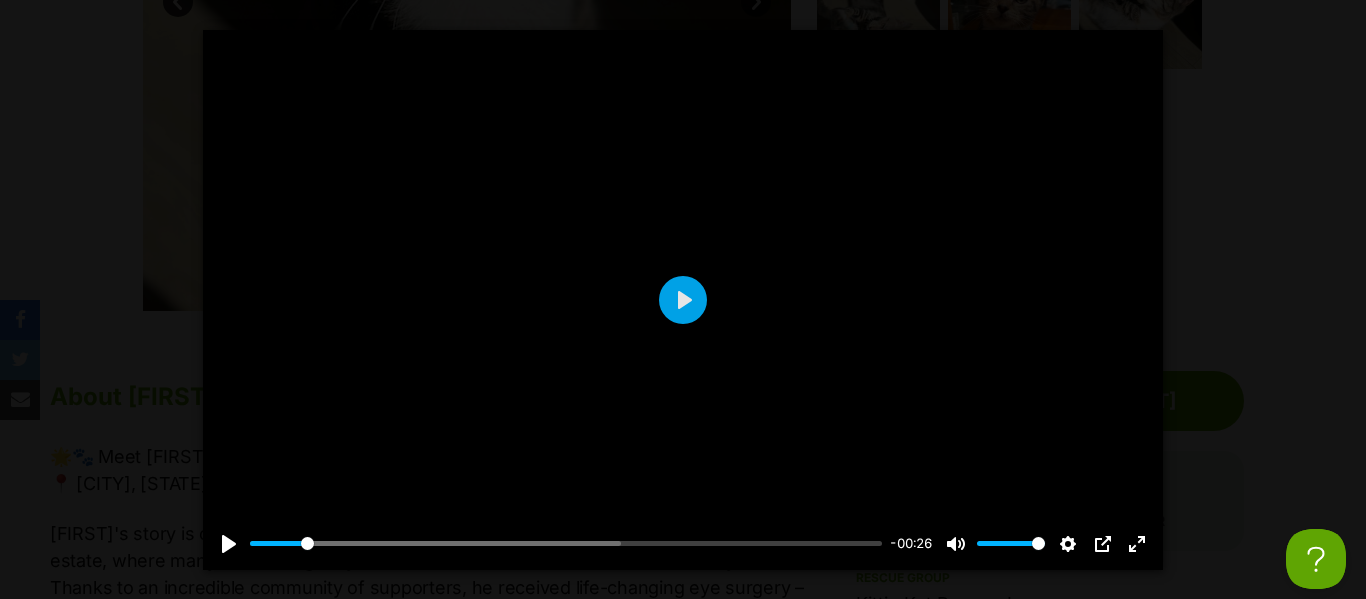 type on "8.33" 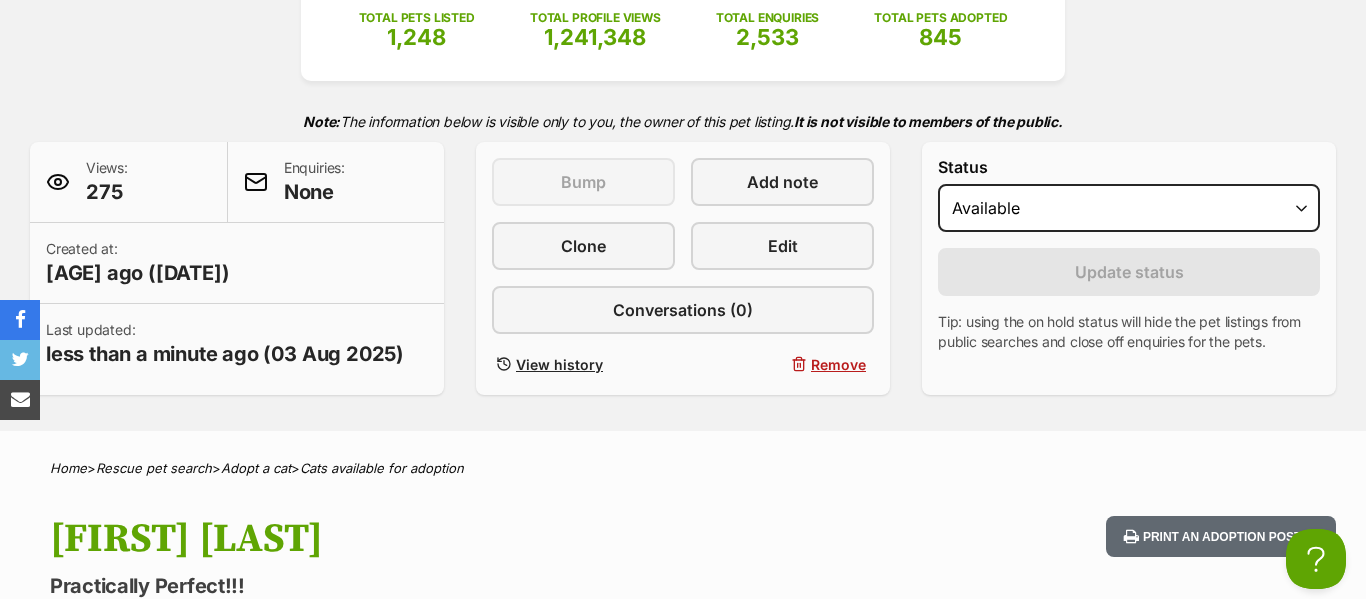 scroll, scrollTop: 351, scrollLeft: 0, axis: vertical 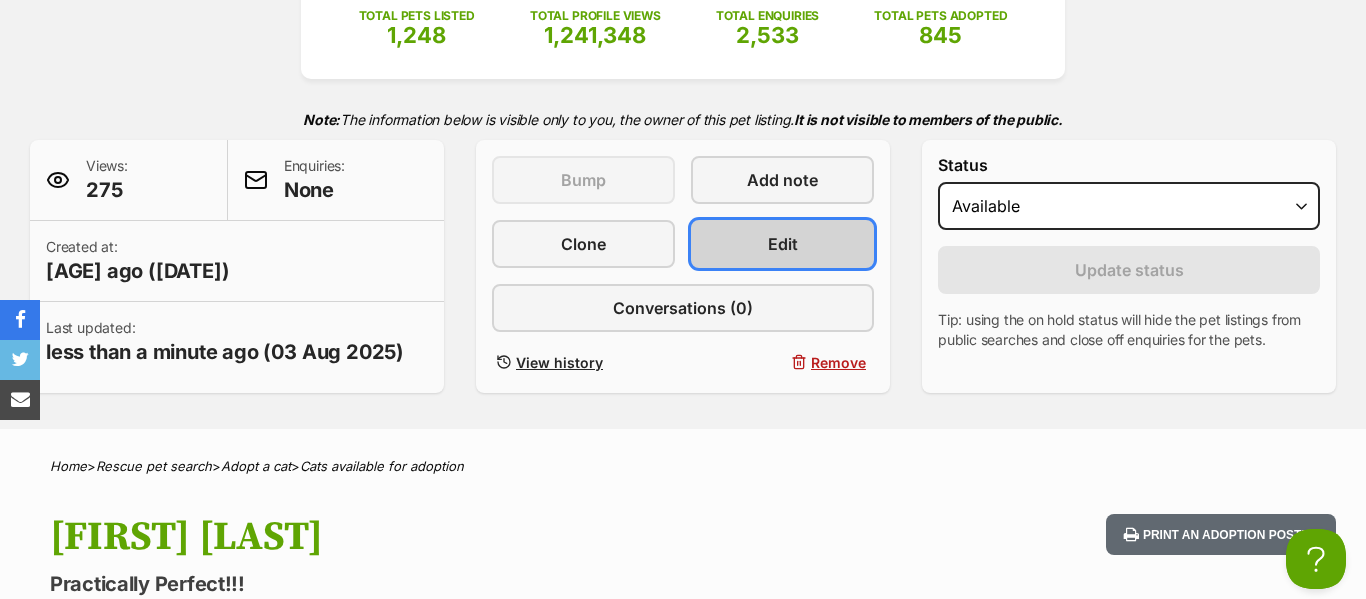 click on "Edit" at bounding box center [782, 244] 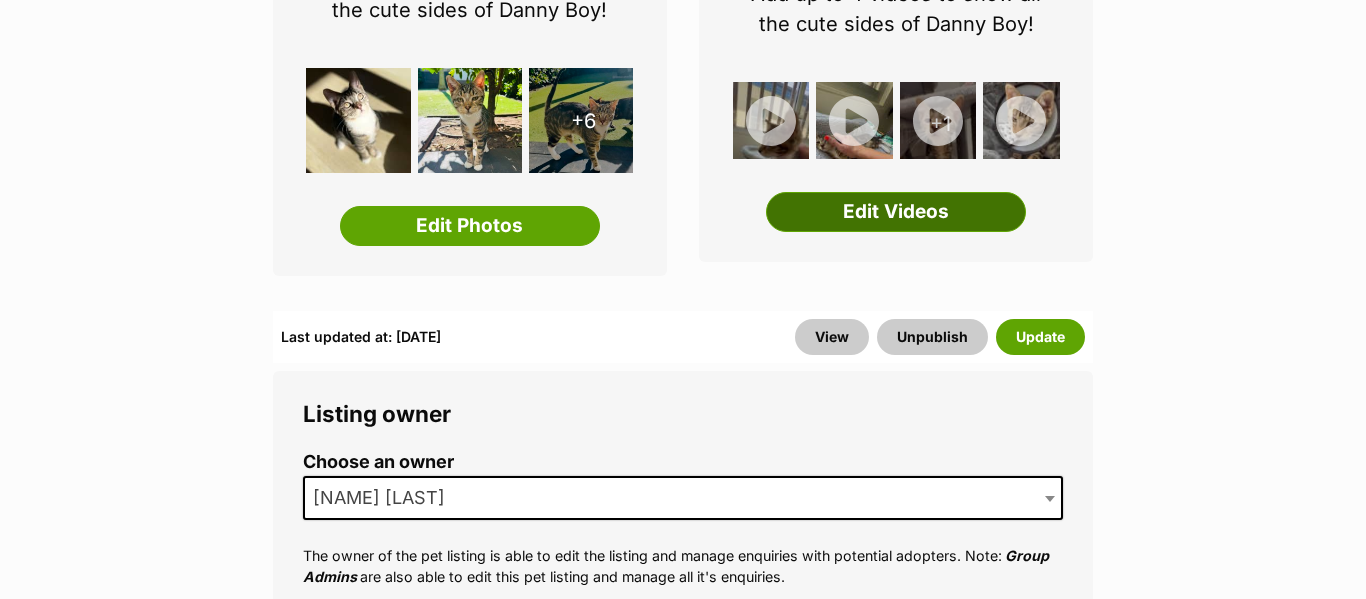 scroll, scrollTop: 455, scrollLeft: 0, axis: vertical 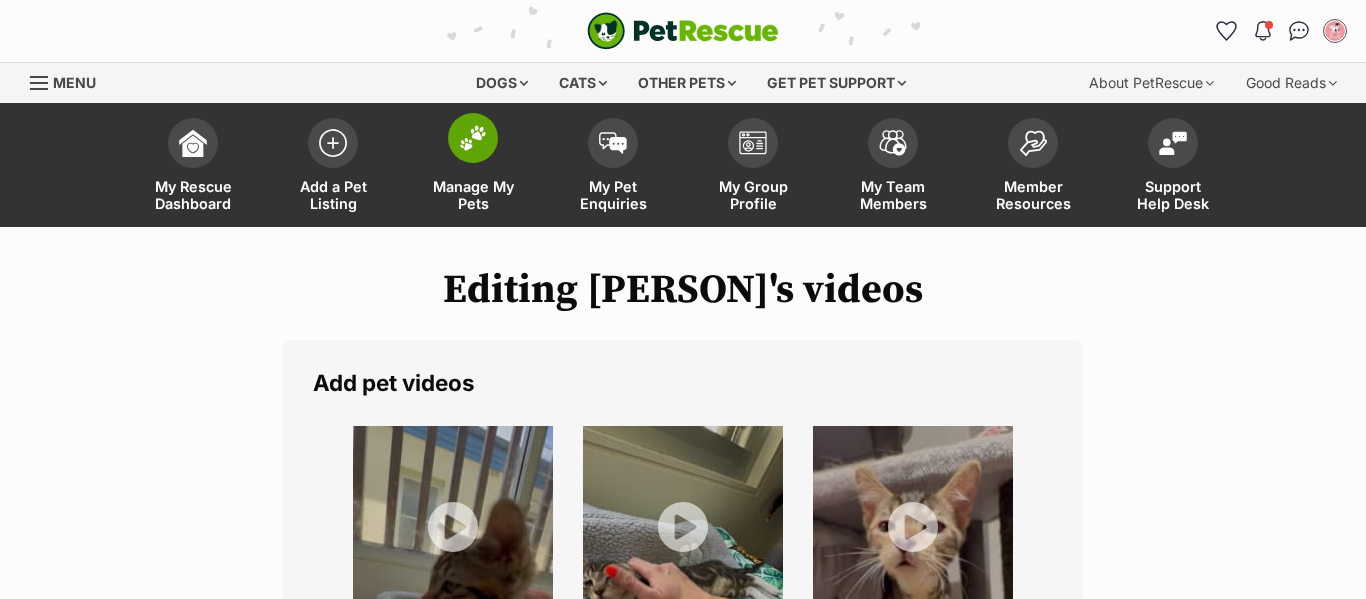 click on "Manage My Pets" at bounding box center (473, 167) 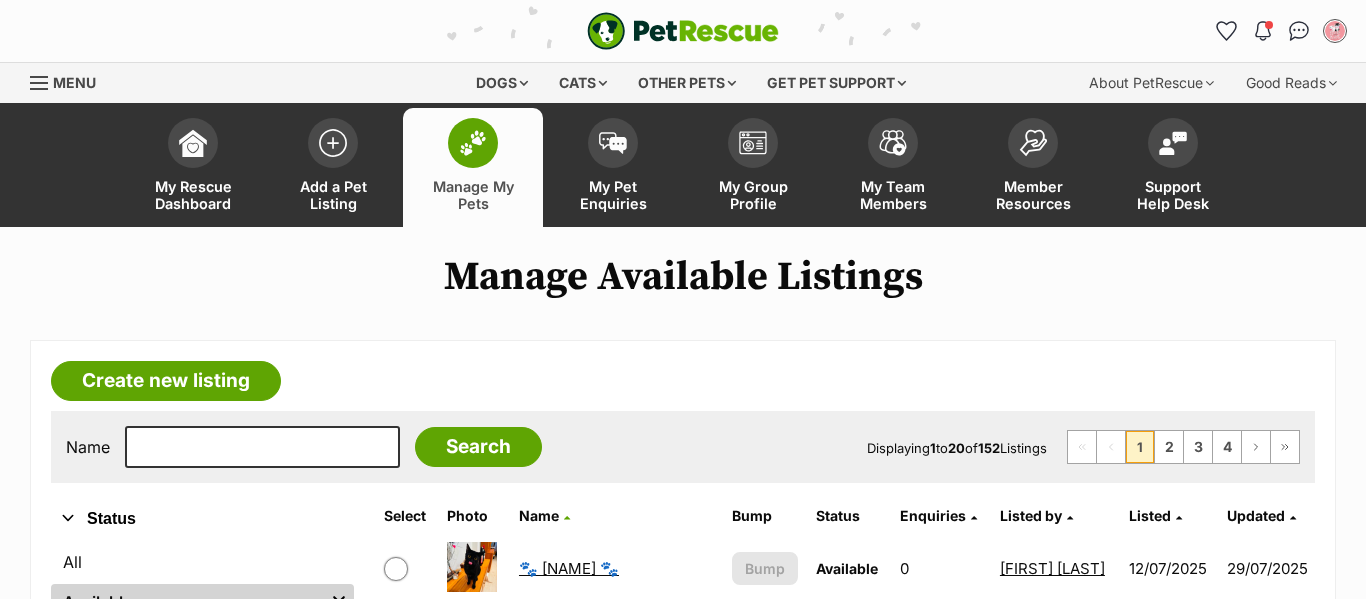 scroll, scrollTop: 0, scrollLeft: 0, axis: both 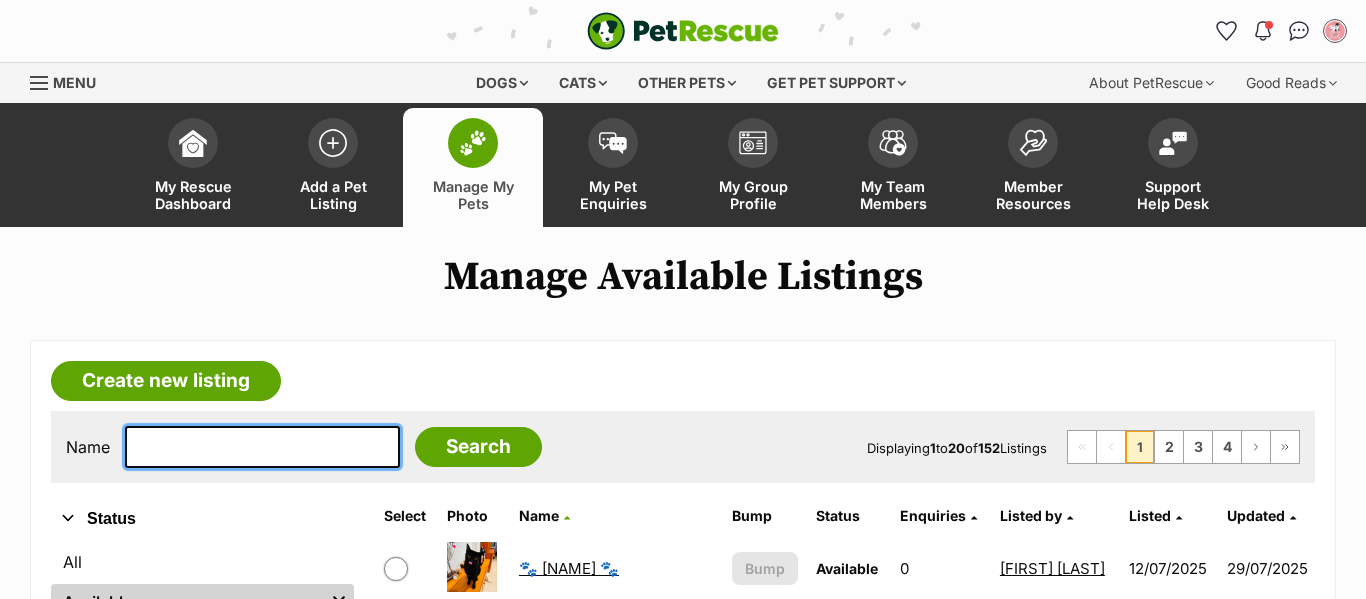 click at bounding box center (262, 447) 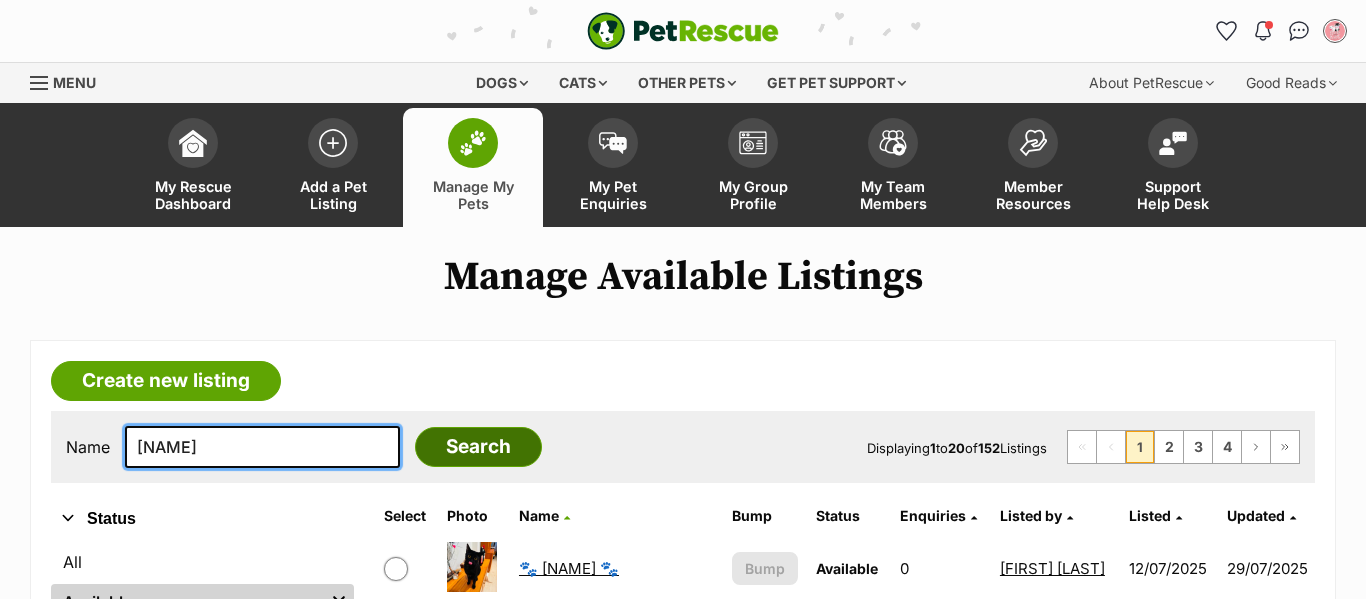 type on "[NAME]" 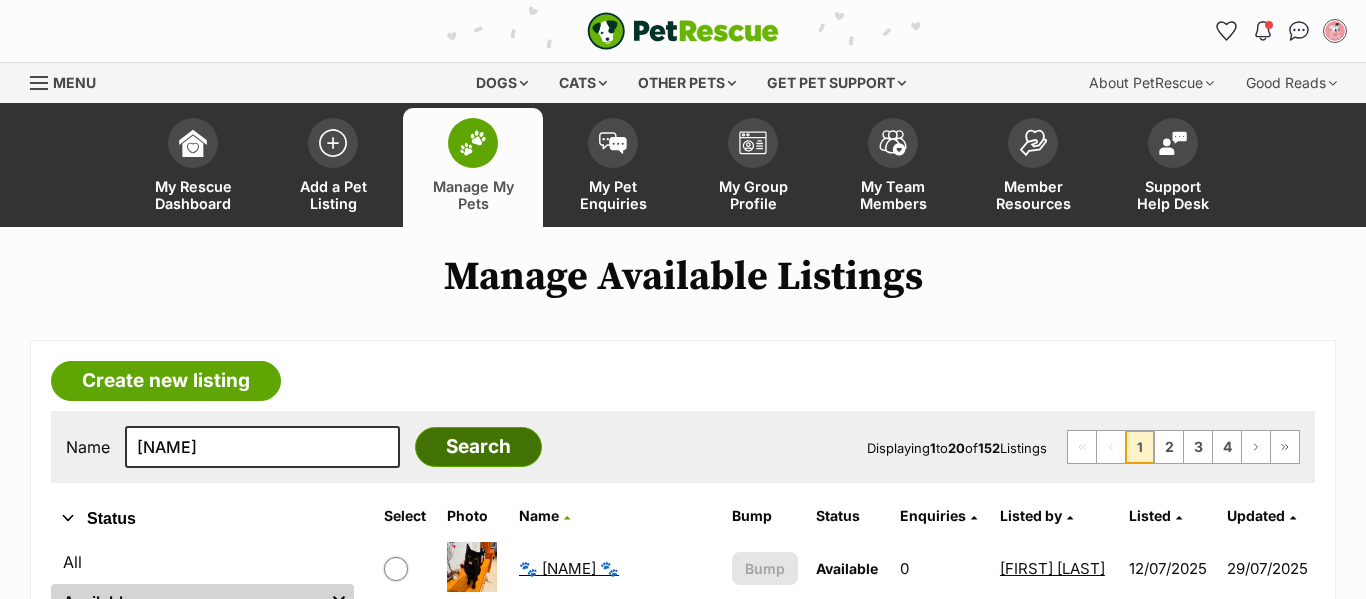 click on "Search" at bounding box center [478, 447] 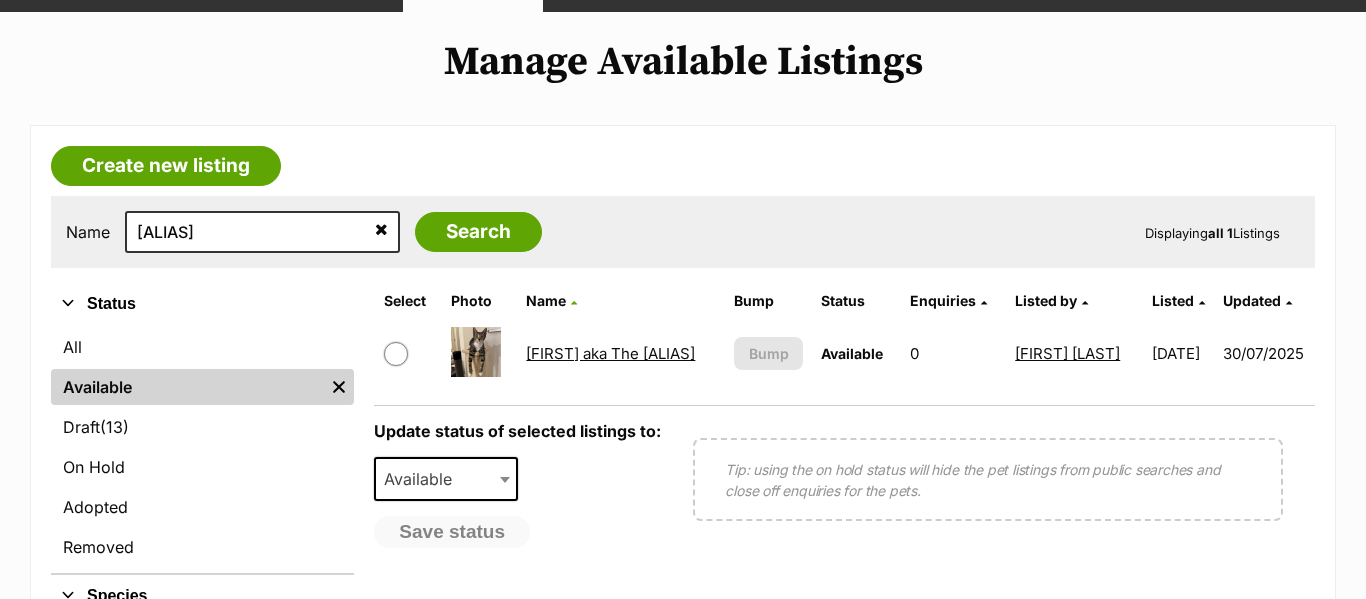 scroll, scrollTop: 216, scrollLeft: 0, axis: vertical 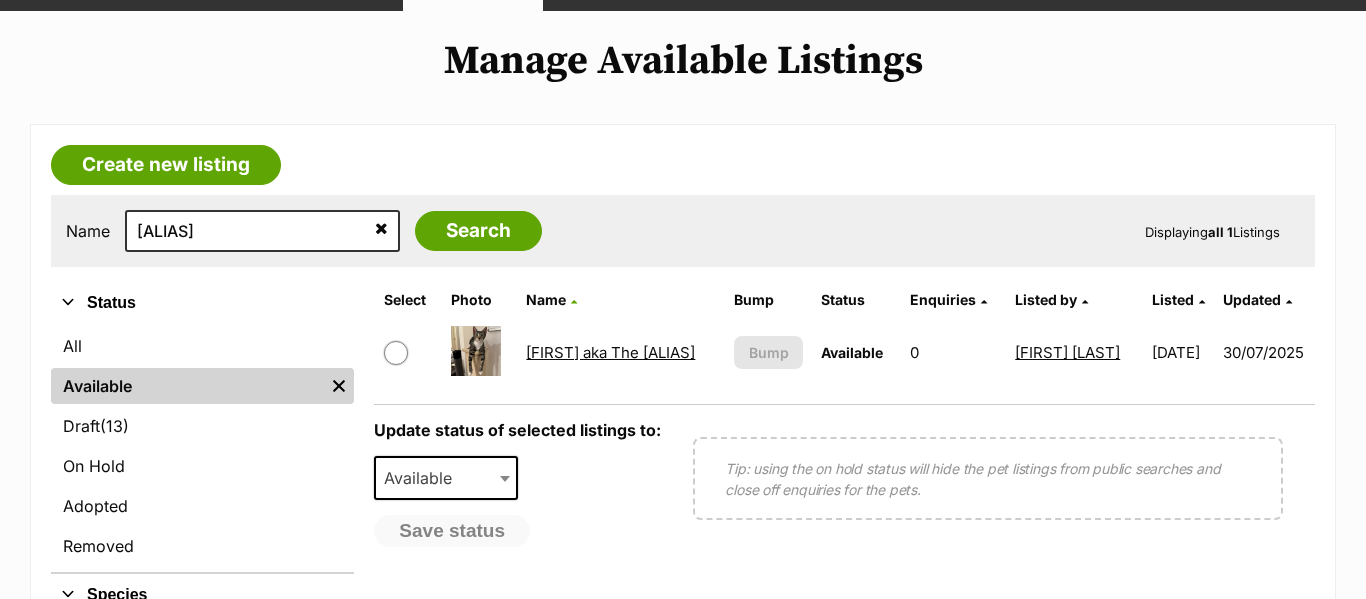 click on "[FIRST] aka The [ALIAS]" at bounding box center [610, 352] 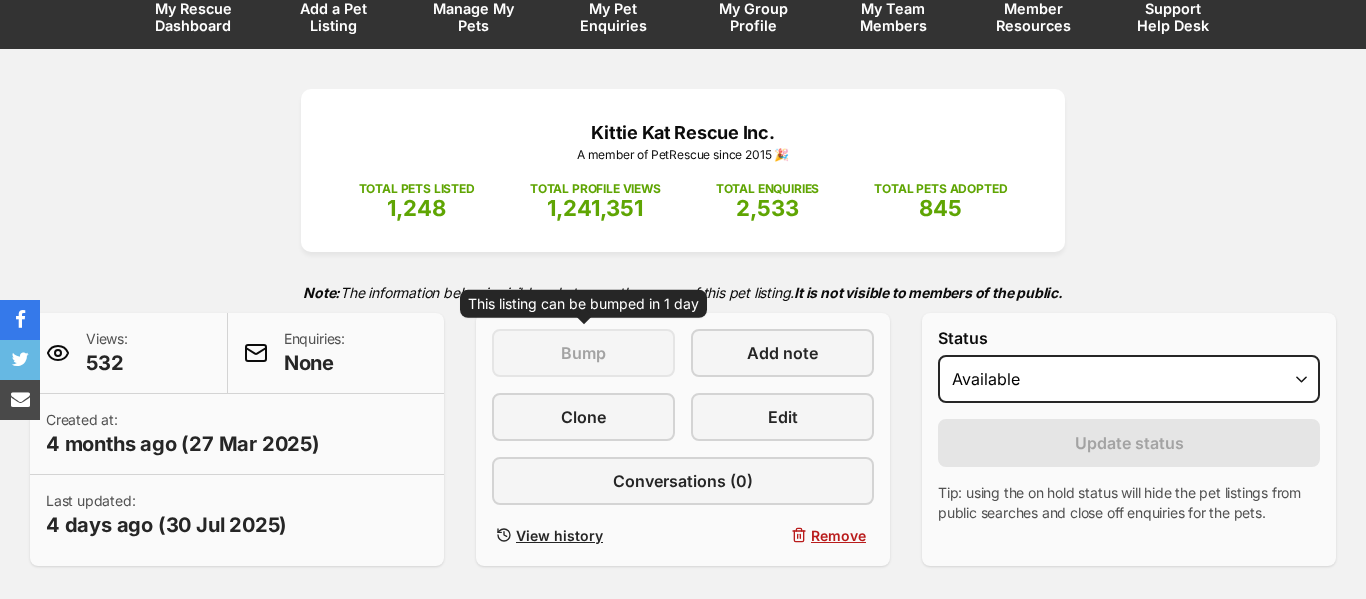 scroll, scrollTop: 178, scrollLeft: 0, axis: vertical 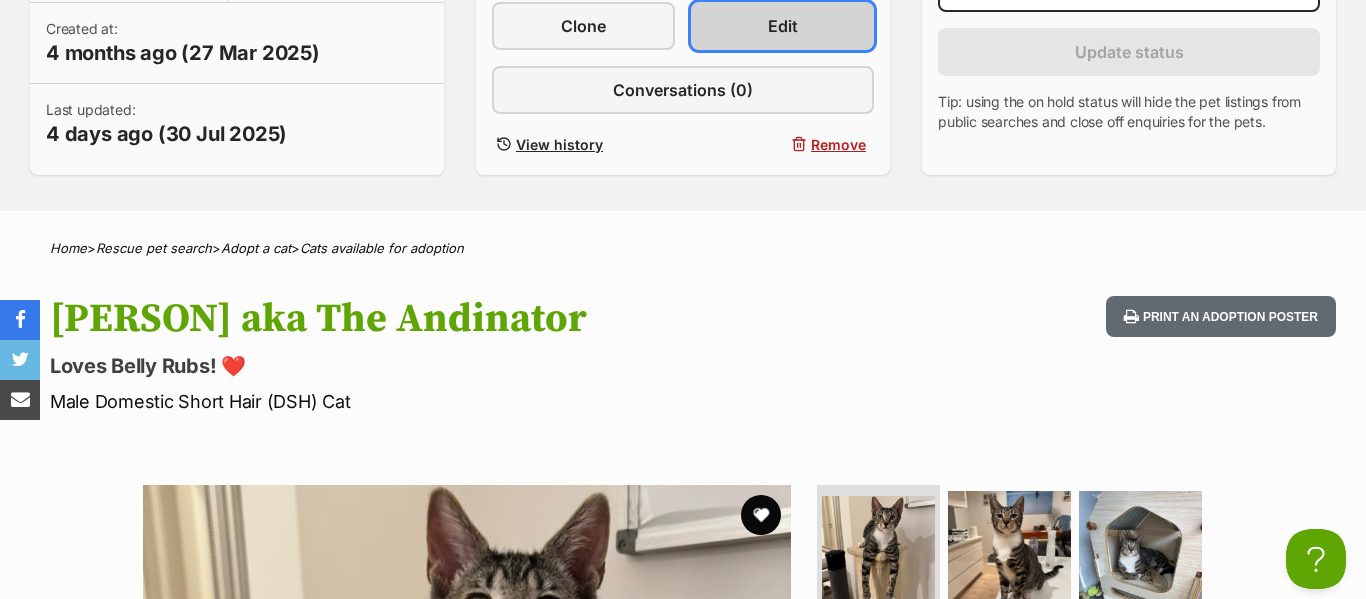 click on "Edit" at bounding box center (782, 26) 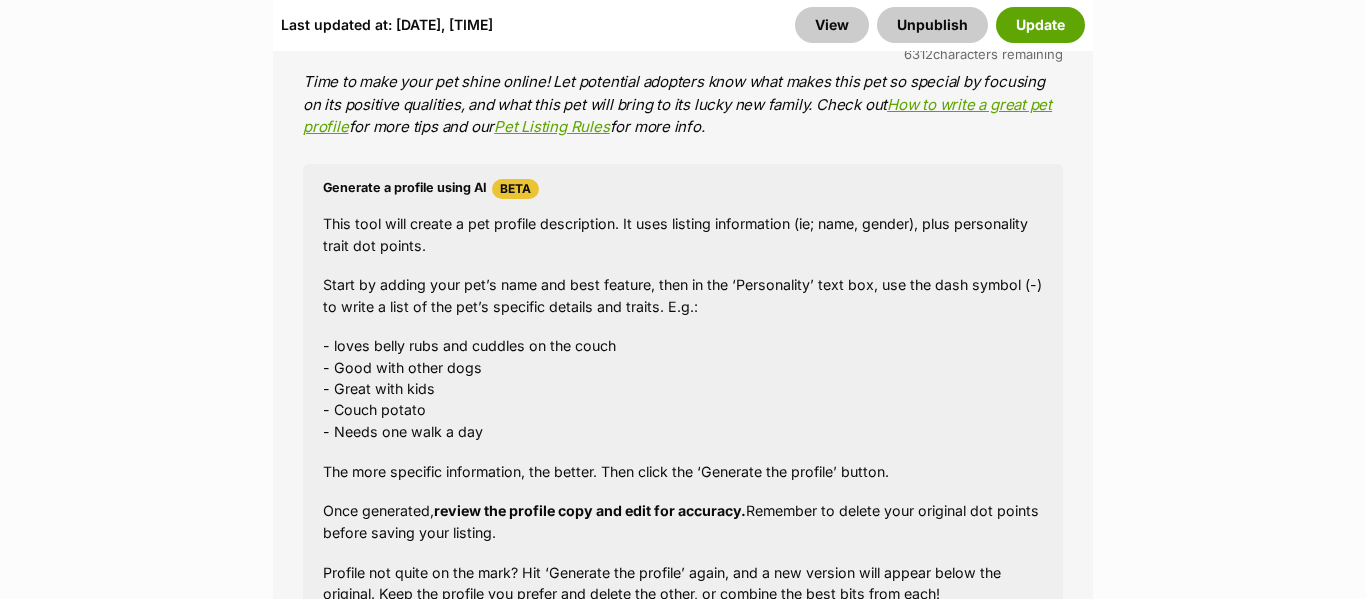 scroll, scrollTop: 0, scrollLeft: 0, axis: both 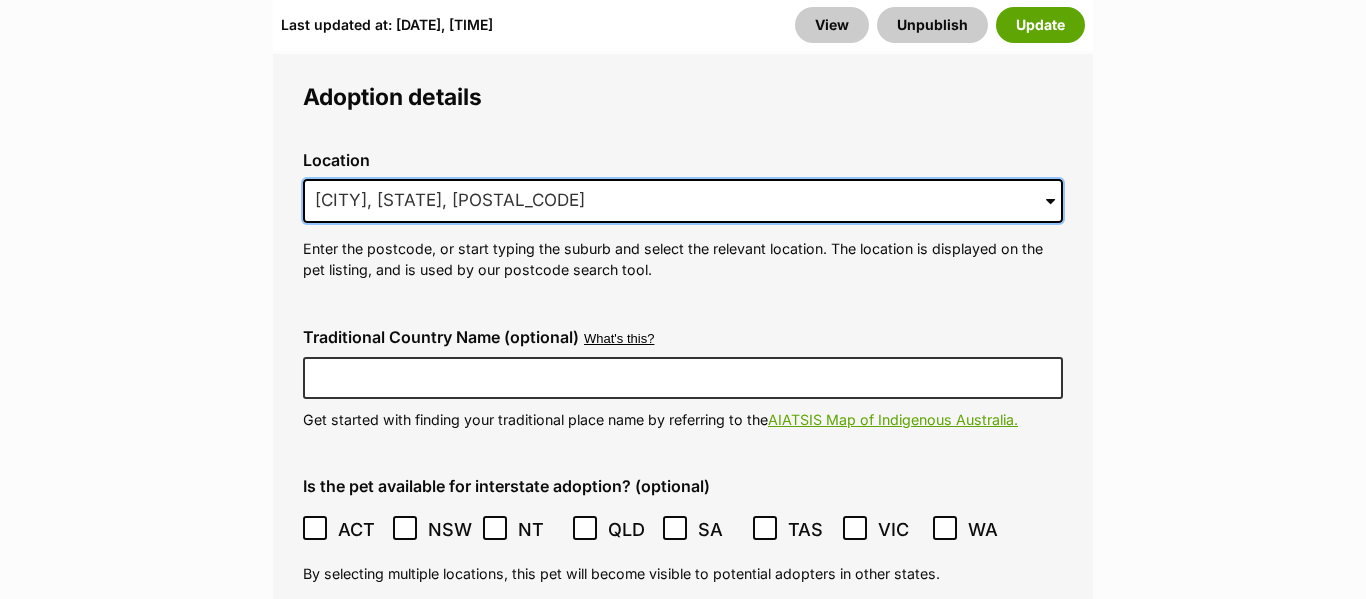 click on "[CITY], [STATE], [POSTAL_CODE]" at bounding box center (683, 201) 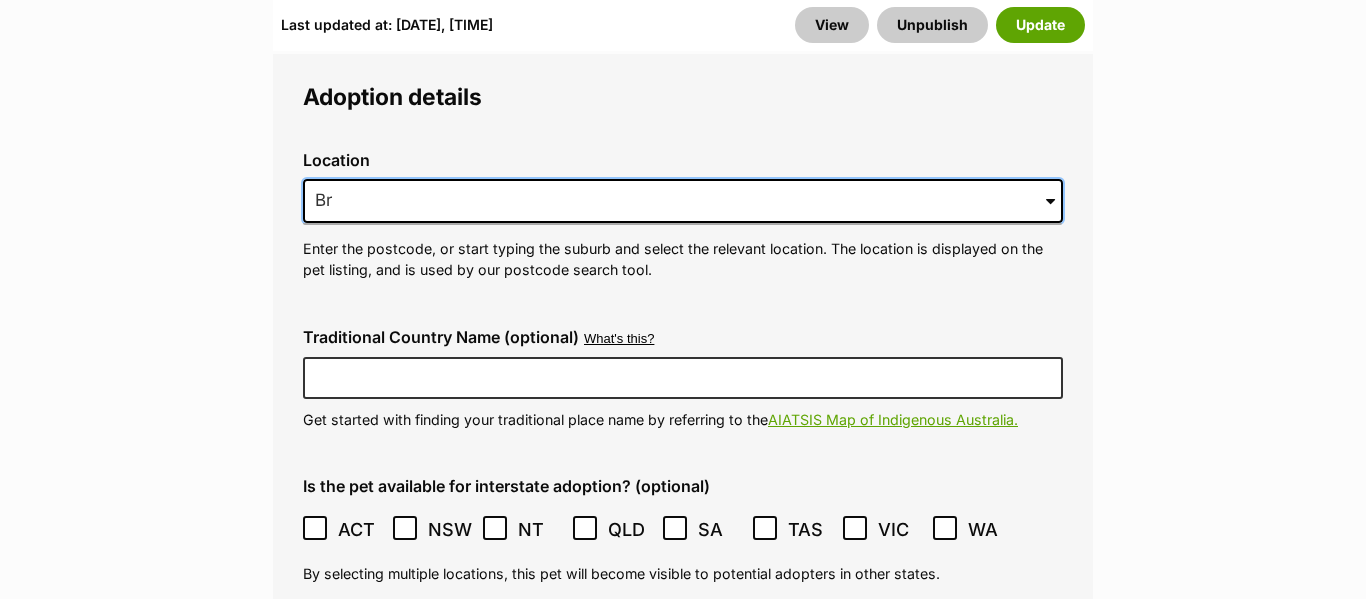 type on "B" 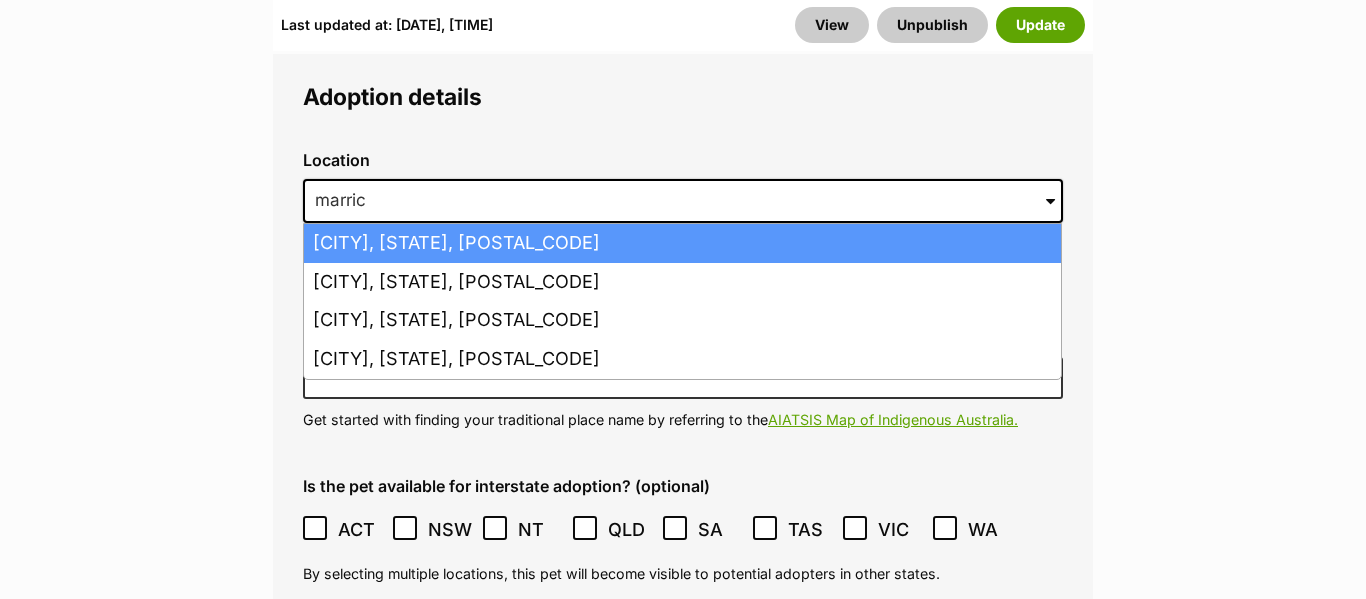 click on "Marrickville, New South Wales, 2204" at bounding box center (682, 243) 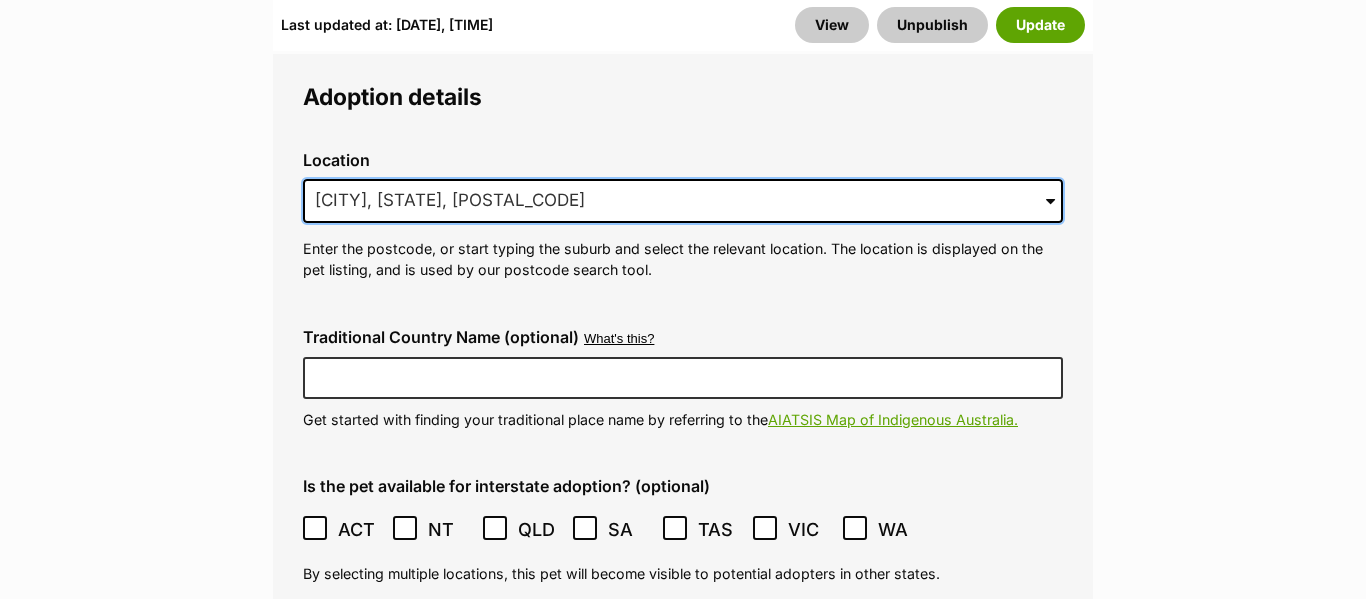 click on "Marrickville, New South Wales, 2204" at bounding box center (683, 201) 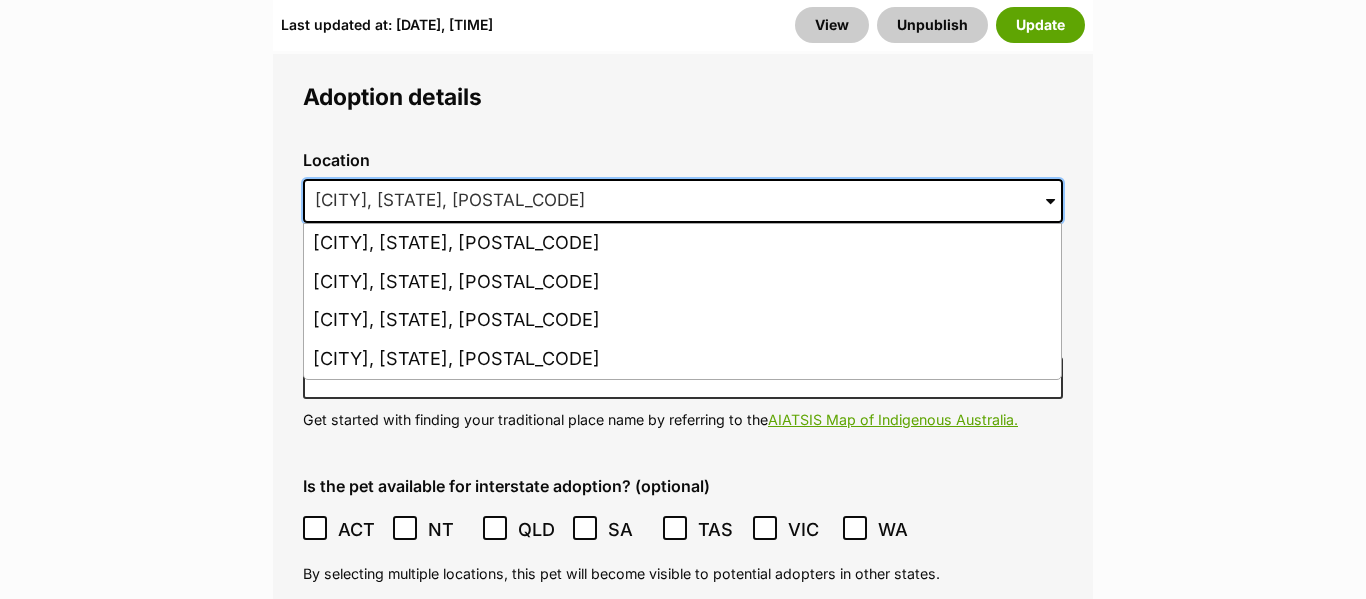 click on "Marrickville, New South Wales, 2204" at bounding box center (683, 201) 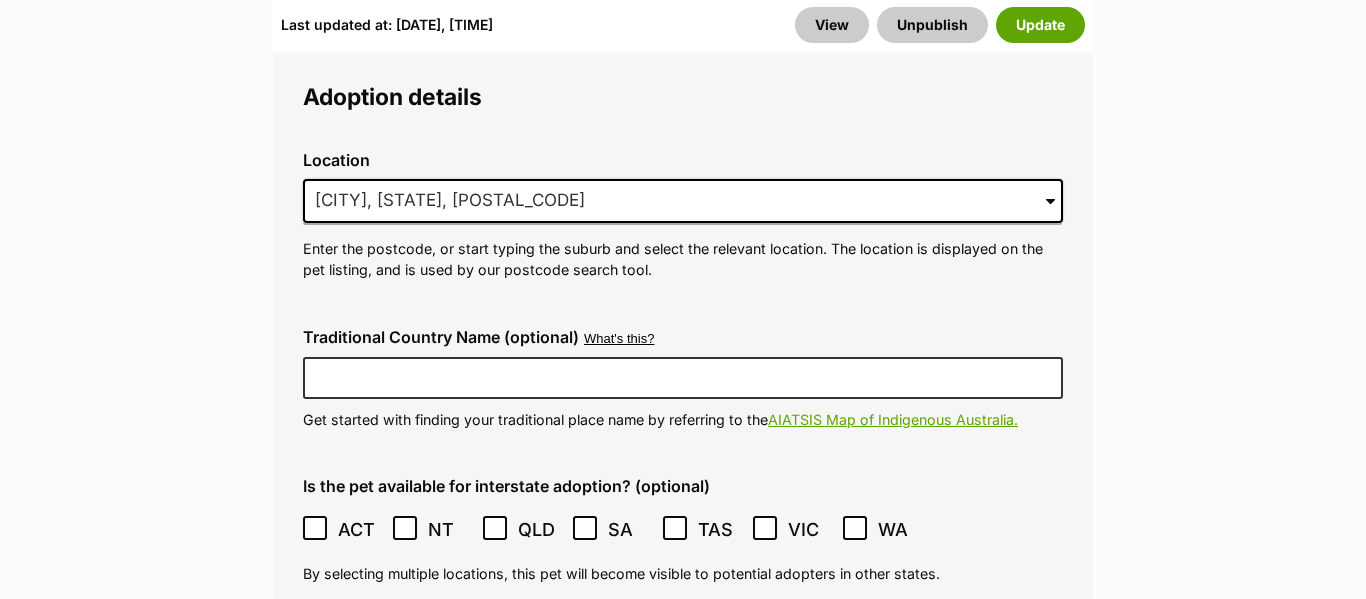 click on "Add or edit photos
Add up to 9 photos to show all
the cute sides of Andy aka The Andinator!
+6
Edit Photos
Add or edit videos
Add up to 4 videos to show all
the cute sides of Andy aka The Andinator!
+1
Edit Videos
Listing owner Choose an owner Kiki Bermudez
The owner of the pet listing is able to edit the listing and manage enquiries with potential adopters. Note:
Group Admins
are also able to edit this pet listing and manage all it's enquiries.
Any time this pet receives new enquiries or messages from potential adopters, we'll also send you an email notification. Members can opt out of receiving these emails via their
notification settings .
About This Pet Name
Henlo there, it looks like you might be using the pet name field to indicate that this pet is now on hold - we recommend updating the status to on hold from the  listing page  instead!
Species Cat
6312" at bounding box center (683, -560) 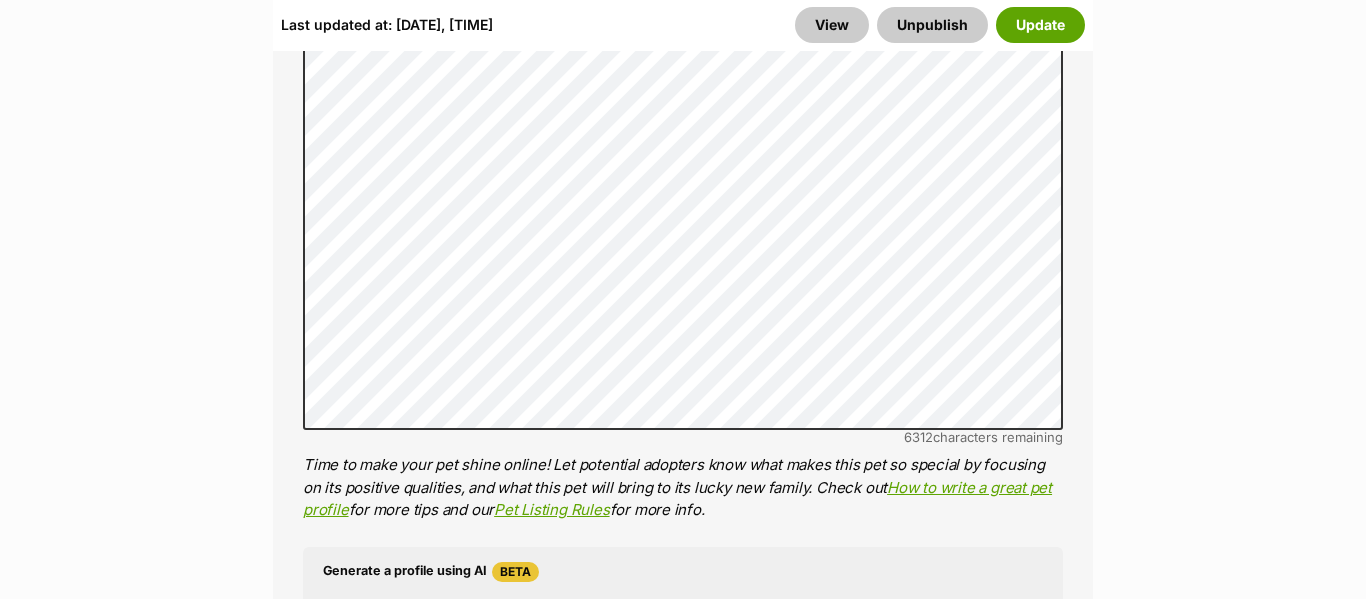 scroll, scrollTop: 2120, scrollLeft: 0, axis: vertical 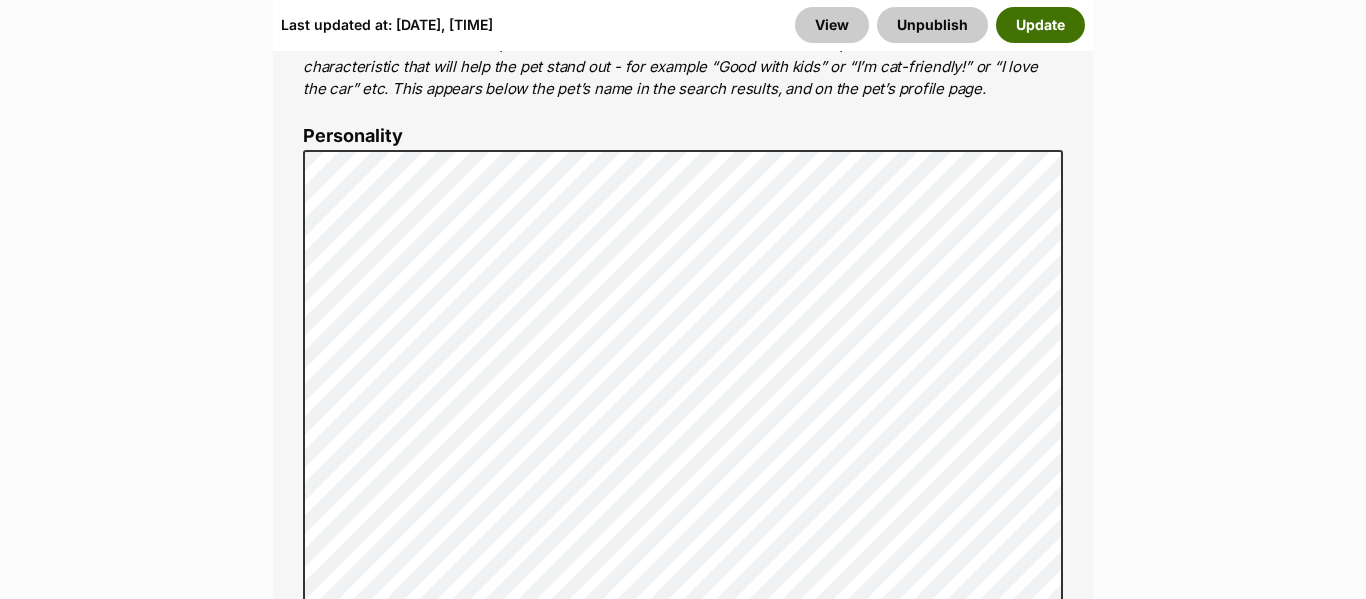 click on "Update" at bounding box center (1040, 25) 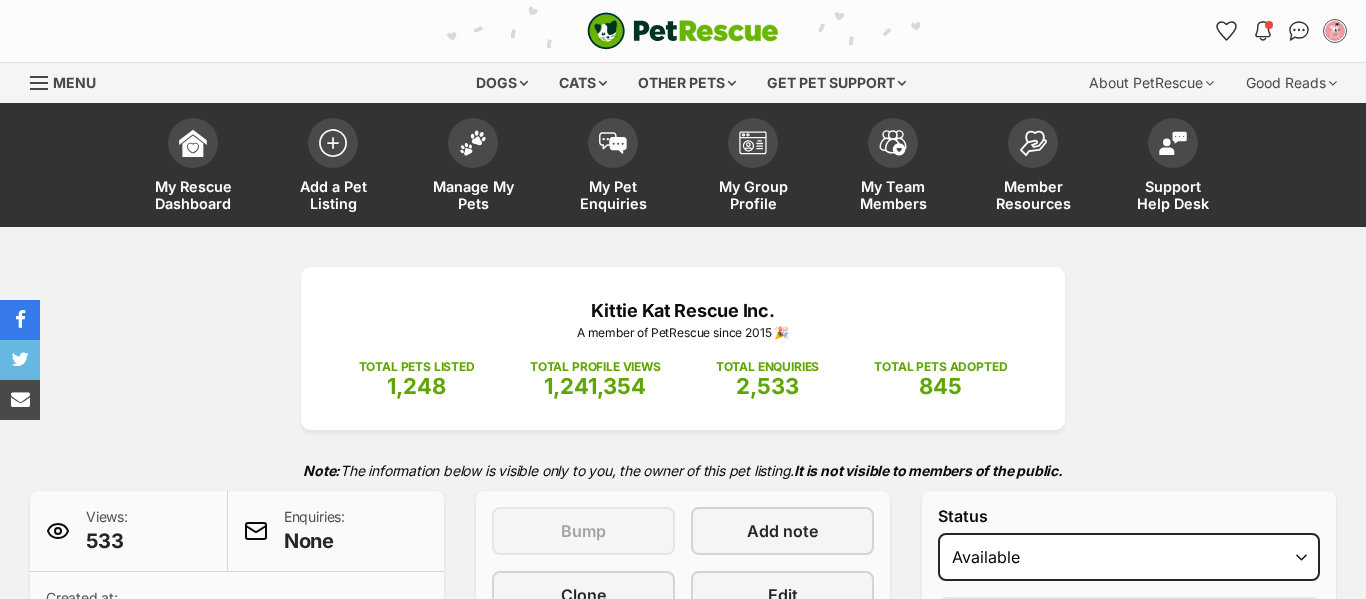 click at bounding box center [473, 143] 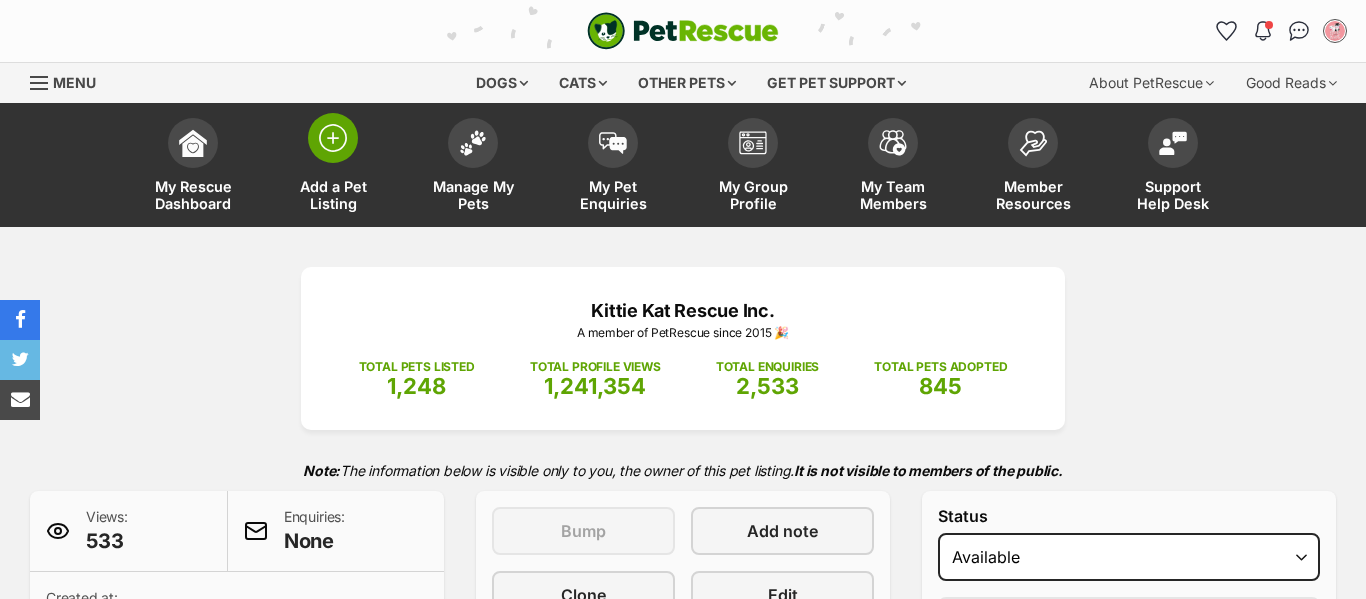 scroll, scrollTop: 233, scrollLeft: 0, axis: vertical 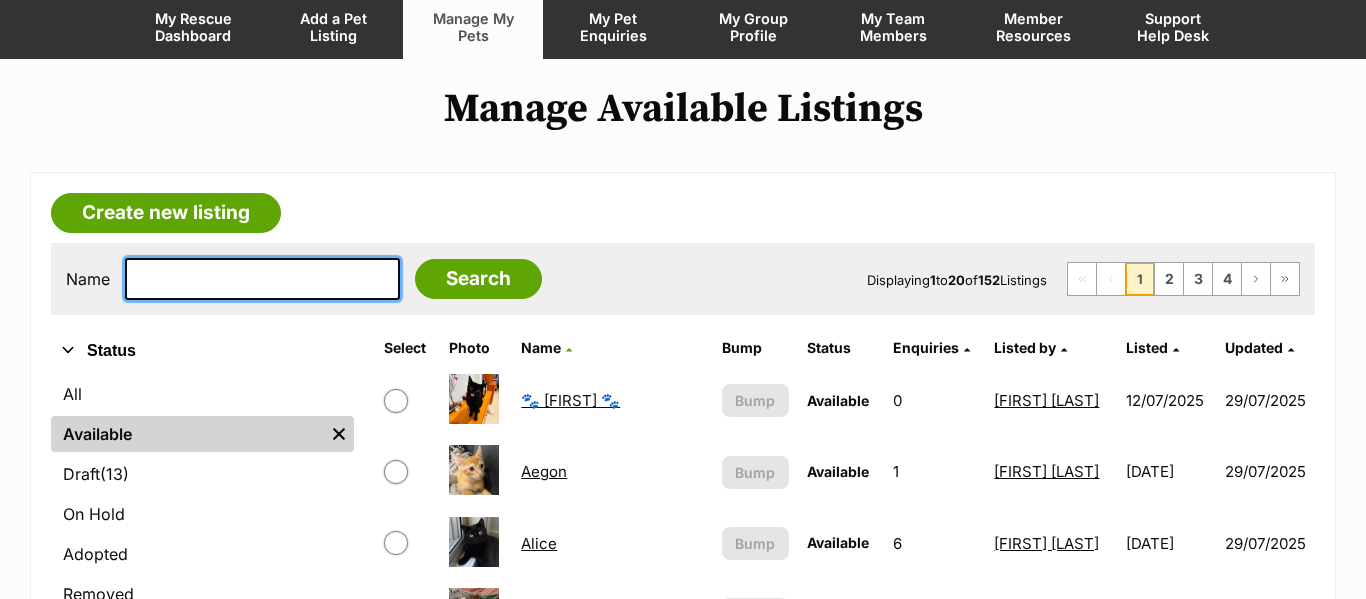 click at bounding box center (262, 279) 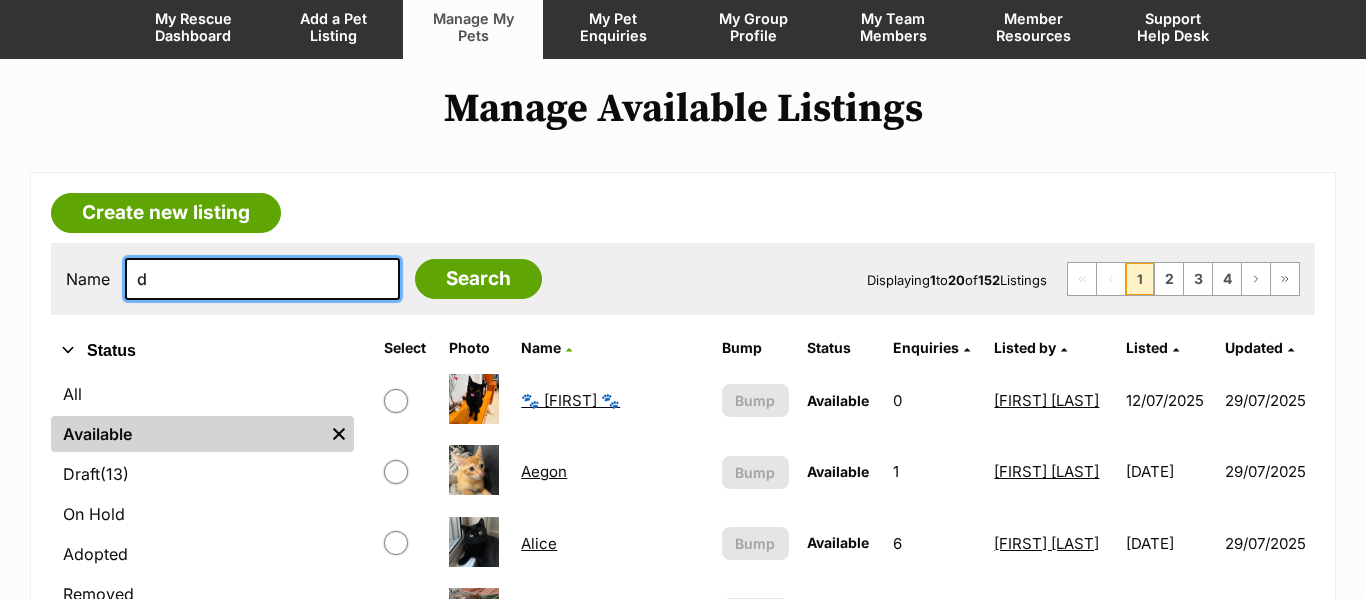 scroll, scrollTop: 0, scrollLeft: 0, axis: both 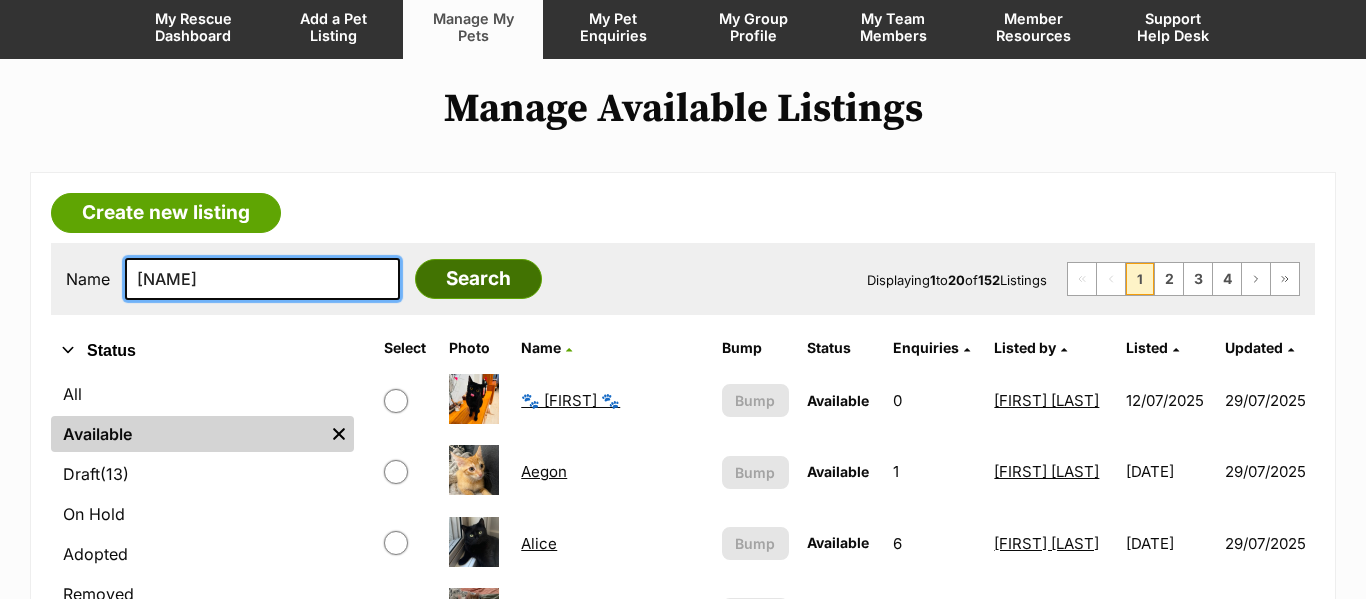 type on "[FIRST]" 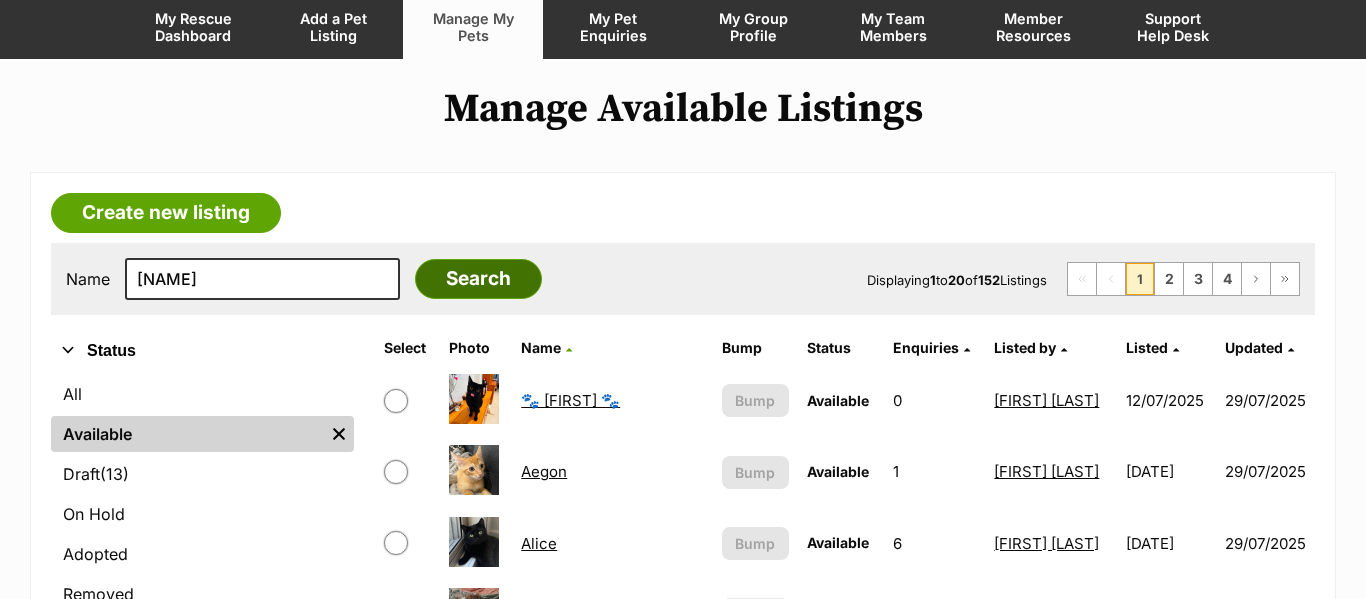 click on "Search" at bounding box center (478, 279) 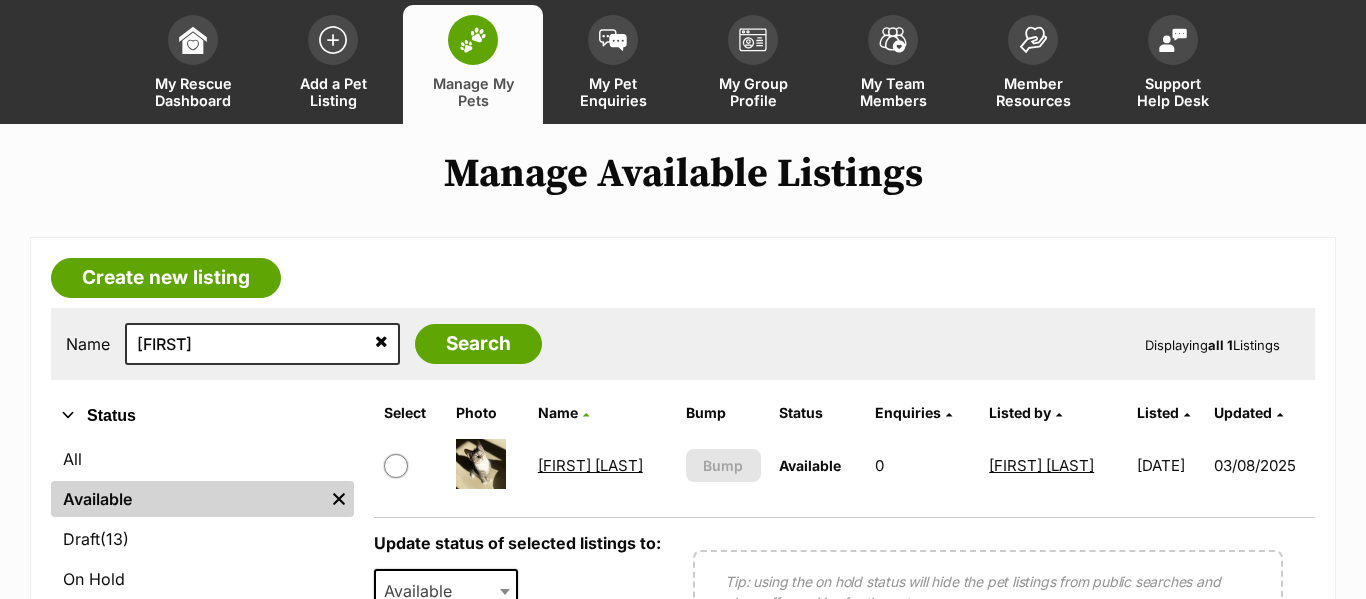 scroll, scrollTop: 193, scrollLeft: 0, axis: vertical 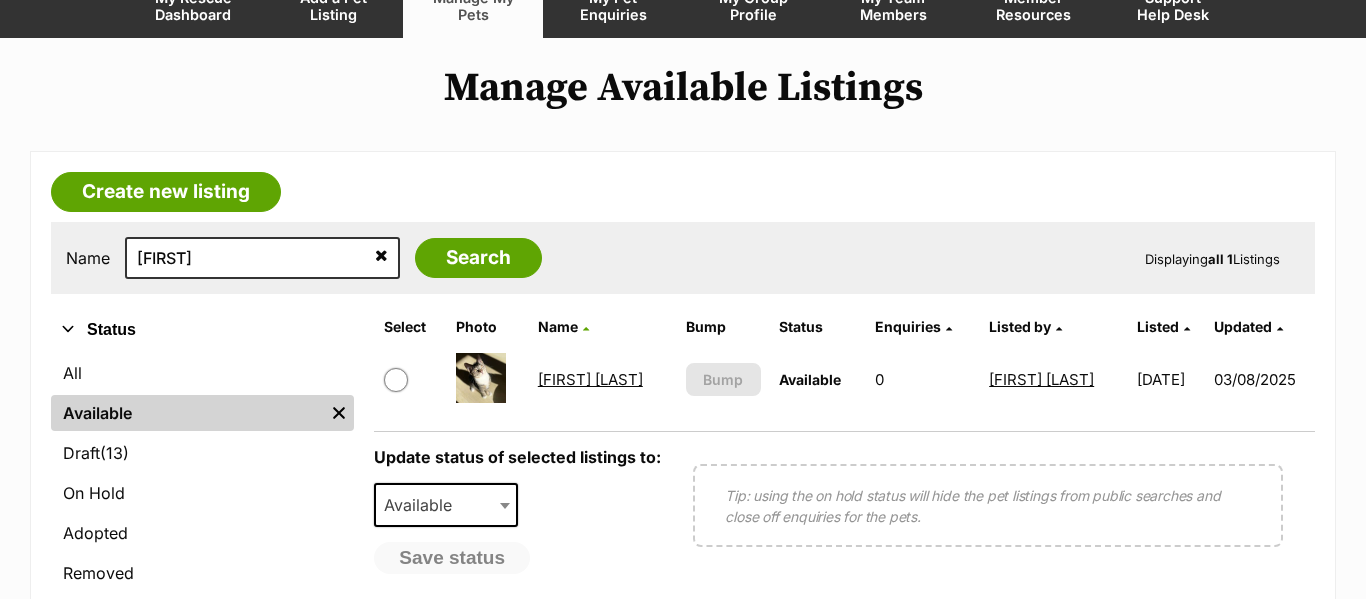 click on "[FIRST] [LAST]" at bounding box center [590, 379] 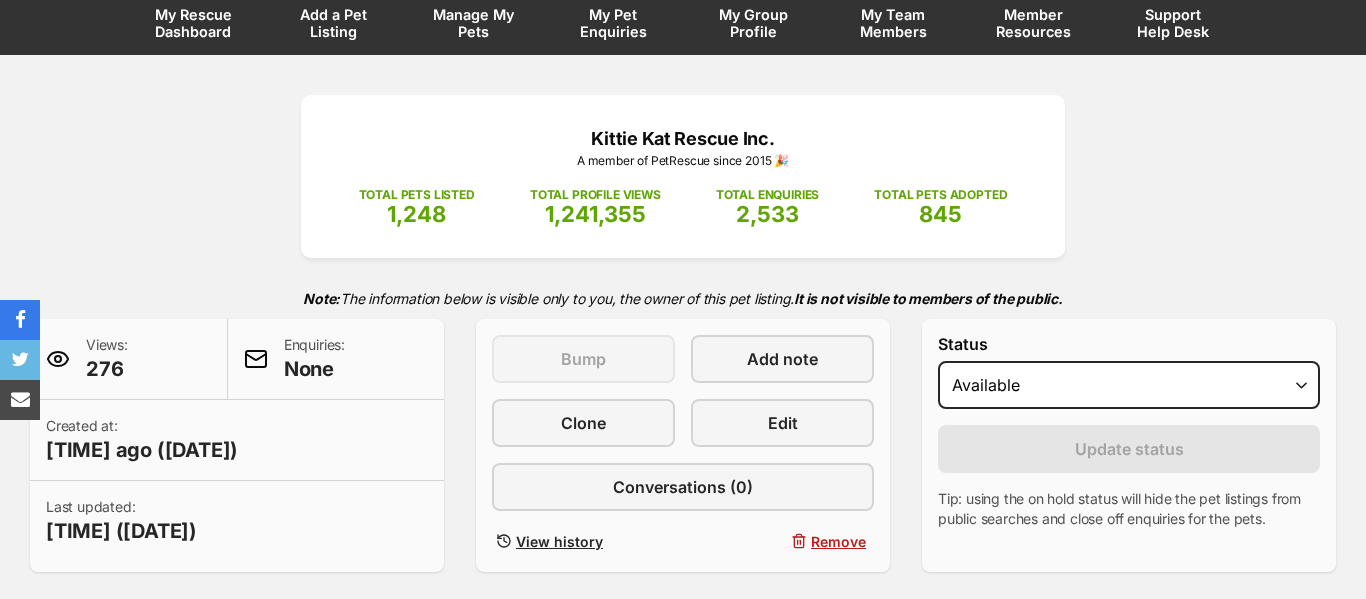 scroll, scrollTop: 248, scrollLeft: 0, axis: vertical 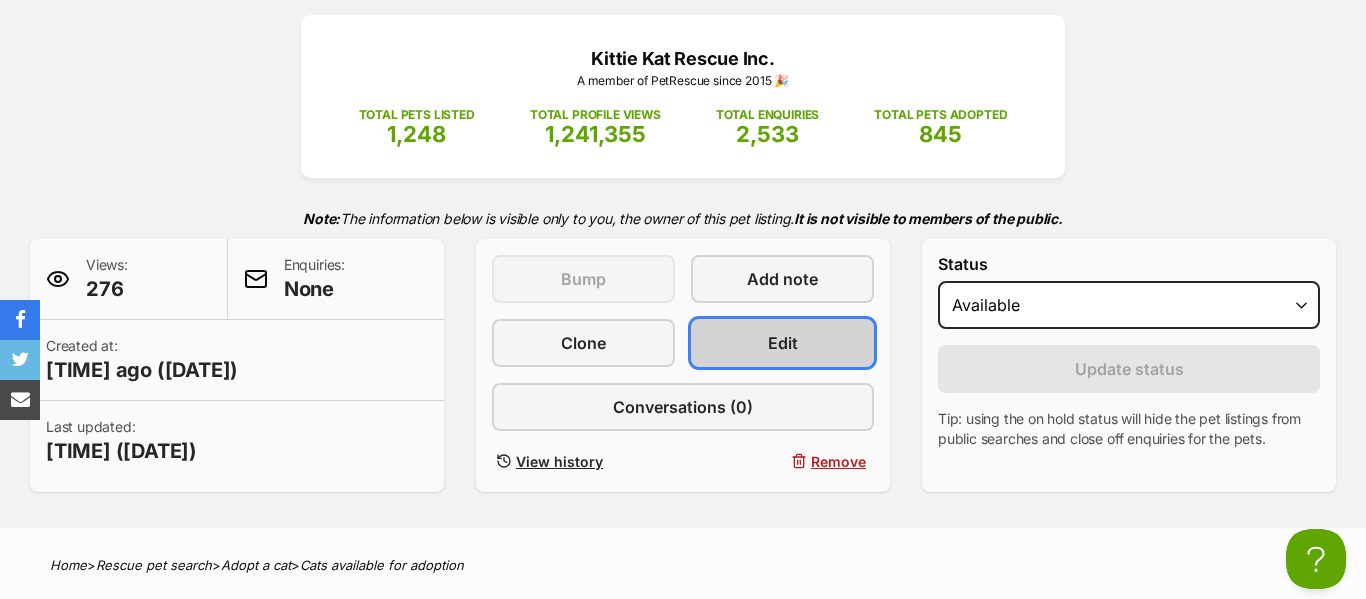 click on "Edit" at bounding box center (783, 343) 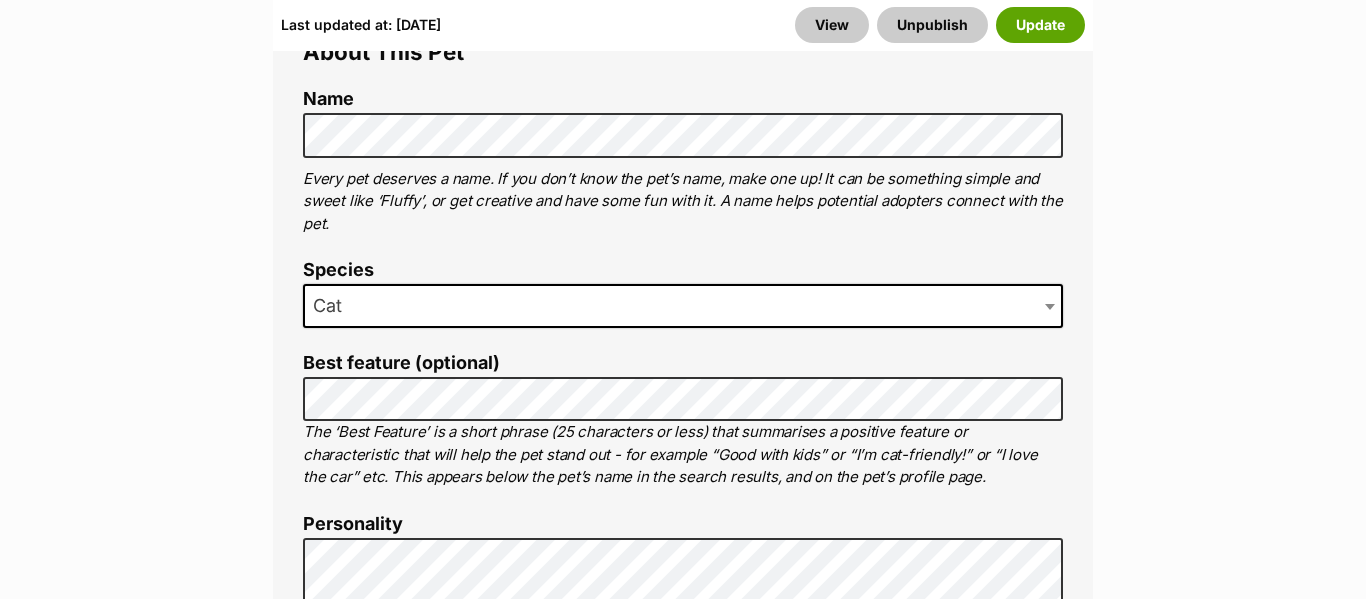 scroll, scrollTop: 1361, scrollLeft: 0, axis: vertical 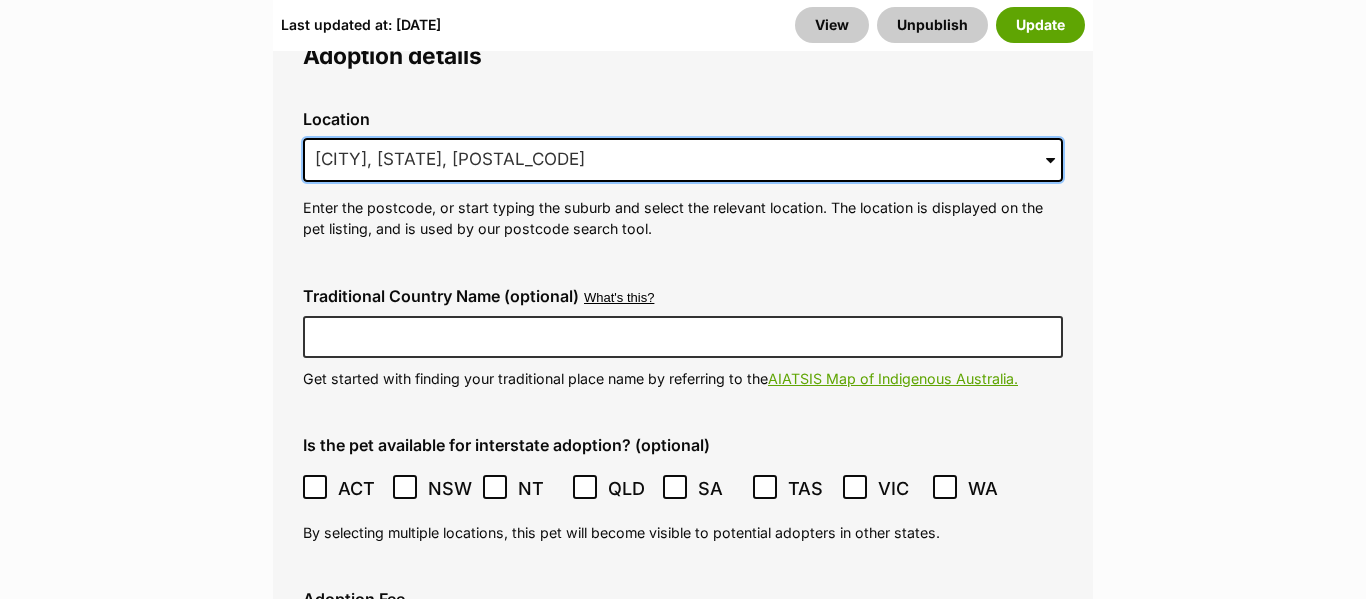 click on "Bronte, NSW, 2024" at bounding box center [683, 160] 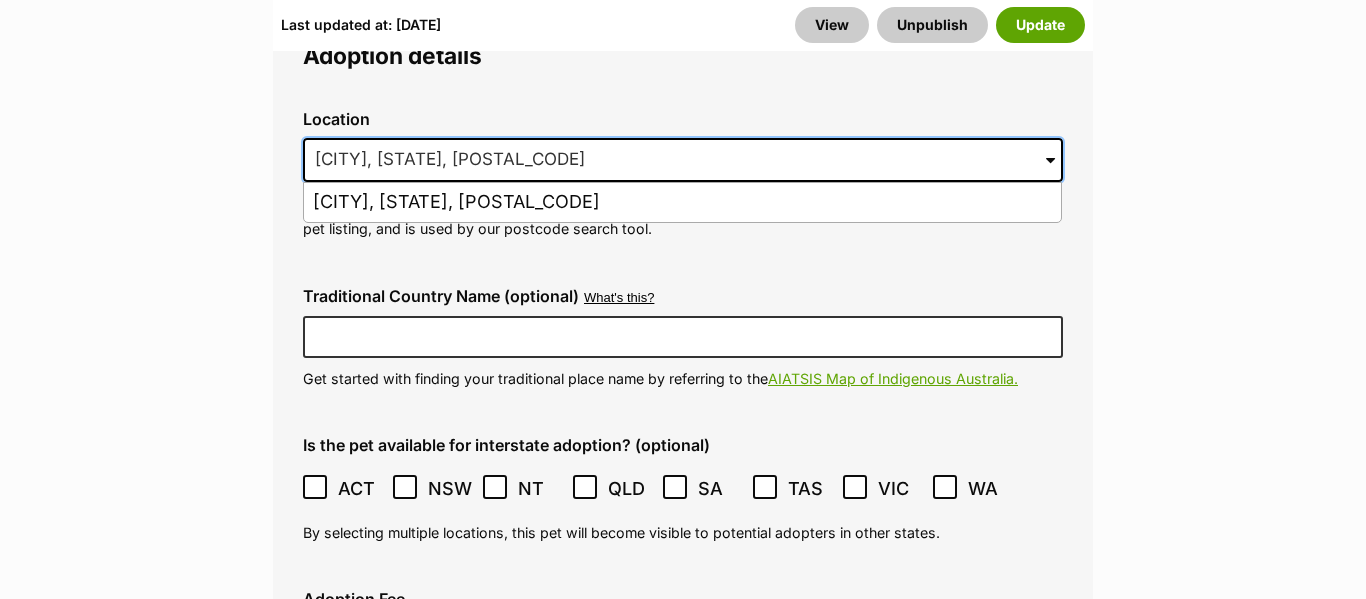 paste on "Marrickville" 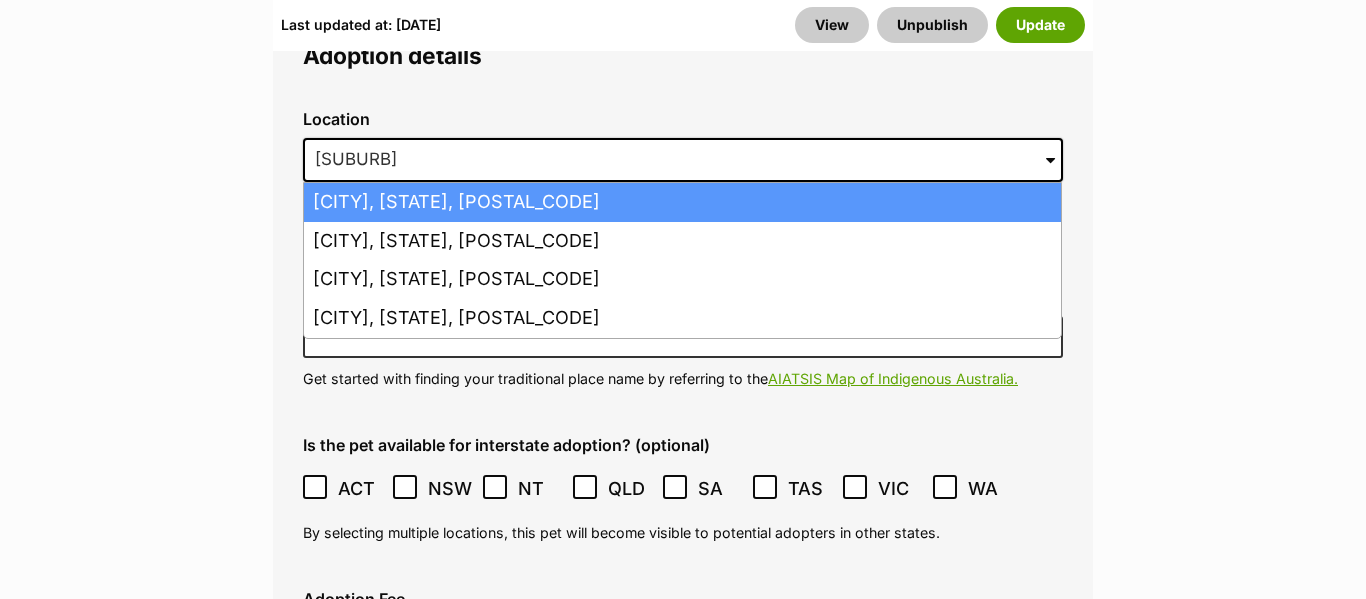 click on "Marrickville, New South Wales, 2204" at bounding box center (682, 202) 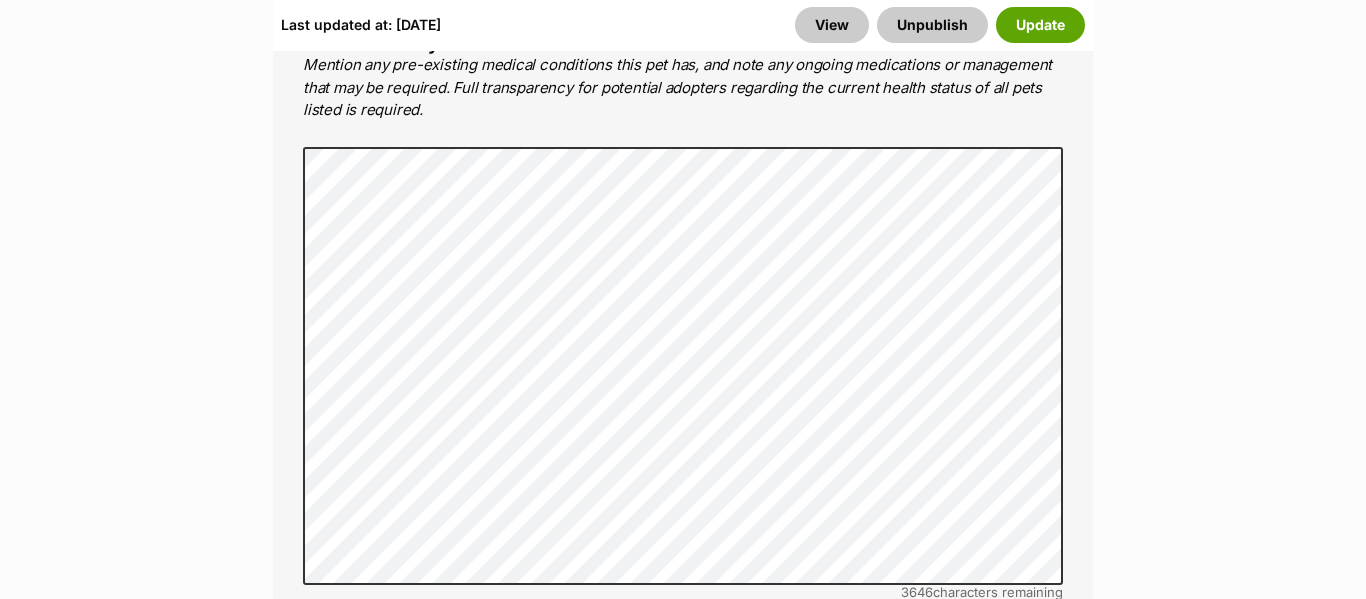 scroll, scrollTop: 5020, scrollLeft: 0, axis: vertical 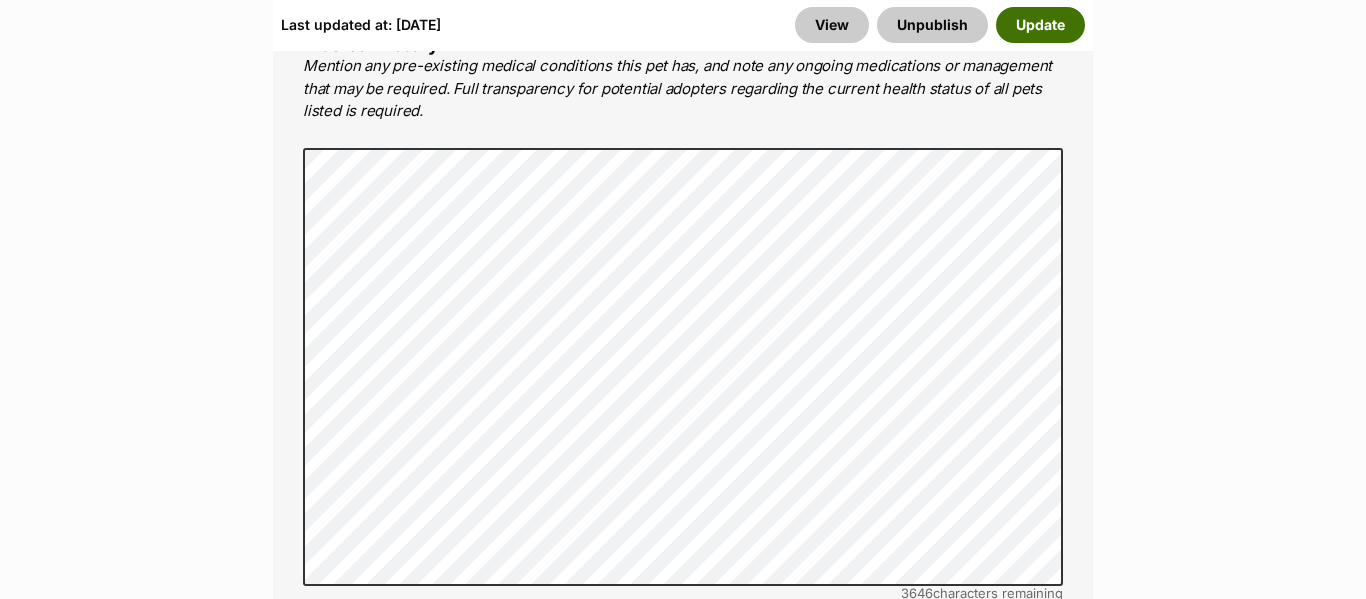 click on "Update" at bounding box center (1040, 25) 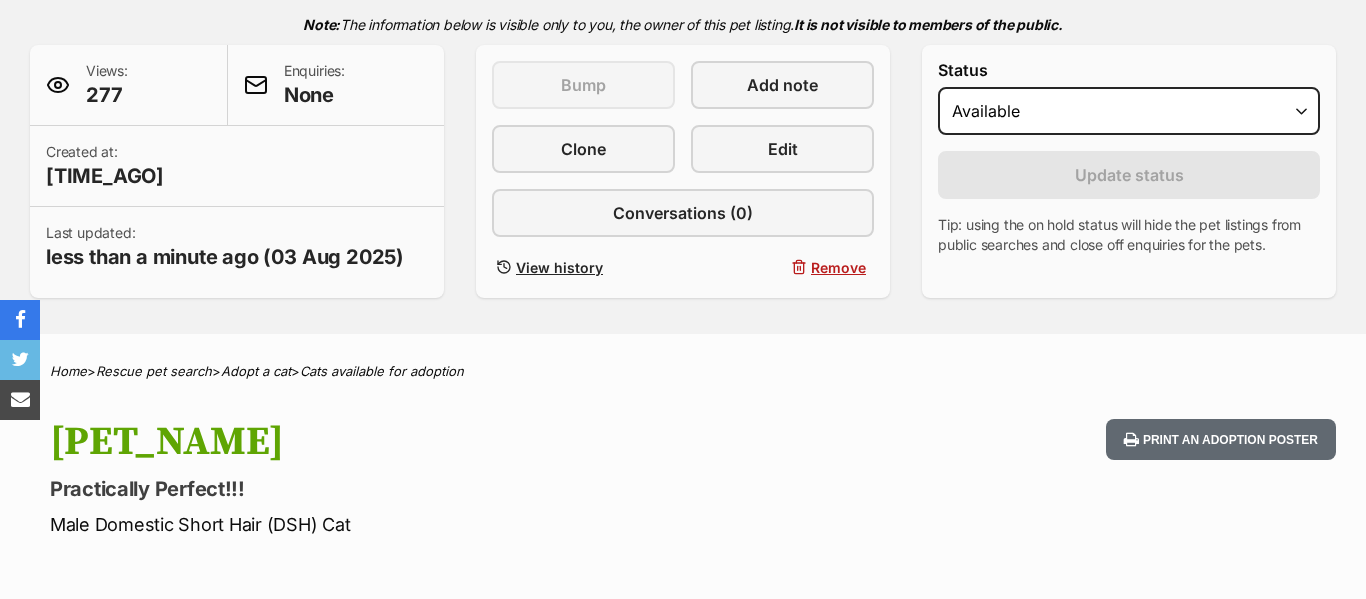 scroll, scrollTop: 444, scrollLeft: 0, axis: vertical 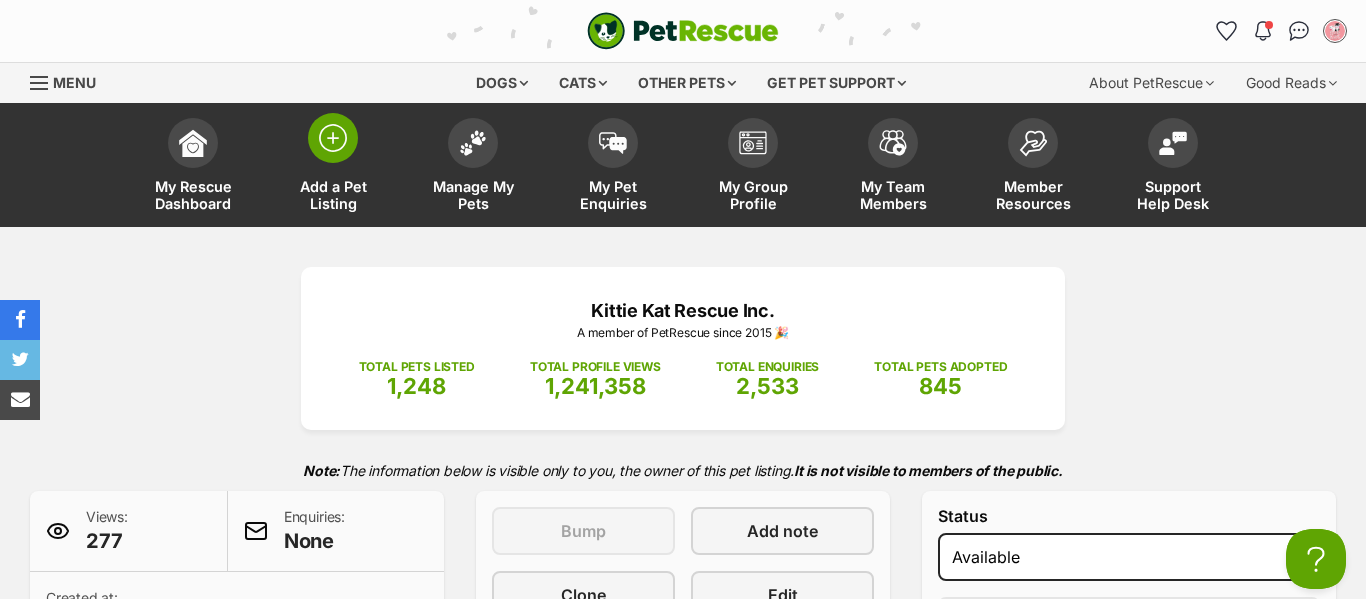 click at bounding box center [333, 138] 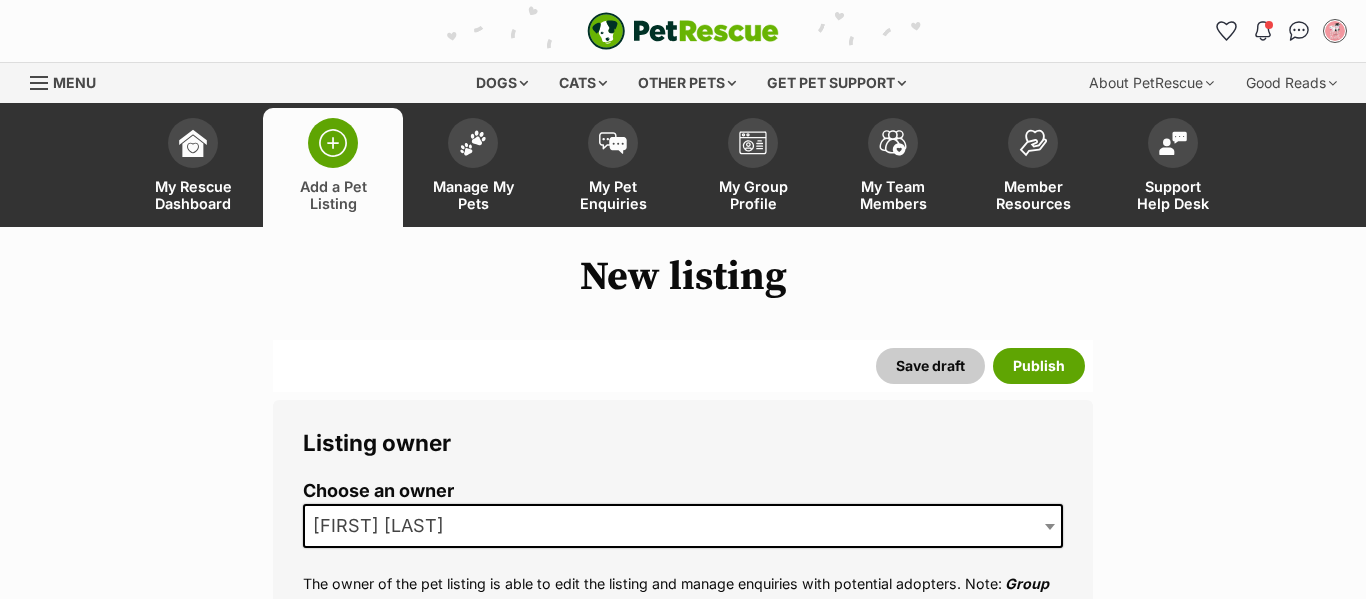 scroll, scrollTop: 0, scrollLeft: 0, axis: both 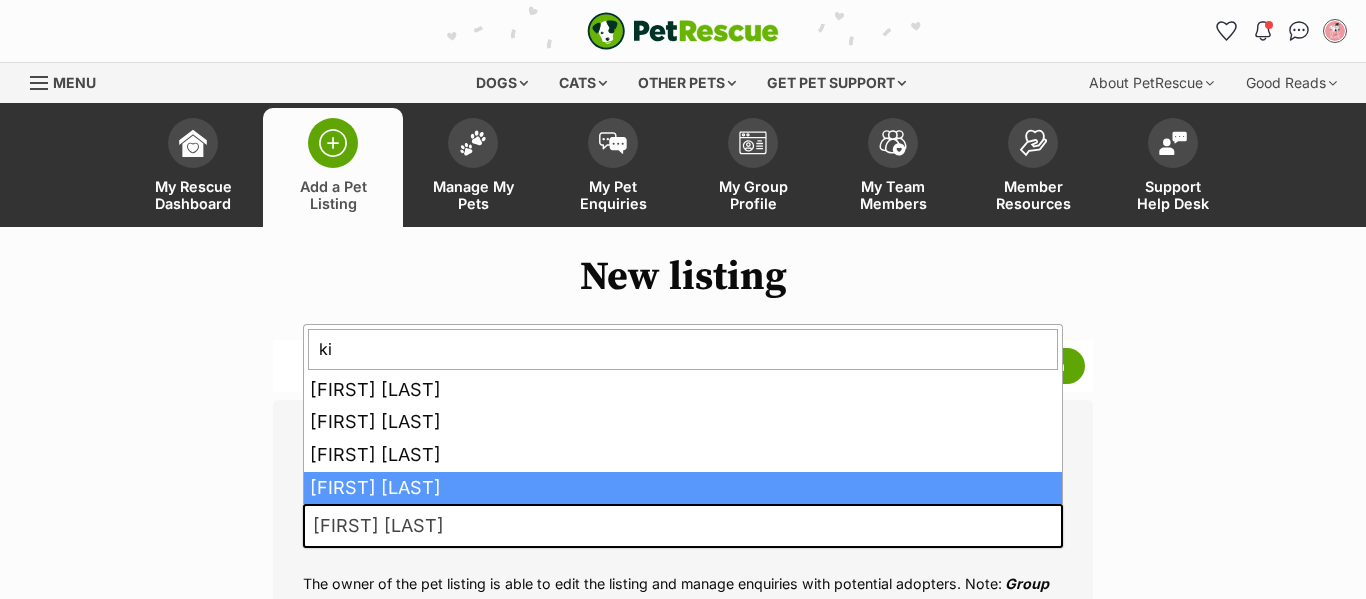 type on "kik" 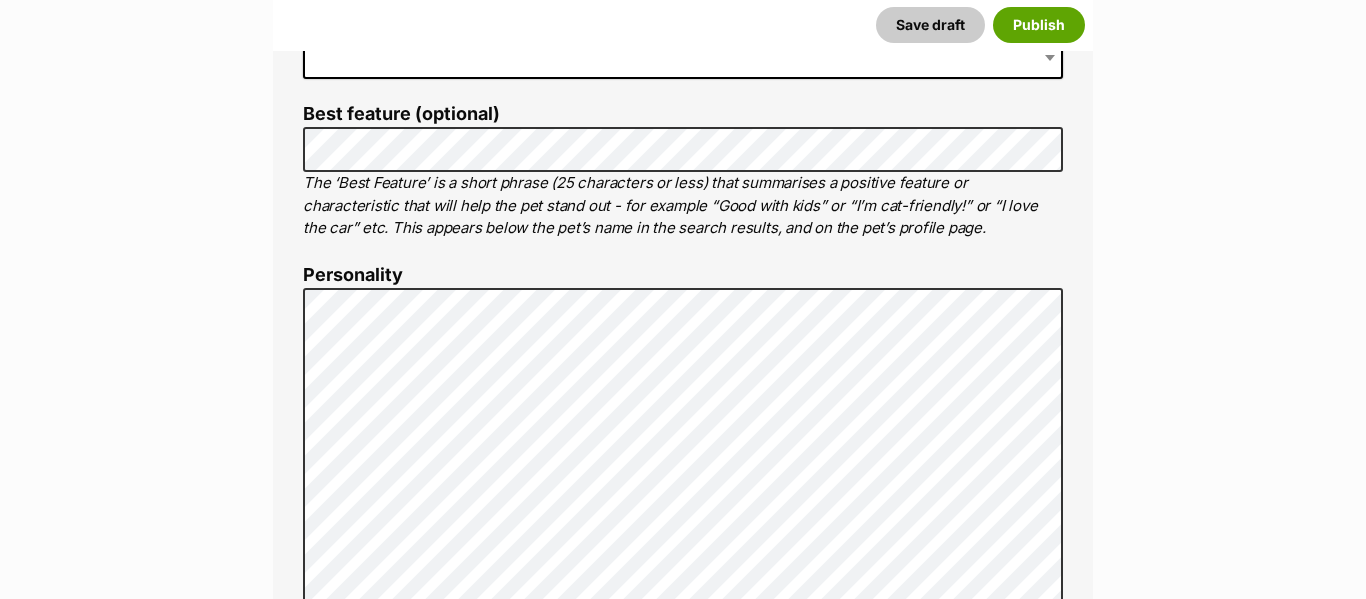 scroll, scrollTop: 999, scrollLeft: 0, axis: vertical 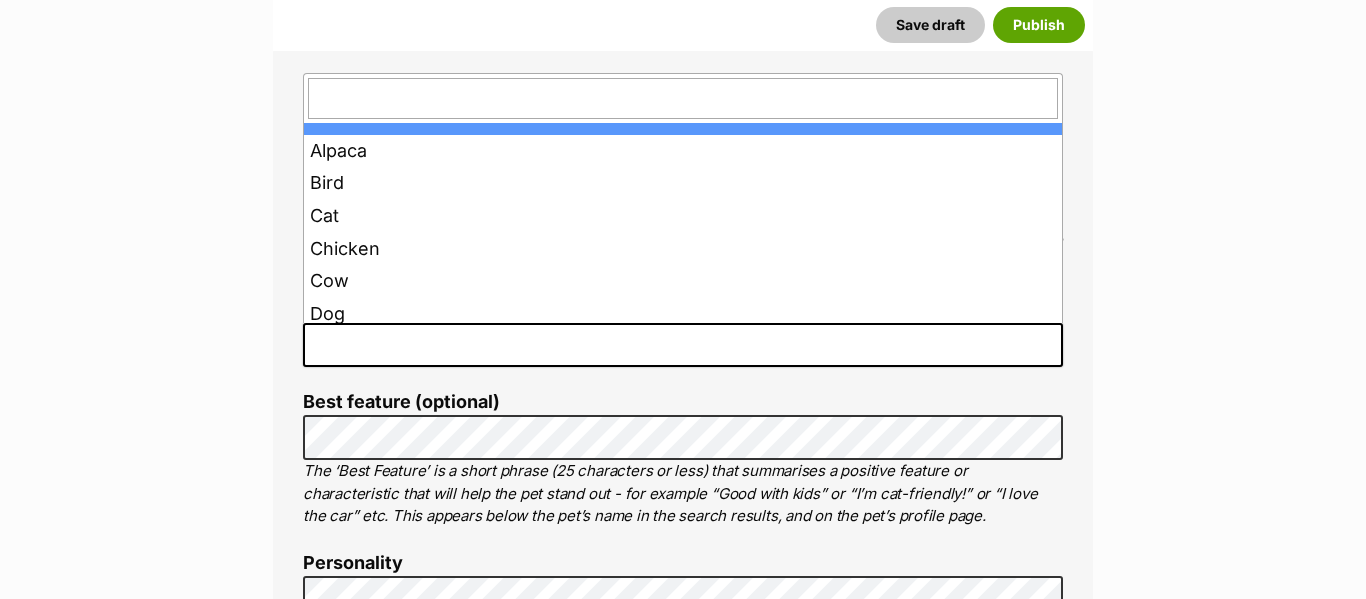 click at bounding box center (683, 345) 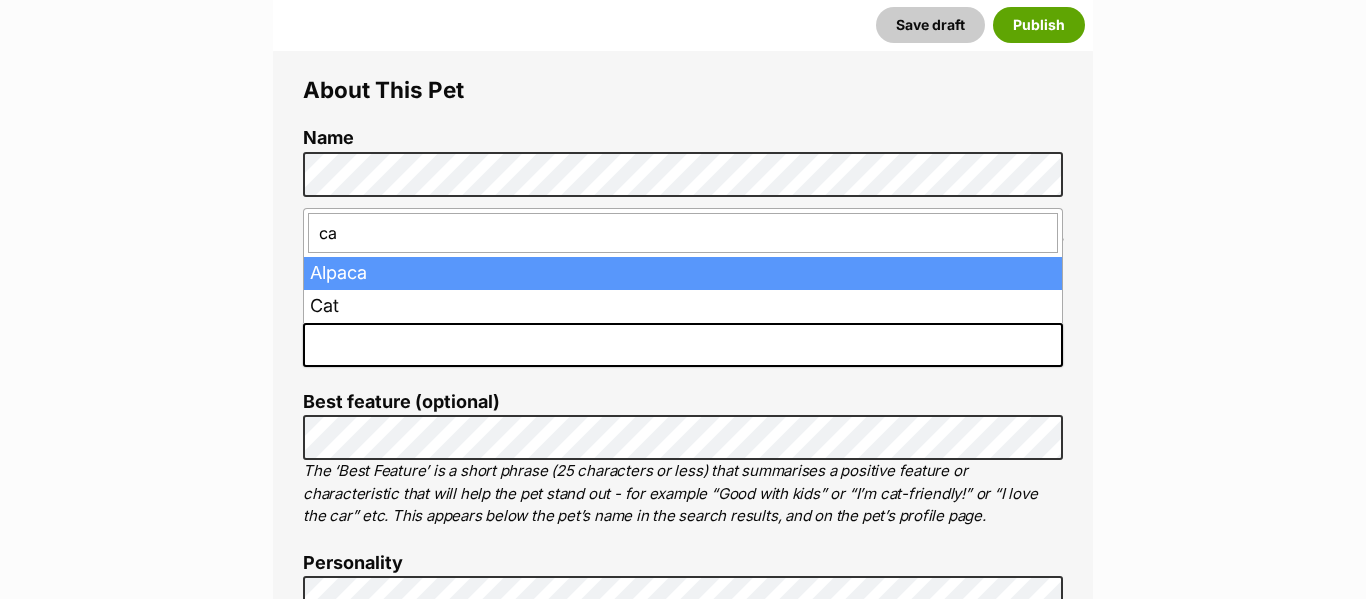 type on "cat" 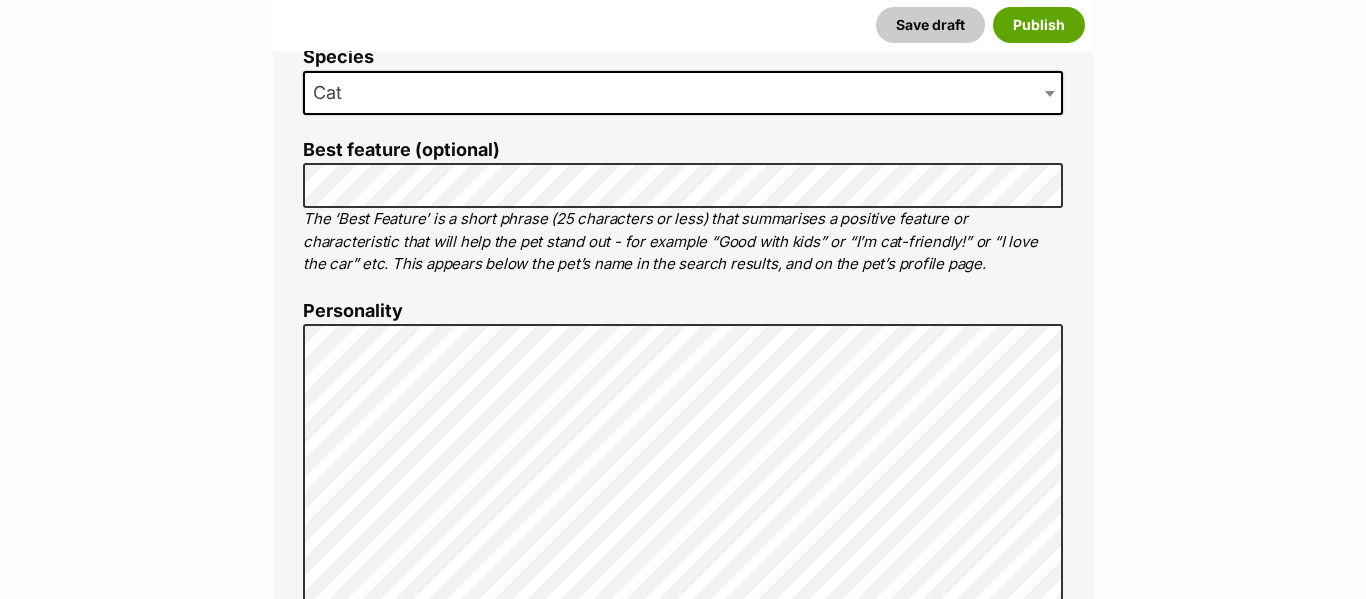 scroll, scrollTop: 964, scrollLeft: 0, axis: vertical 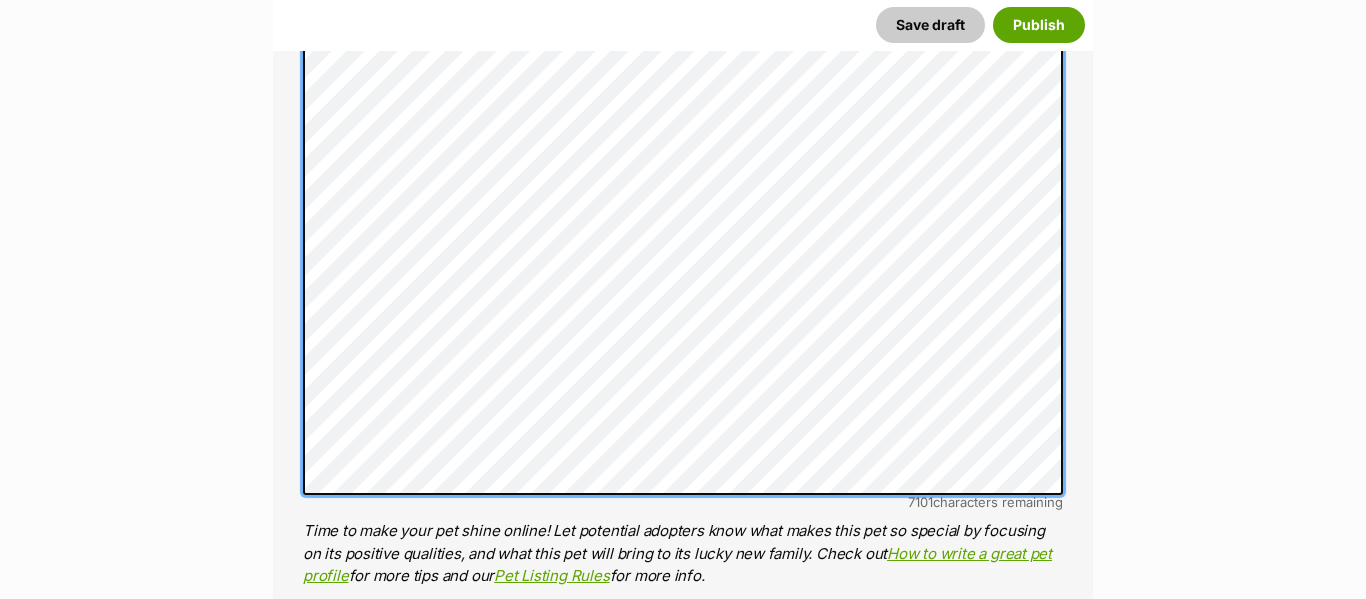click on "About This Pet Name
Henlo there, it looks like you might be using the pet name field to indicate that this pet is now on hold - we recommend updating the status to on hold from the listing page instead!
Every pet deserves a name. If you don’t know the pet’s name, make one up! It can be something simple and sweet like ‘Fluffy’, or get creative and have some fun with it. A name helps potential adopters connect with the pet.
Species Cat
Best feature (optional)
The ‘Best Feature’ is a short phrase (25 characters or less) that summarises a positive feature or characteristic that will help the pet stand out - for example “Good with kids” or “I’m cat-friendly!” or “I love the car” etc. This appears below the pet’s name in the search results, and on the pet’s profile page.
Personality 7101  characters remaining
How to write a great pet profile  for more tips and our  Pet Listing Rules  for more info.
Generate a profile using AI
Beta
." at bounding box center [683, 283] 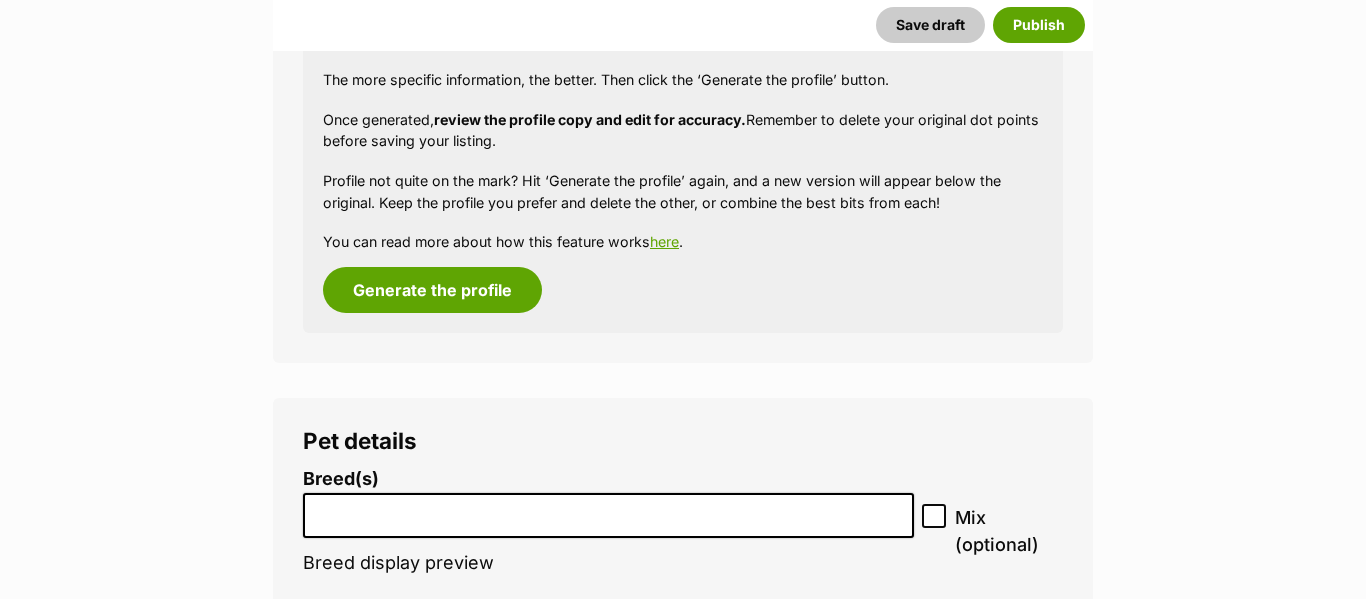scroll, scrollTop: 2406, scrollLeft: 0, axis: vertical 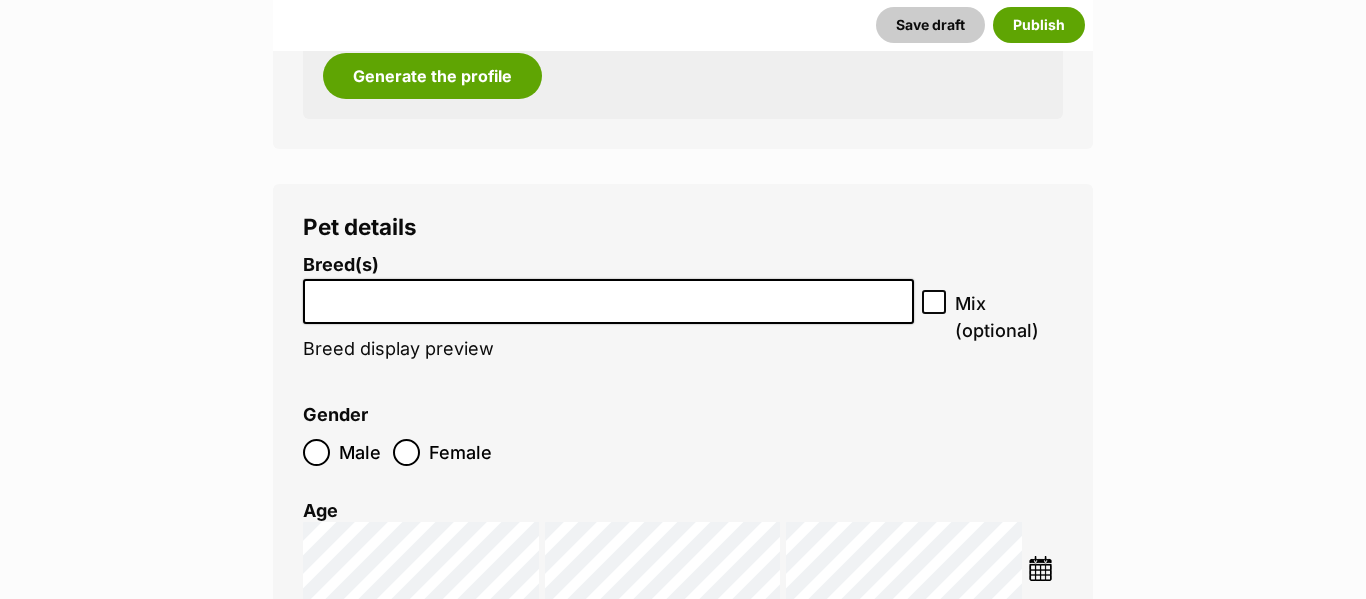 click at bounding box center (608, 296) 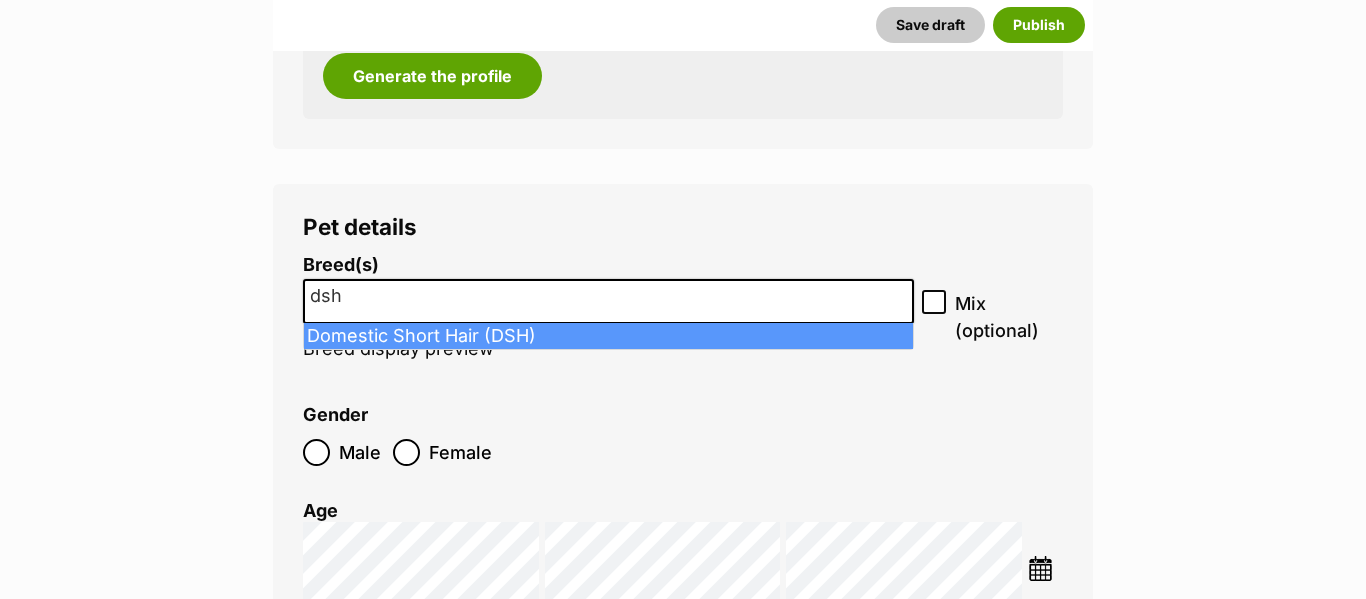 type on "dsh" 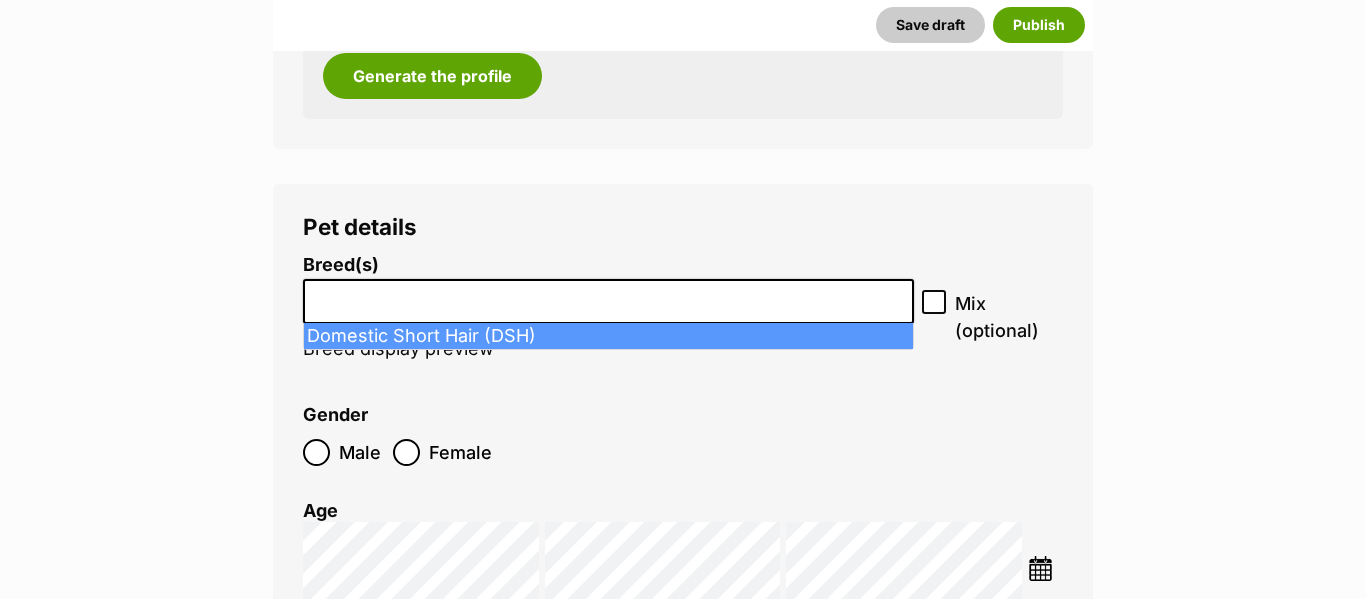 select on "252102" 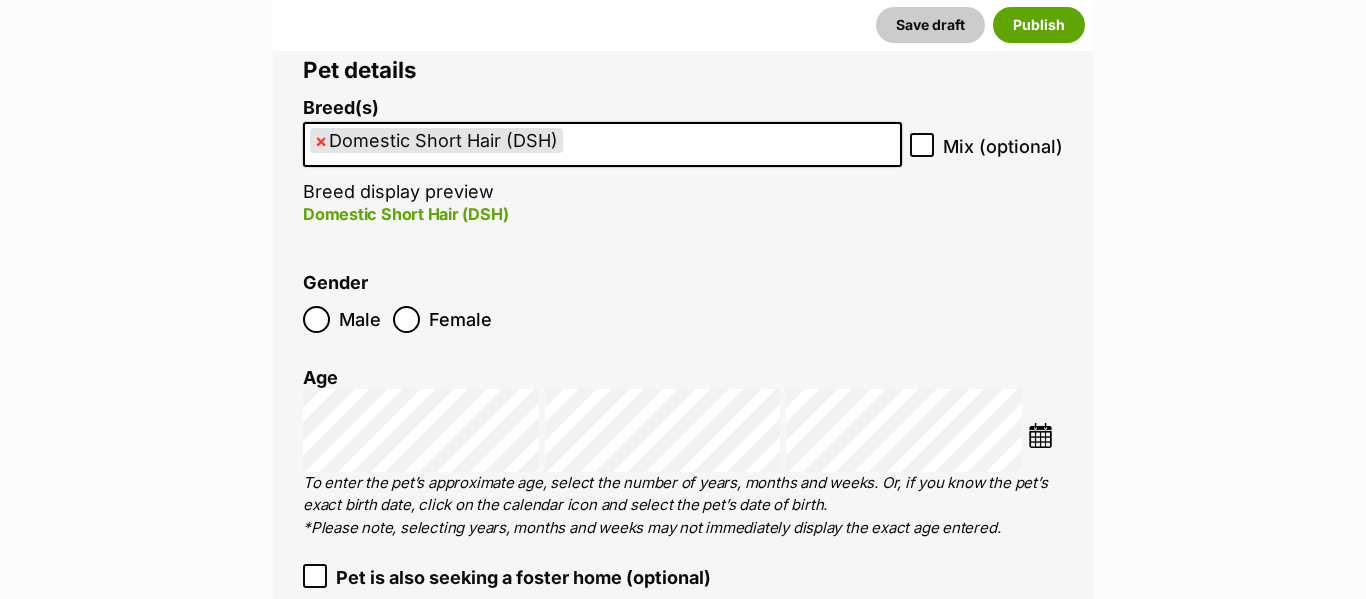 scroll, scrollTop: 2564, scrollLeft: 0, axis: vertical 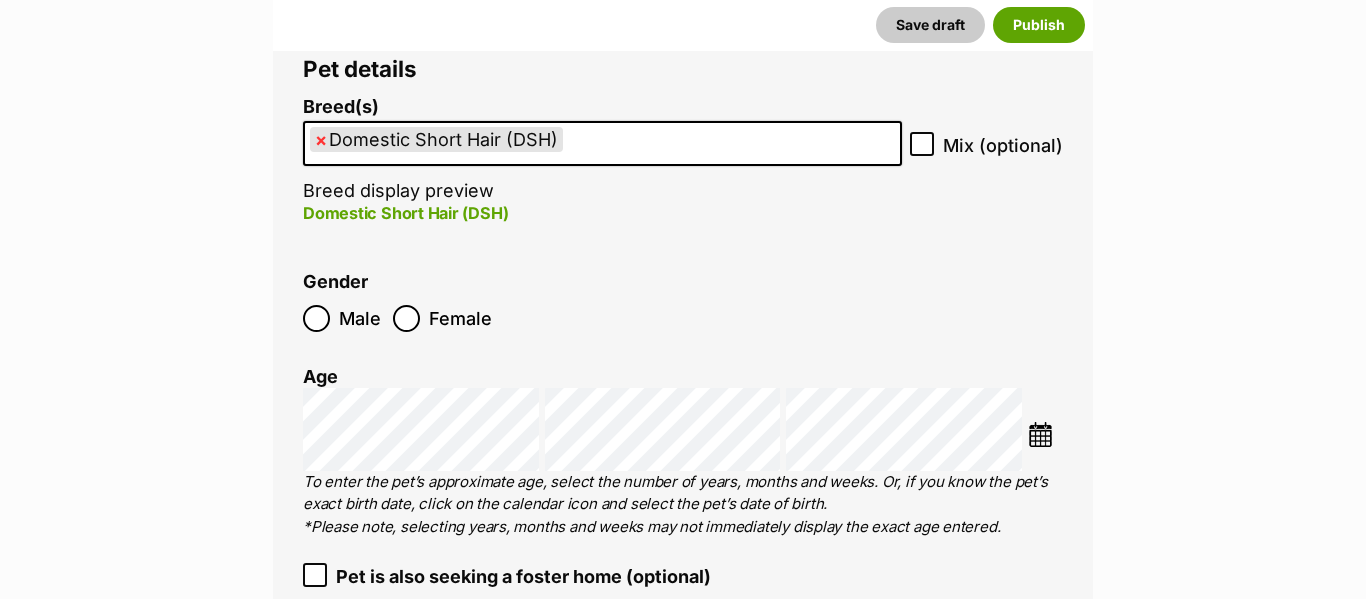 click at bounding box center [1040, 434] 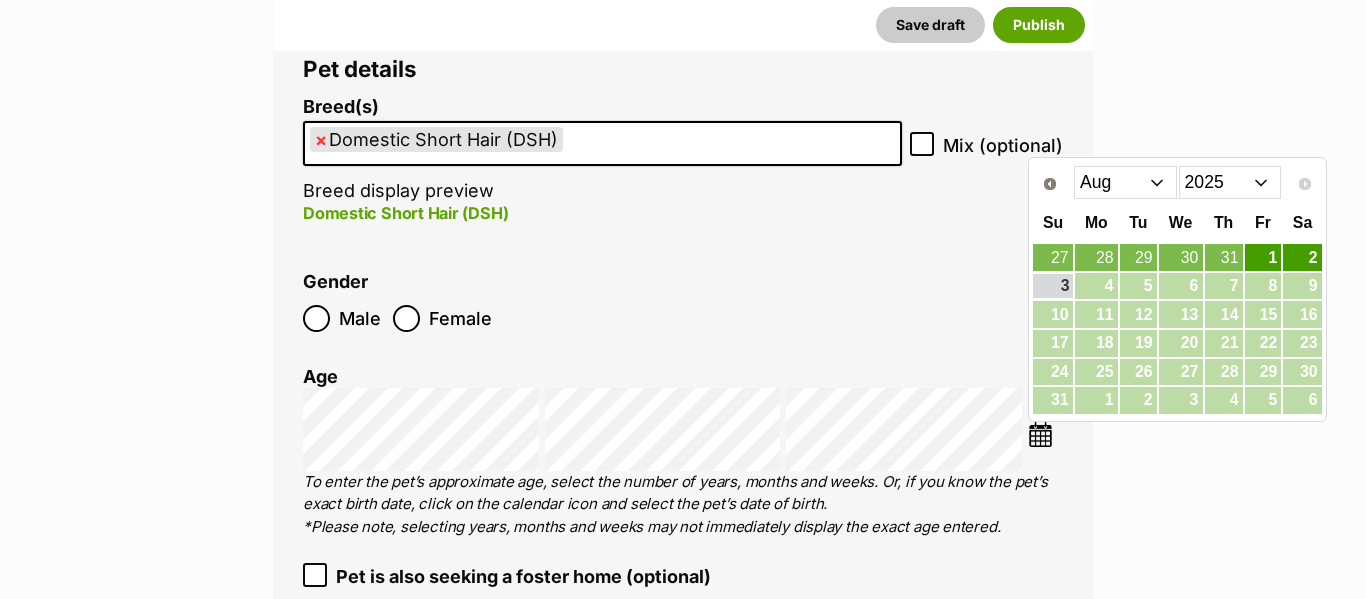 click on "2015 2016 2017 2018 2019 2020 2021 2022 2023 2024 2025" at bounding box center [1230, 182] 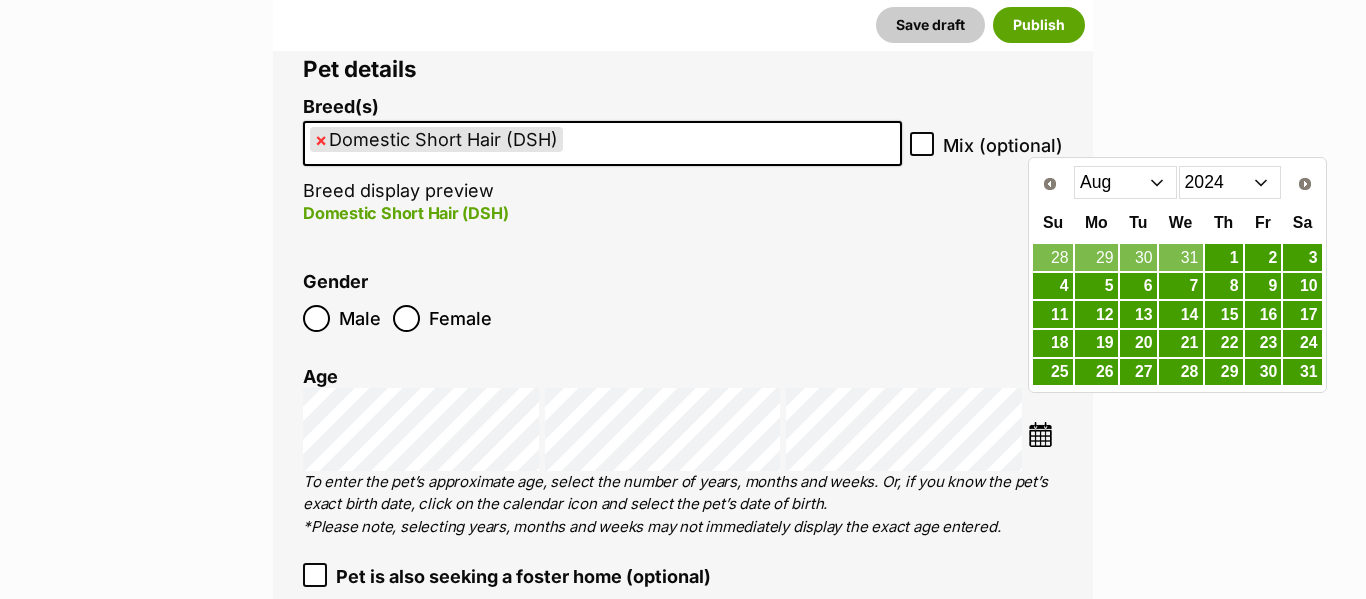 click on "Jan Feb Mar Apr May Jun Jul Aug Sep Oct Nov Dec" at bounding box center (1125, 182) 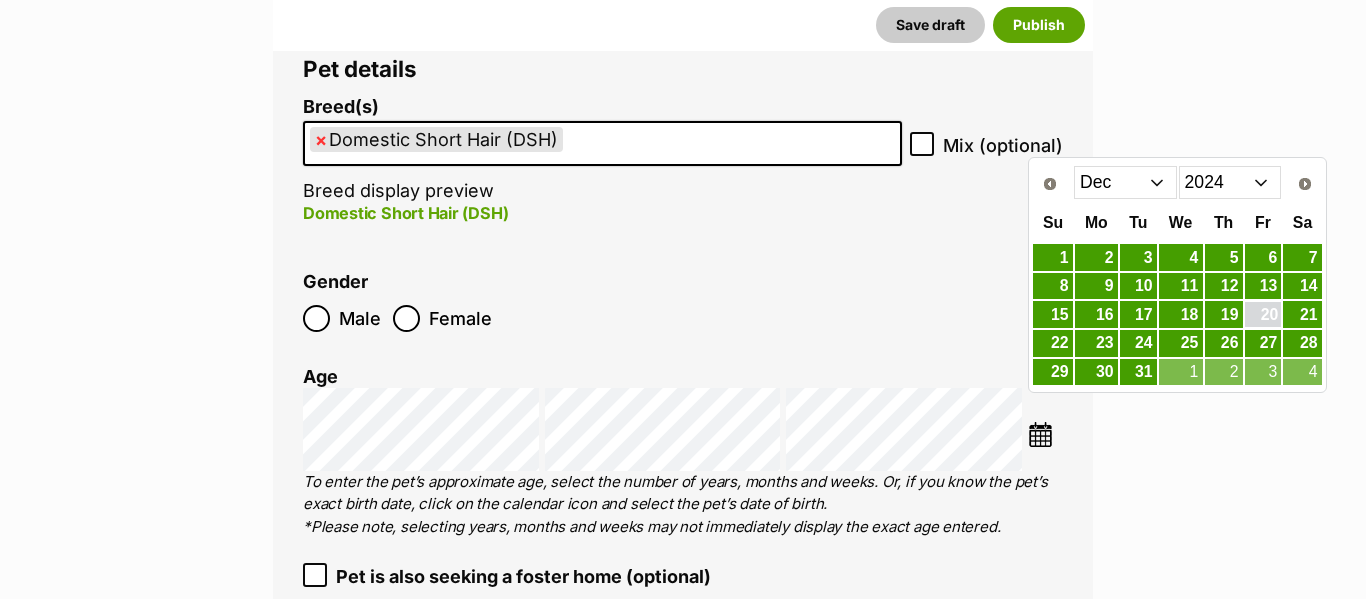click on "20" at bounding box center (1263, 314) 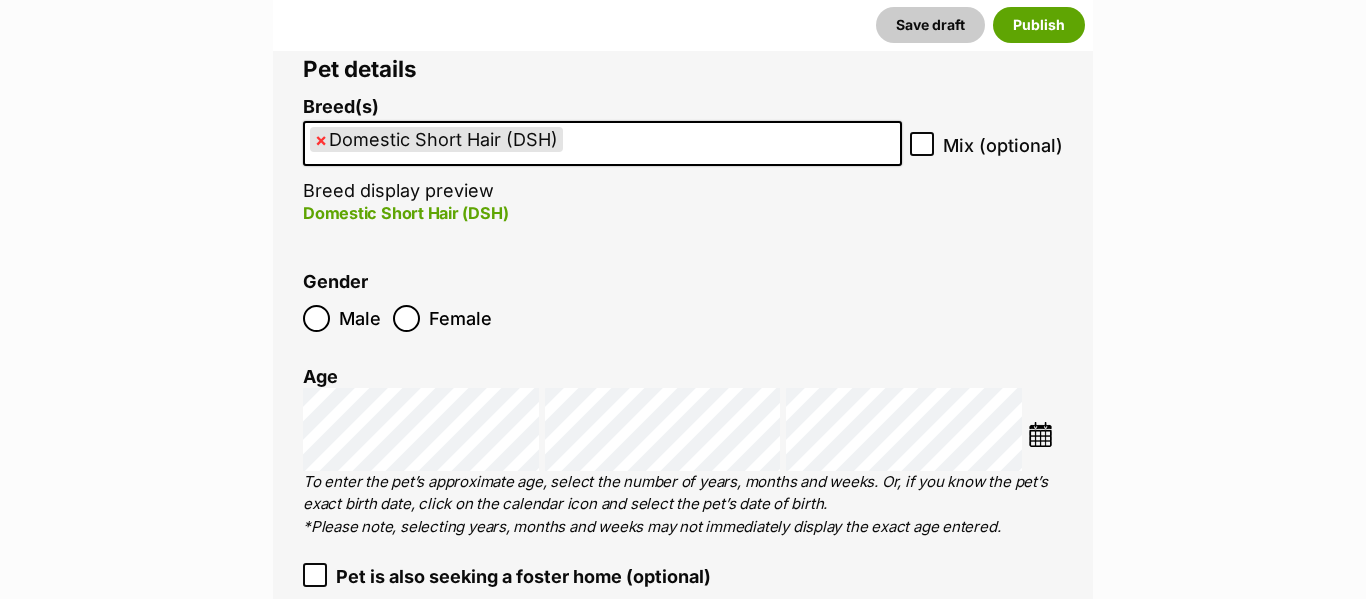 click on "New listing
Listing owner Choose an owner Kiki Bermudez
The owner of the pet listing is able to edit the listing and manage enquiries with potential adopters. Note:
Group Admins
are also able to edit this pet listing and manage all it's enquiries.
Any time this pet receives new enquiries or messages from potential adopters, we'll also send you an email notification. Members can opt out of receiving these emails via their
notification settings .
About This Pet Name
Henlo there, it looks like you might be using the pet name field to indicate that this pet is now on hold - we recommend updating the status to on hold from the listing page instead!
Every pet deserves a name. If you don’t know the pet’s name, make one up! It can be something simple and sweet like ‘Fluffy’, or get creative and have some fun with it. A name helps potential adopters connect with the pet.
Species Cat
Best feature (optional)
Personality 7193  characters remaining" at bounding box center (683, 1861) 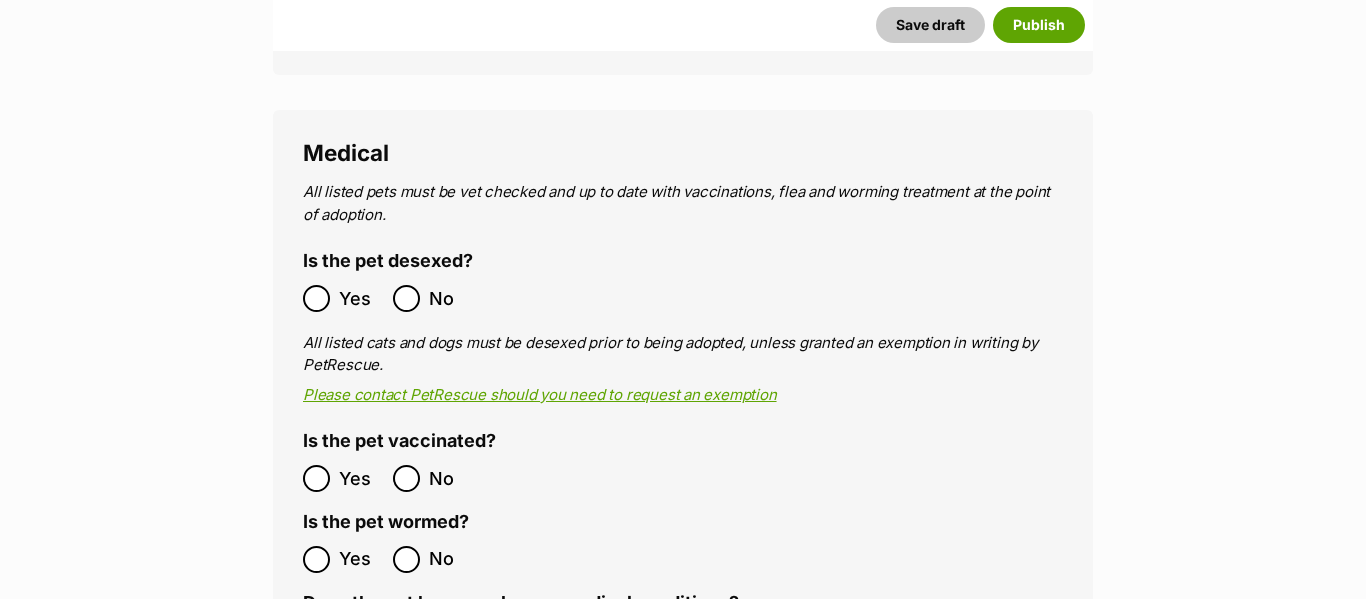 scroll, scrollTop: 3587, scrollLeft: 0, axis: vertical 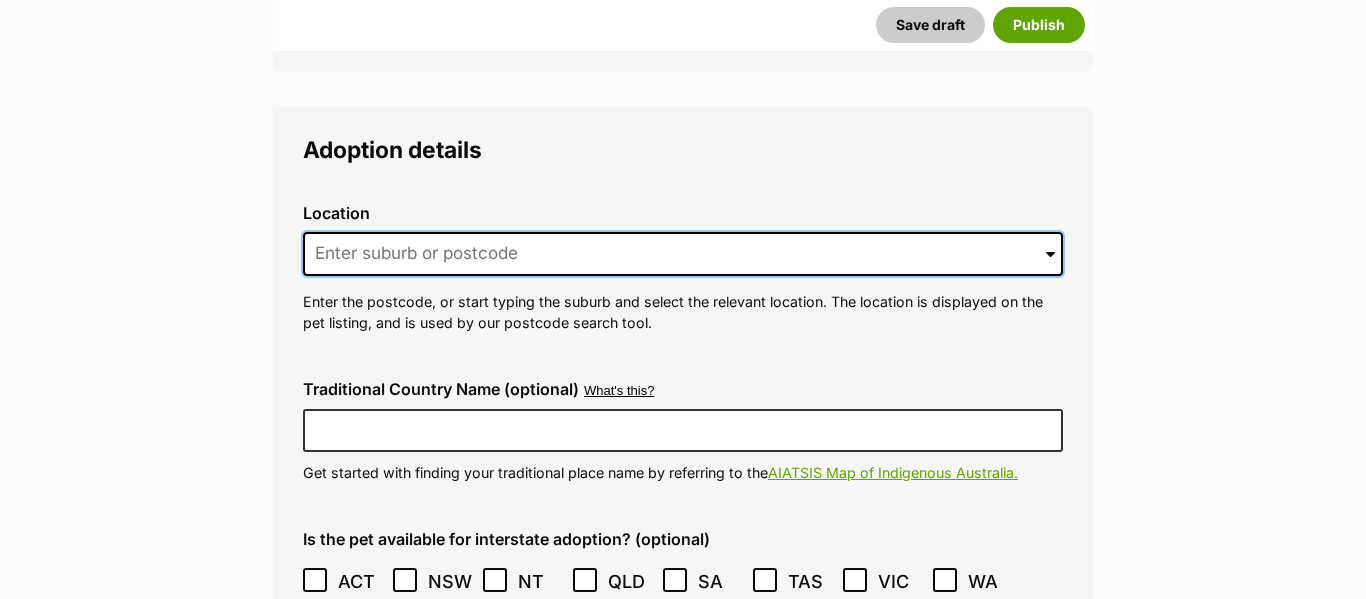 click at bounding box center (683, 254) 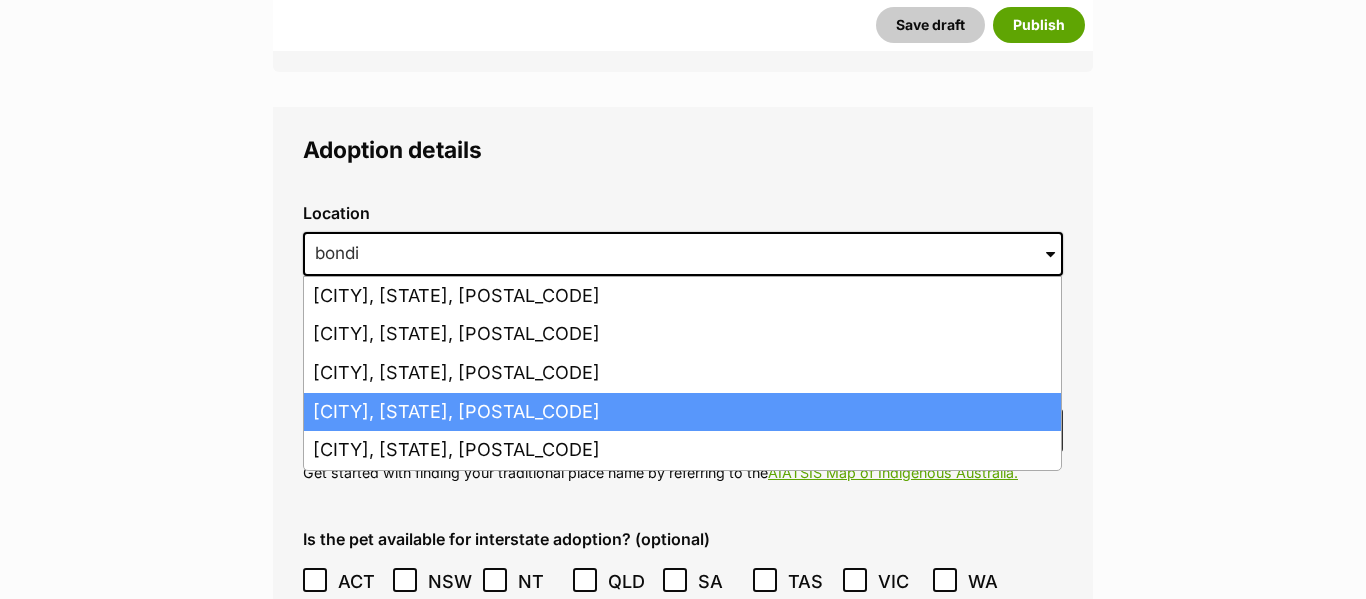 click on "[Suburb], [State], [POSTAL_CODE]" at bounding box center (682, 412) 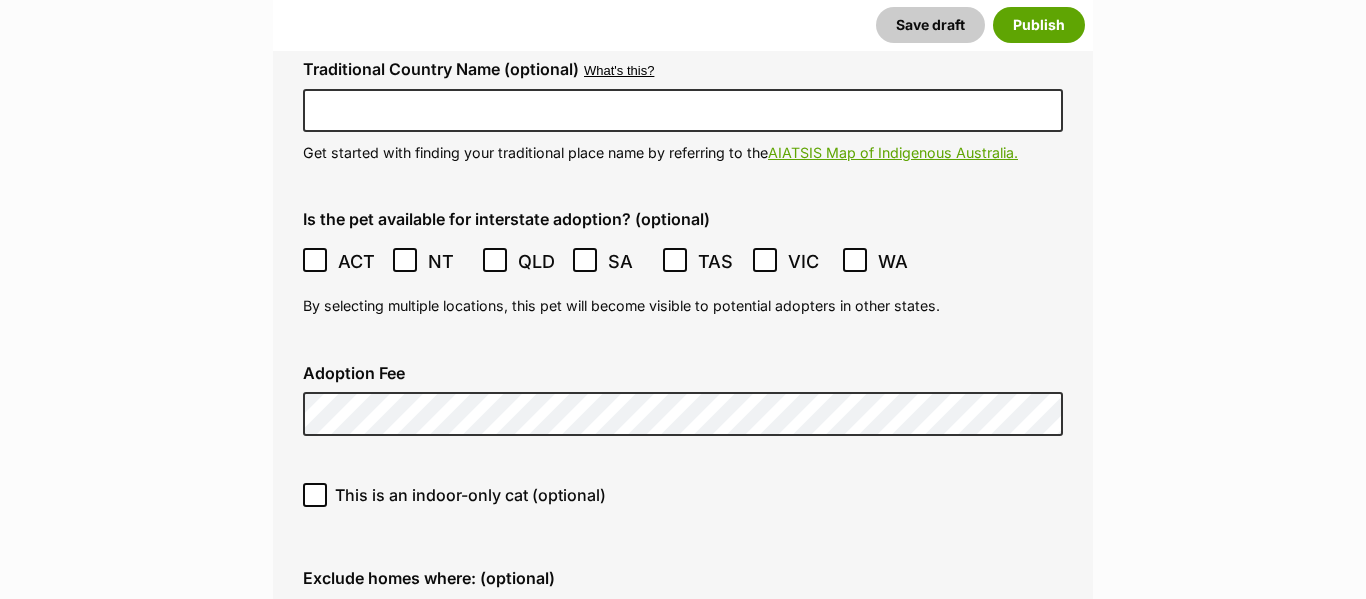 scroll, scrollTop: 5115, scrollLeft: 0, axis: vertical 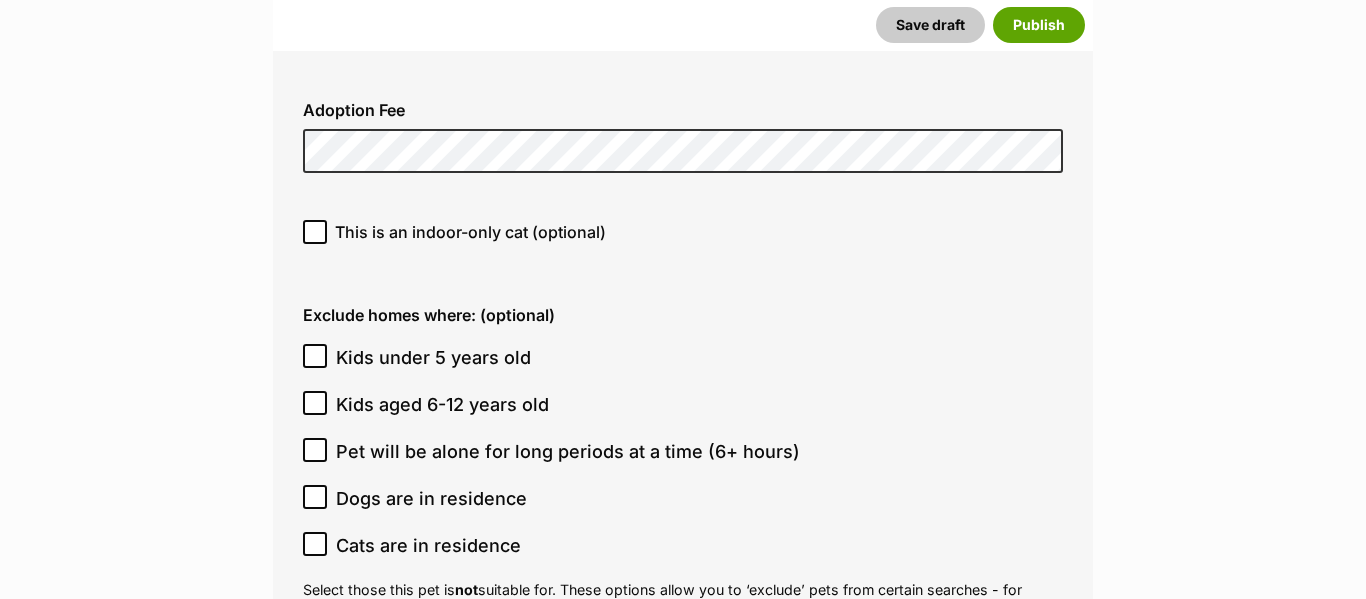 click 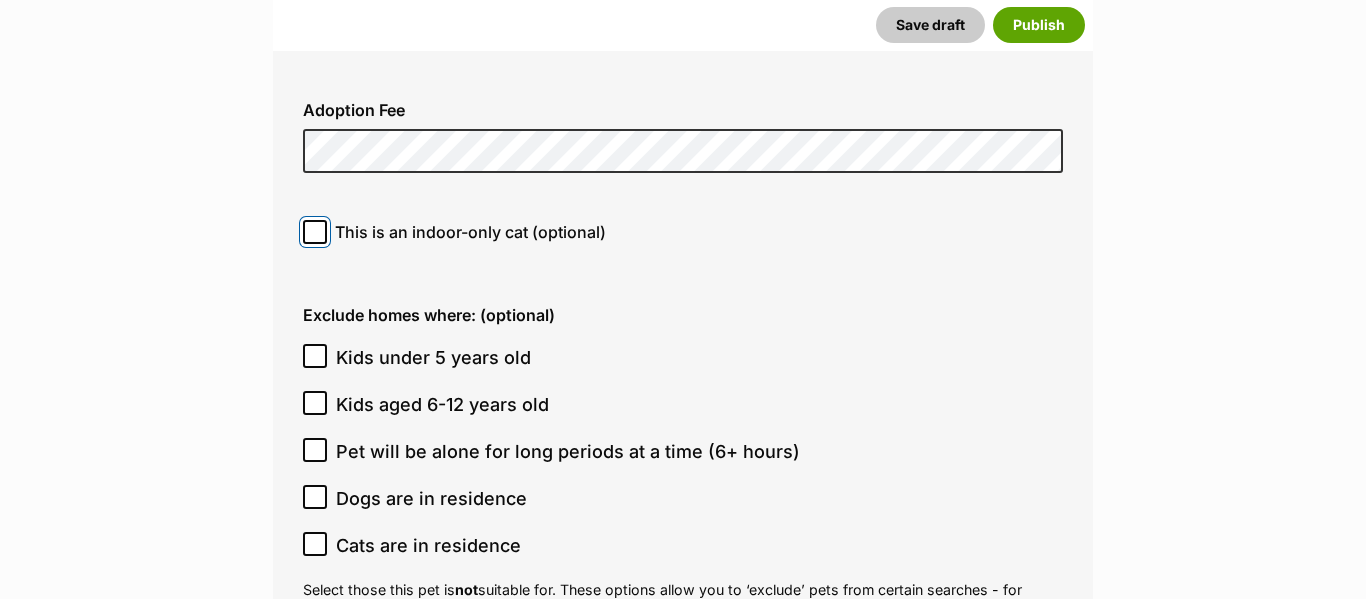 click on "This is an indoor-only cat (optional)" at bounding box center (315, 232) 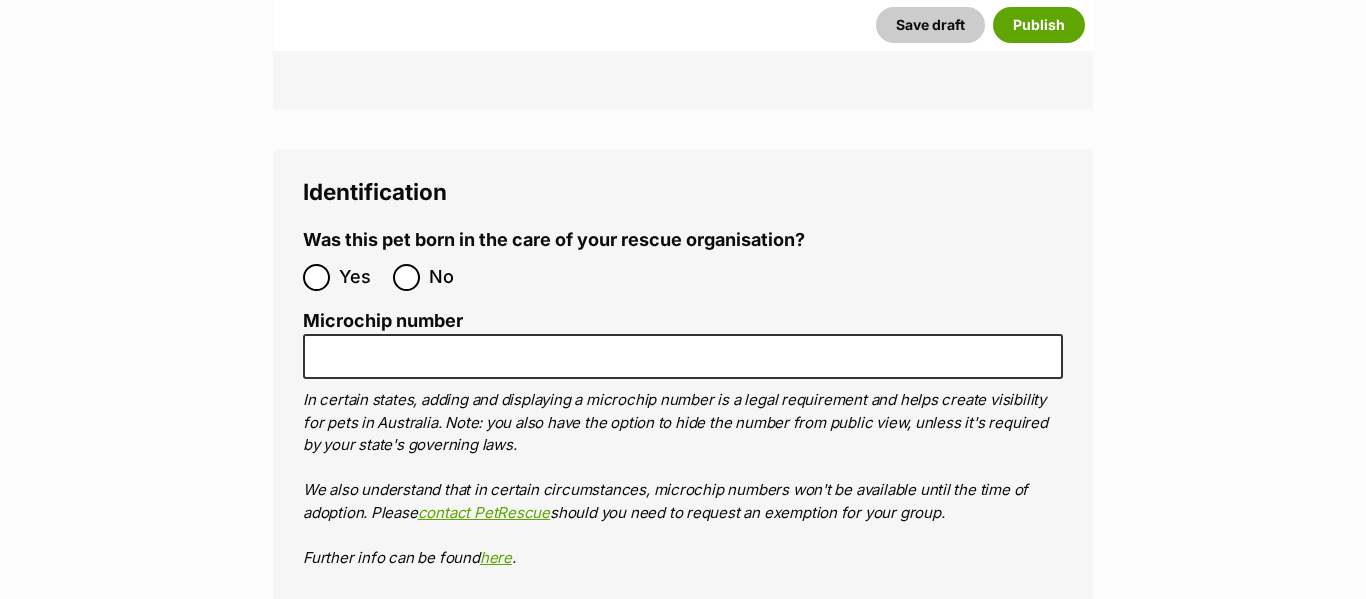 scroll, scrollTop: 7148, scrollLeft: 0, axis: vertical 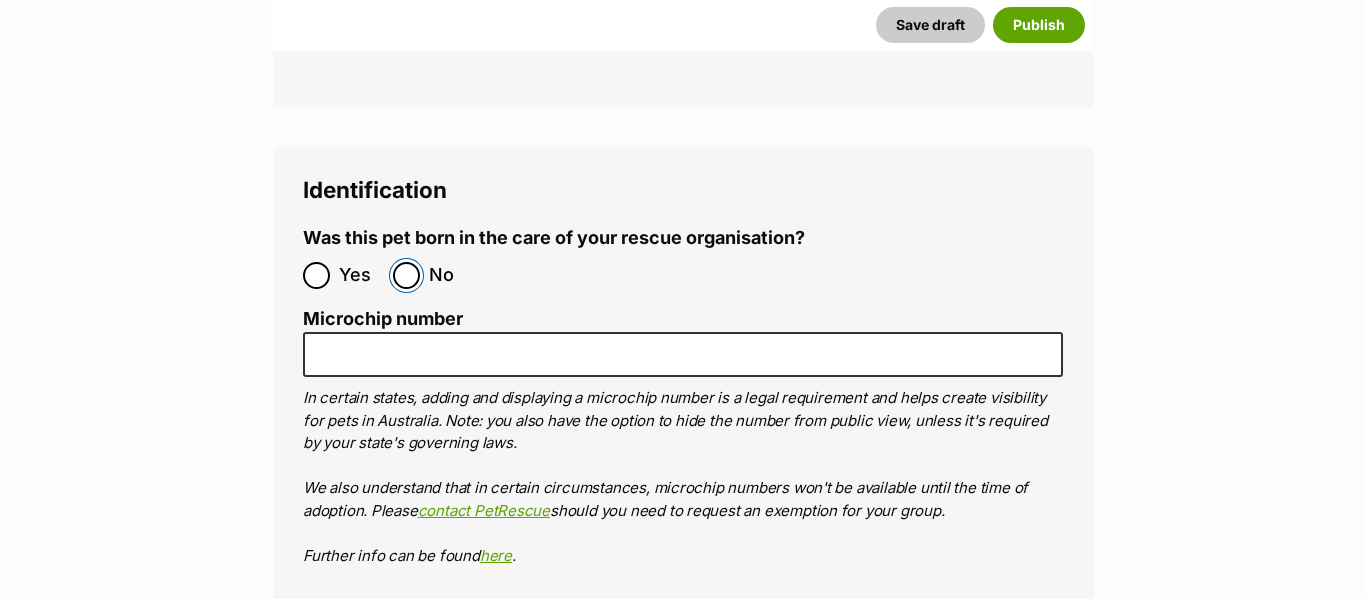 click on "No" at bounding box center (406, 275) 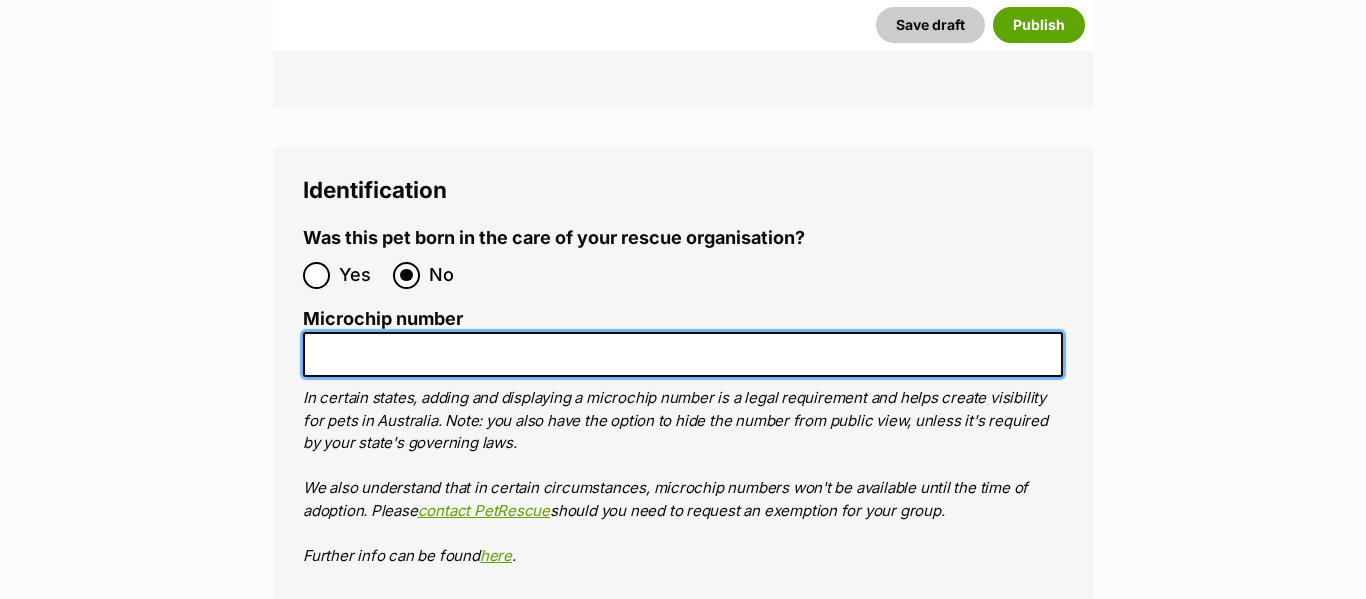click on "Microchip number" at bounding box center (683, 354) 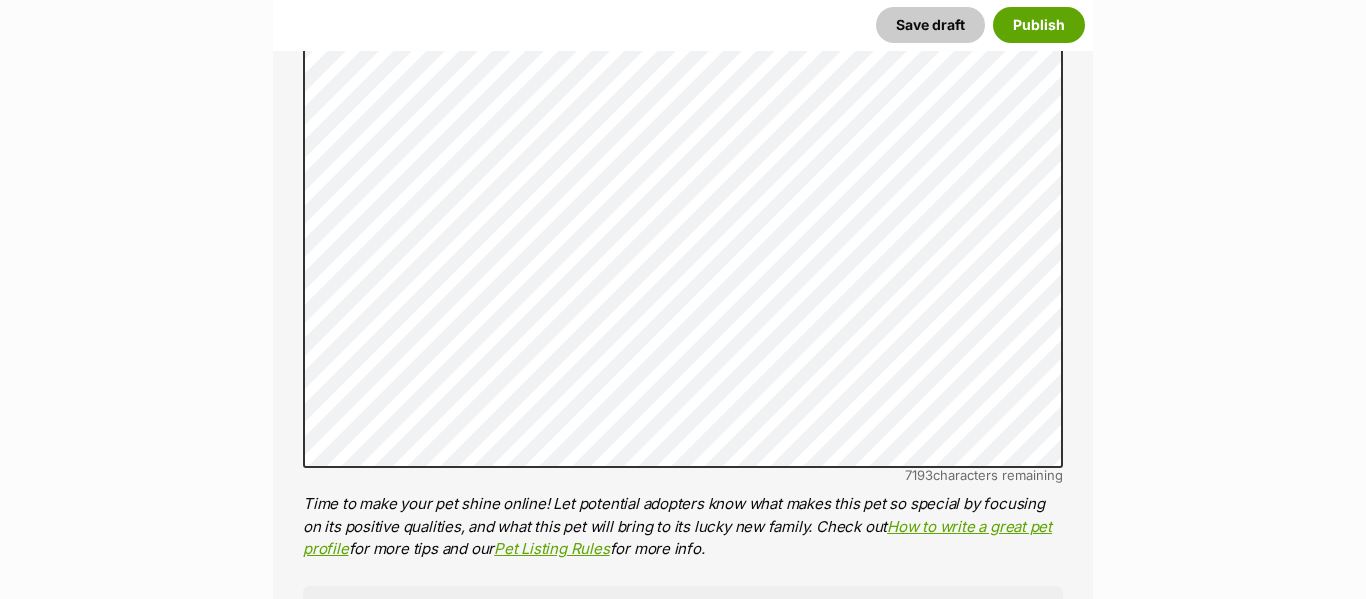 scroll, scrollTop: 1380, scrollLeft: 0, axis: vertical 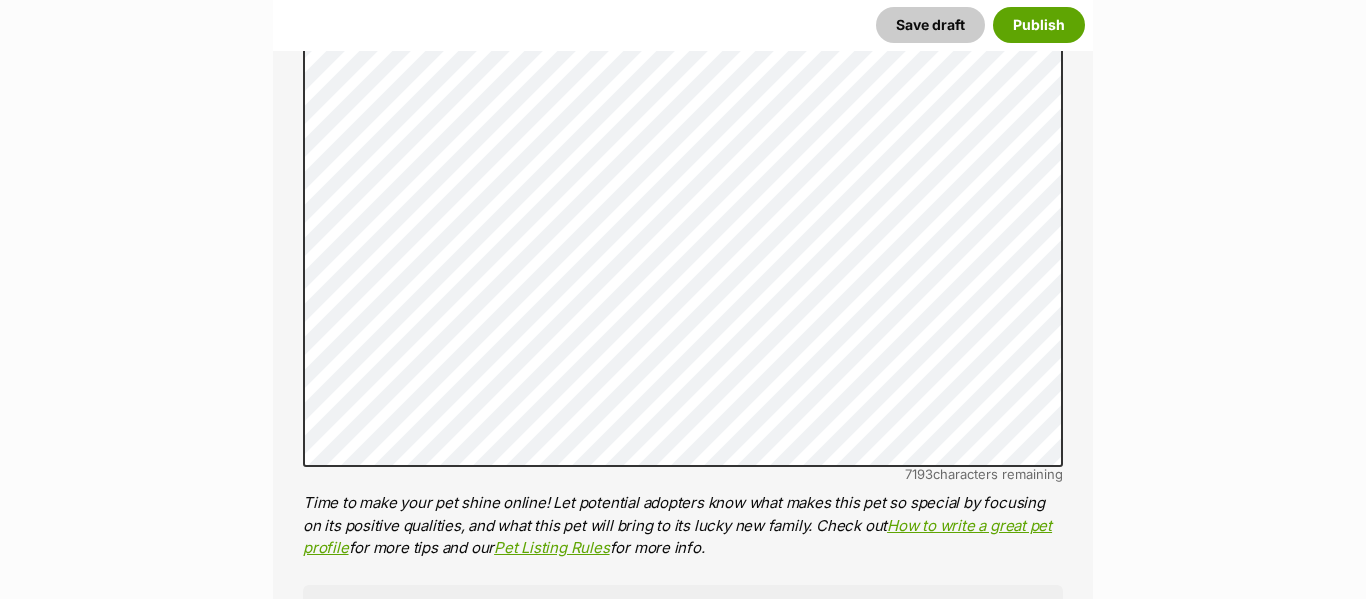 type on "978142000366908" 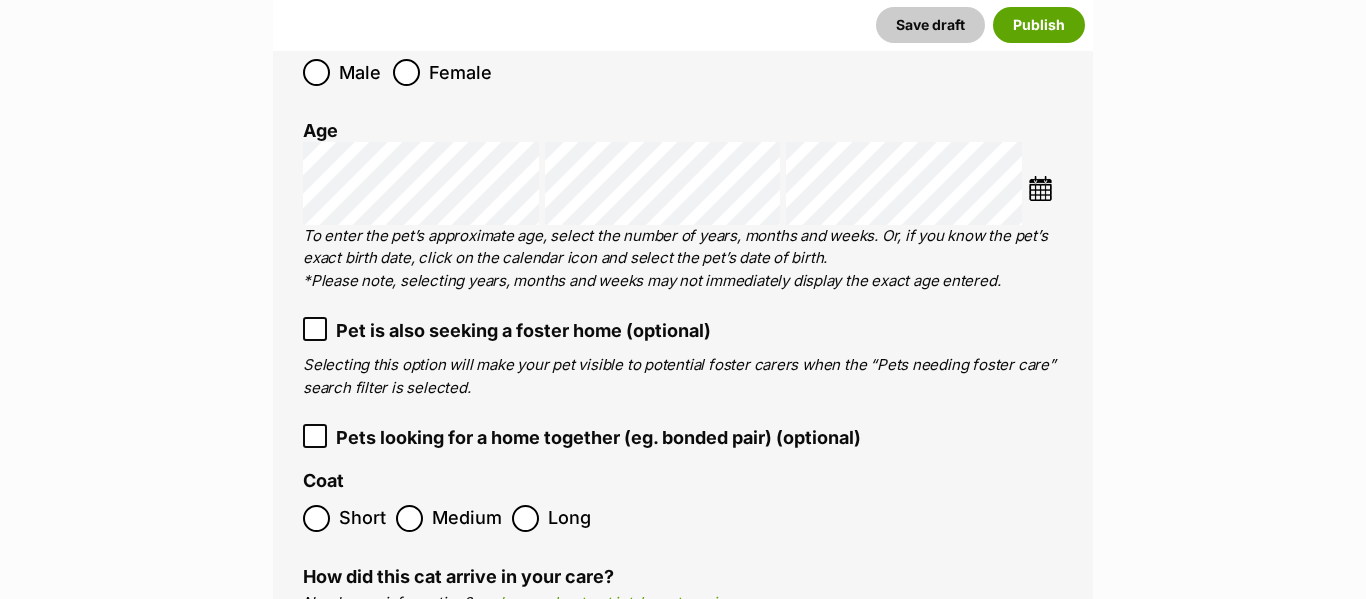 scroll, scrollTop: 2812, scrollLeft: 0, axis: vertical 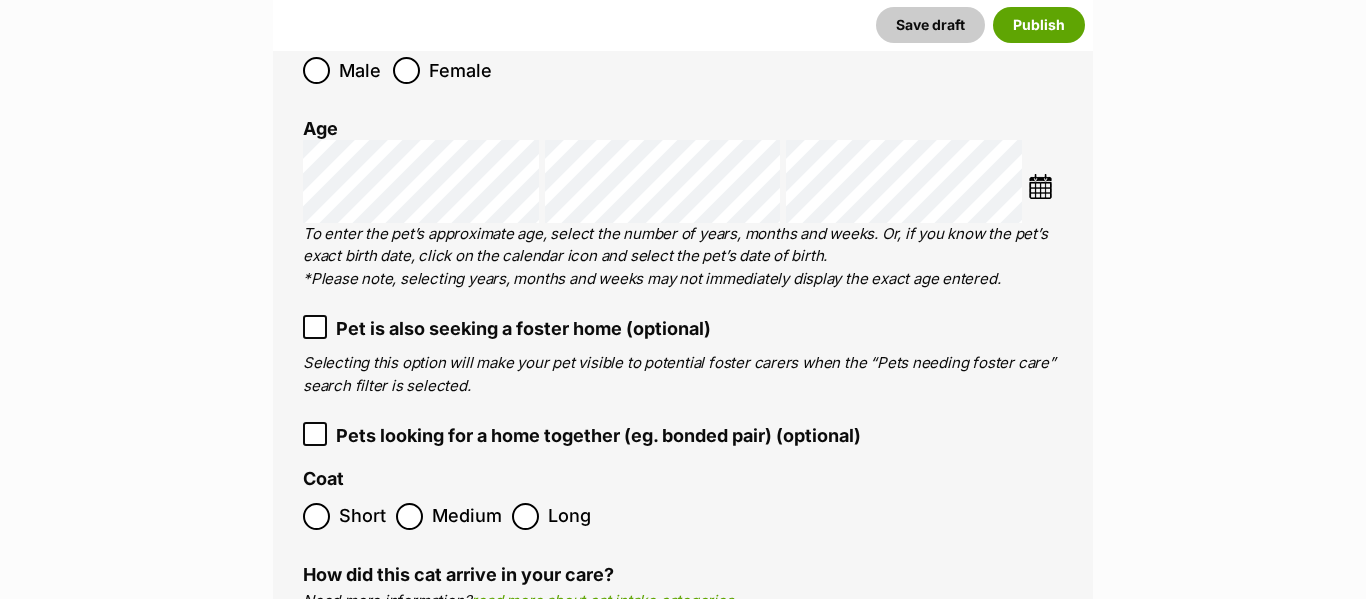 click 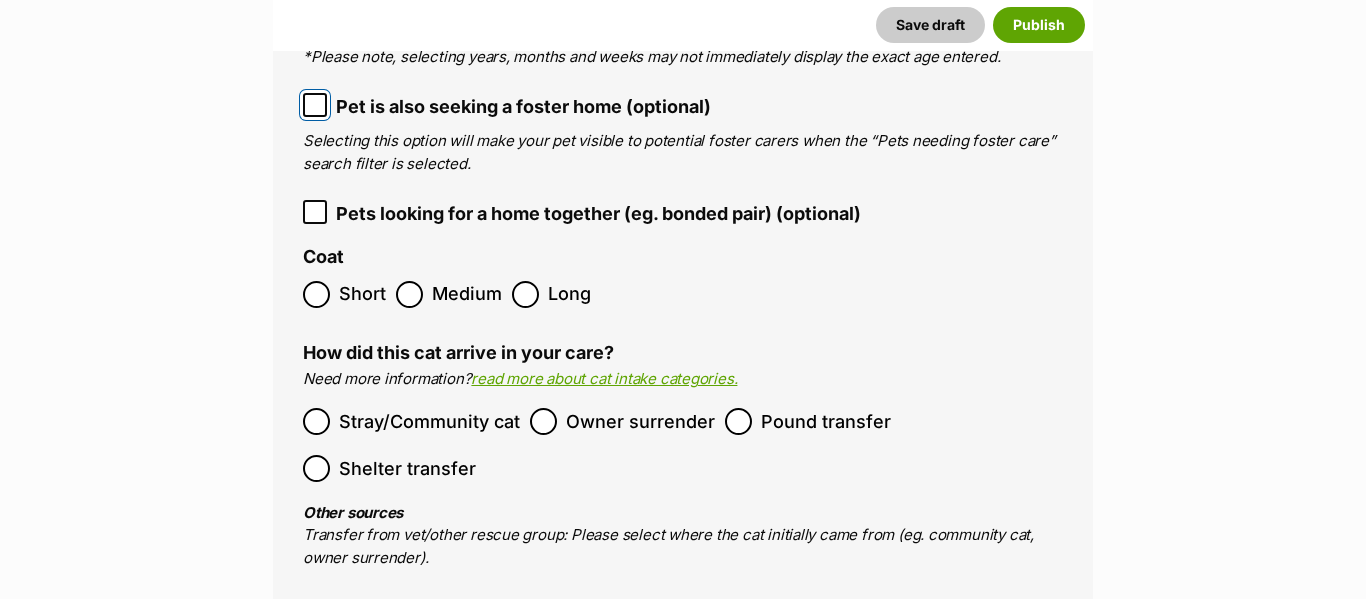 scroll, scrollTop: 3038, scrollLeft: 0, axis: vertical 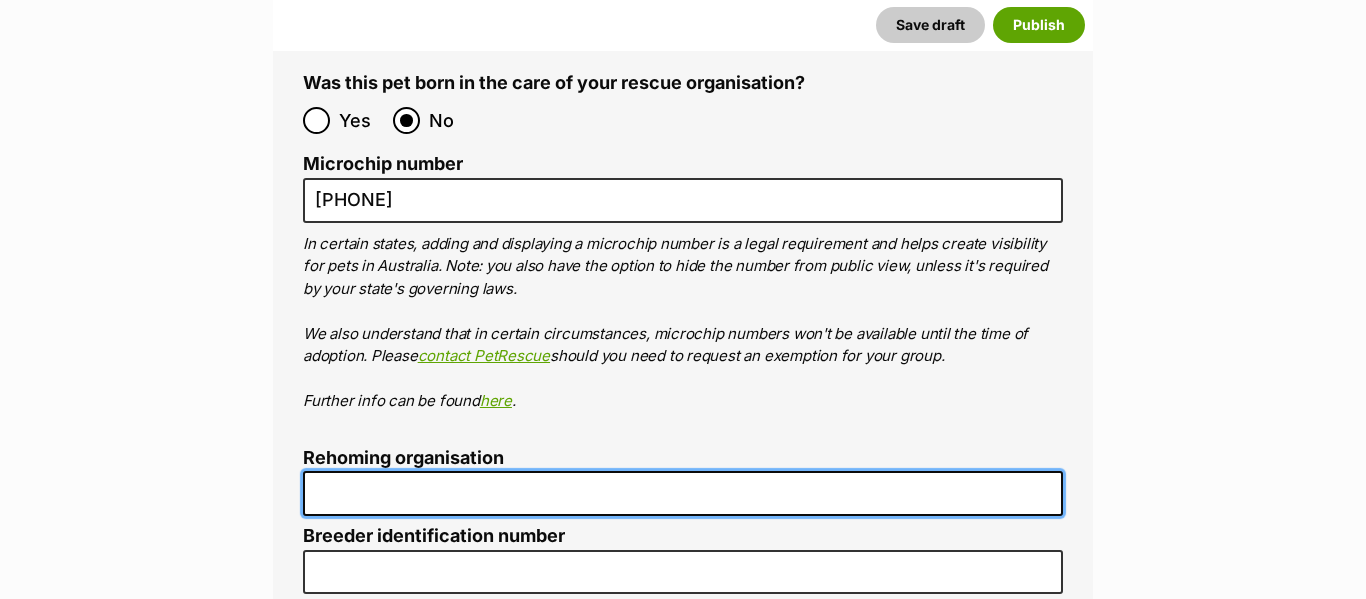 click on "Rehoming organisation" at bounding box center (683, 493) 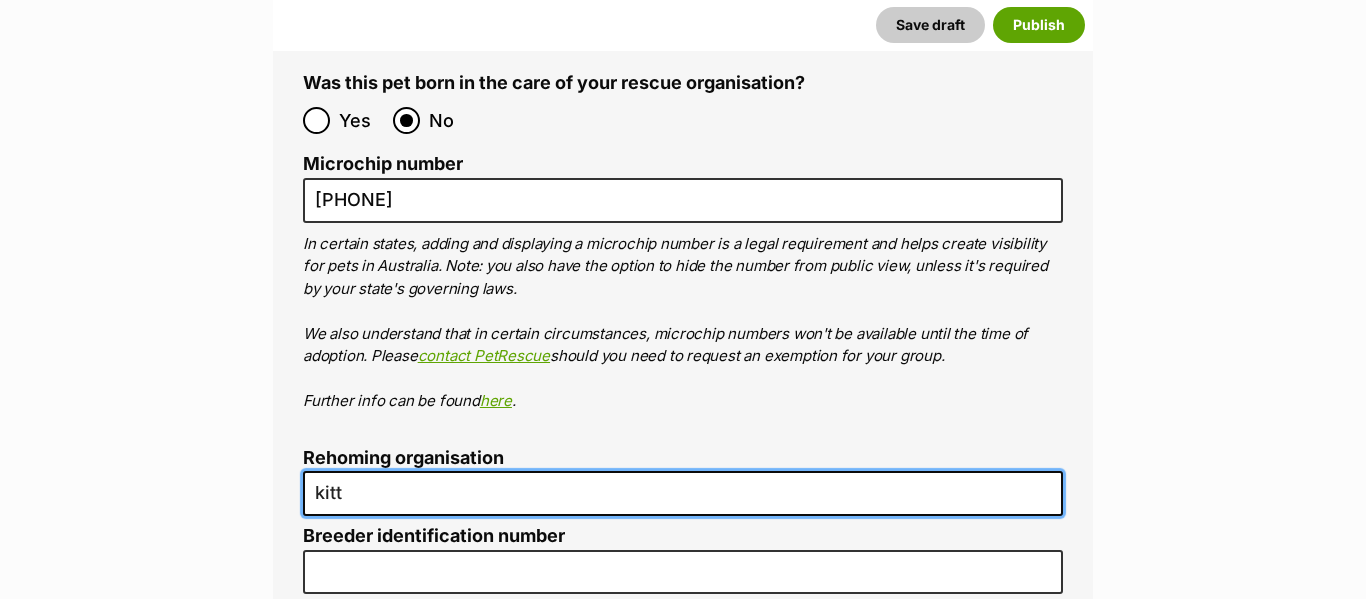 type on "Kittie Kat Rescue" 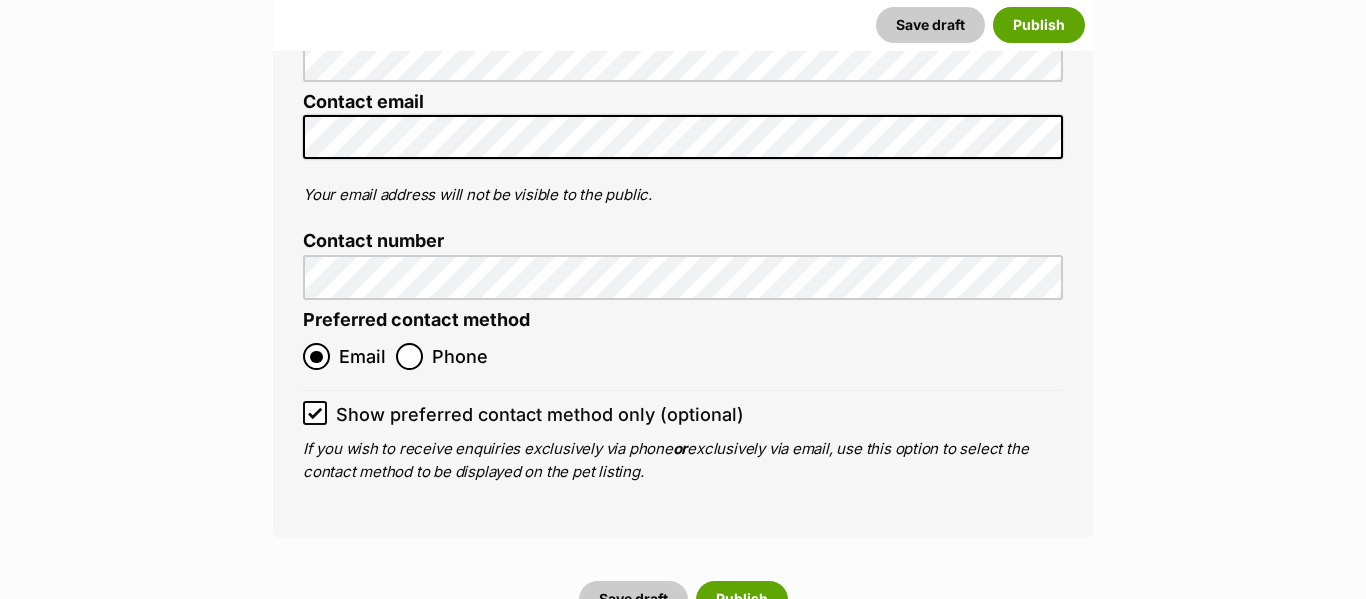 scroll, scrollTop: 8477, scrollLeft: 0, axis: vertical 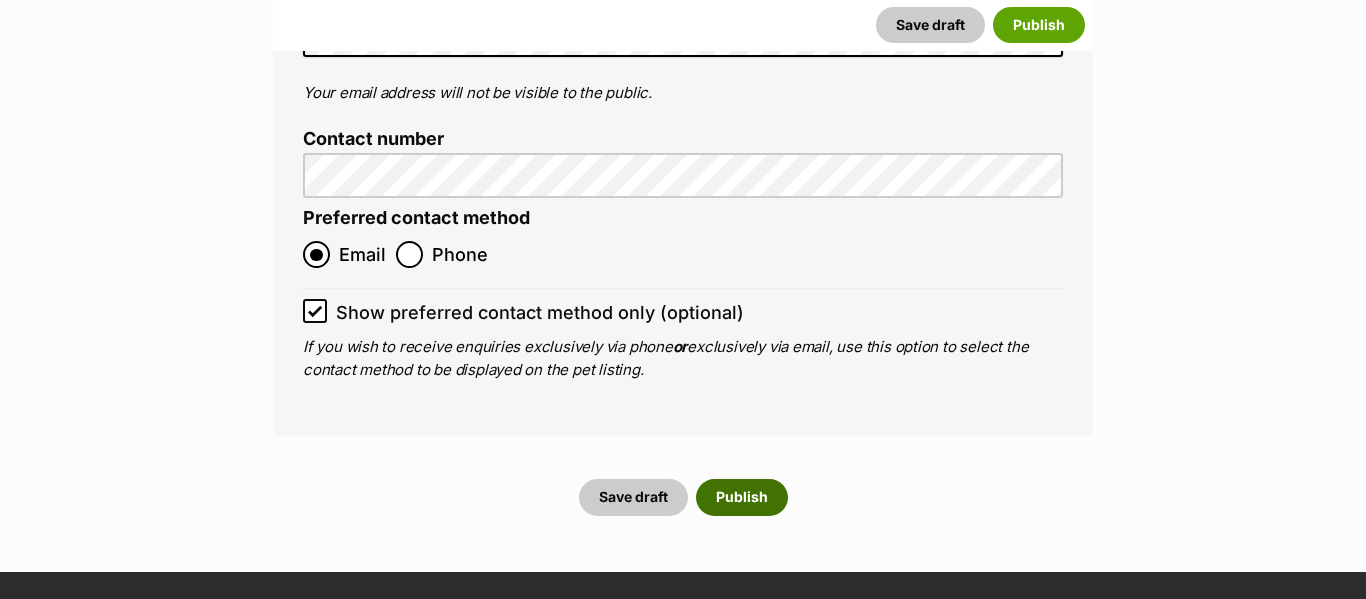 click on "Publish" at bounding box center [742, 497] 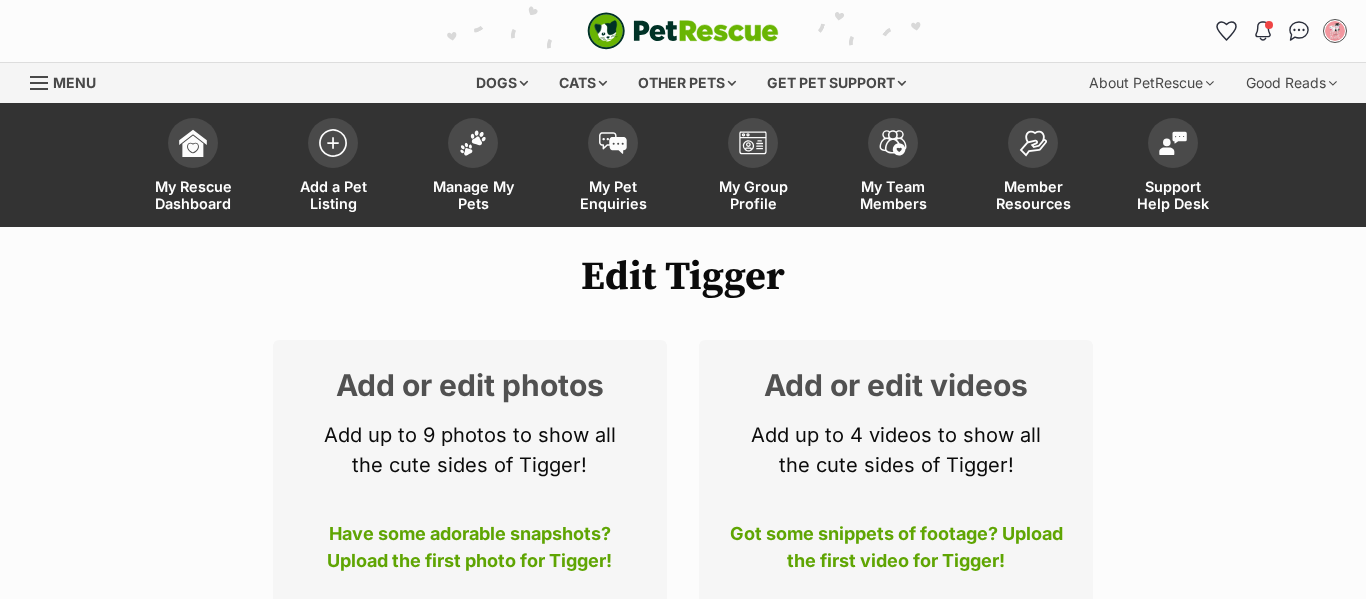 scroll, scrollTop: 294, scrollLeft: 0, axis: vertical 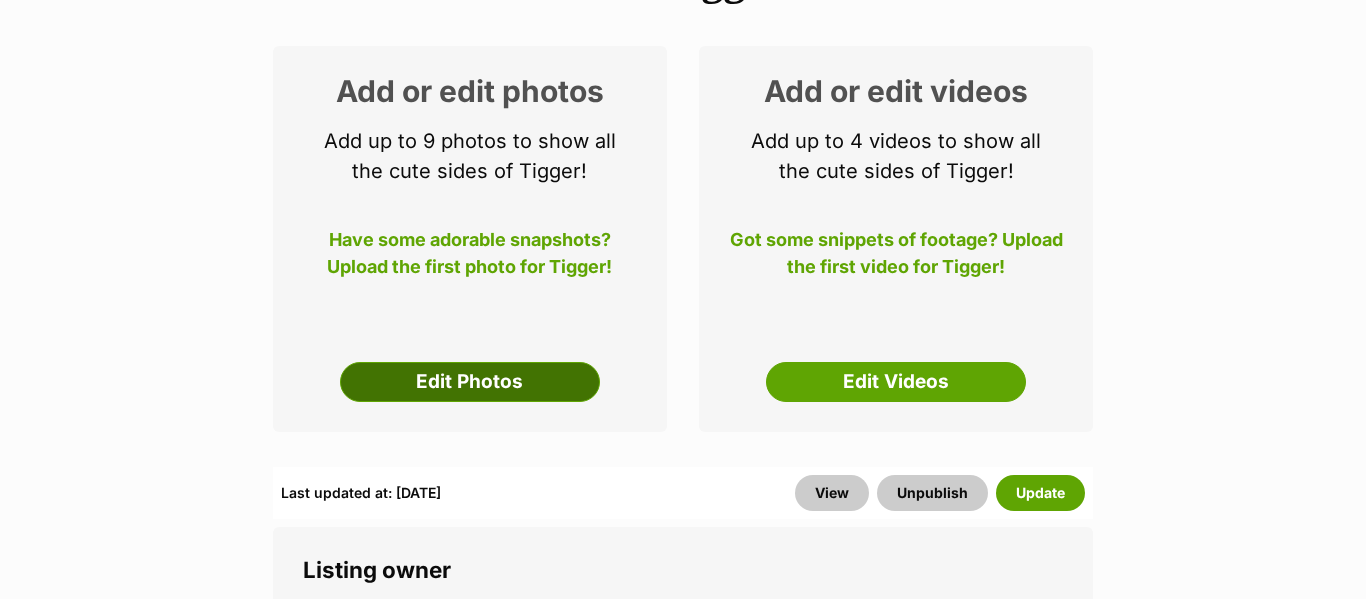 click on "Edit Photos" at bounding box center (470, 382) 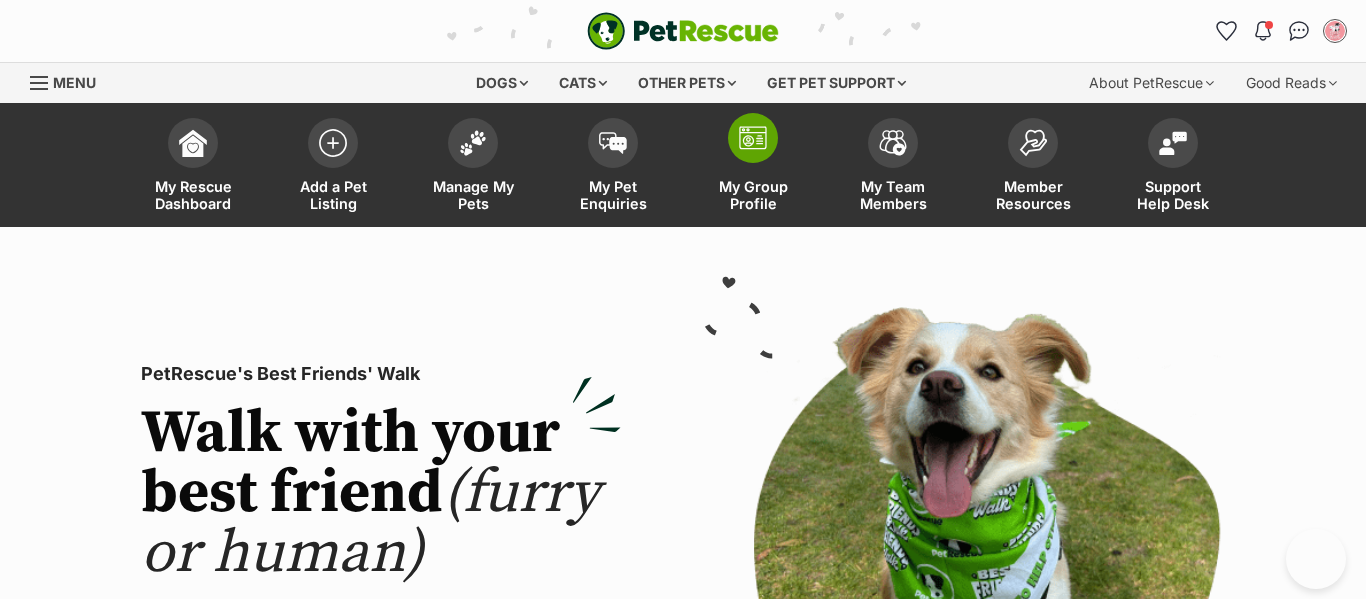scroll, scrollTop: 0, scrollLeft: 0, axis: both 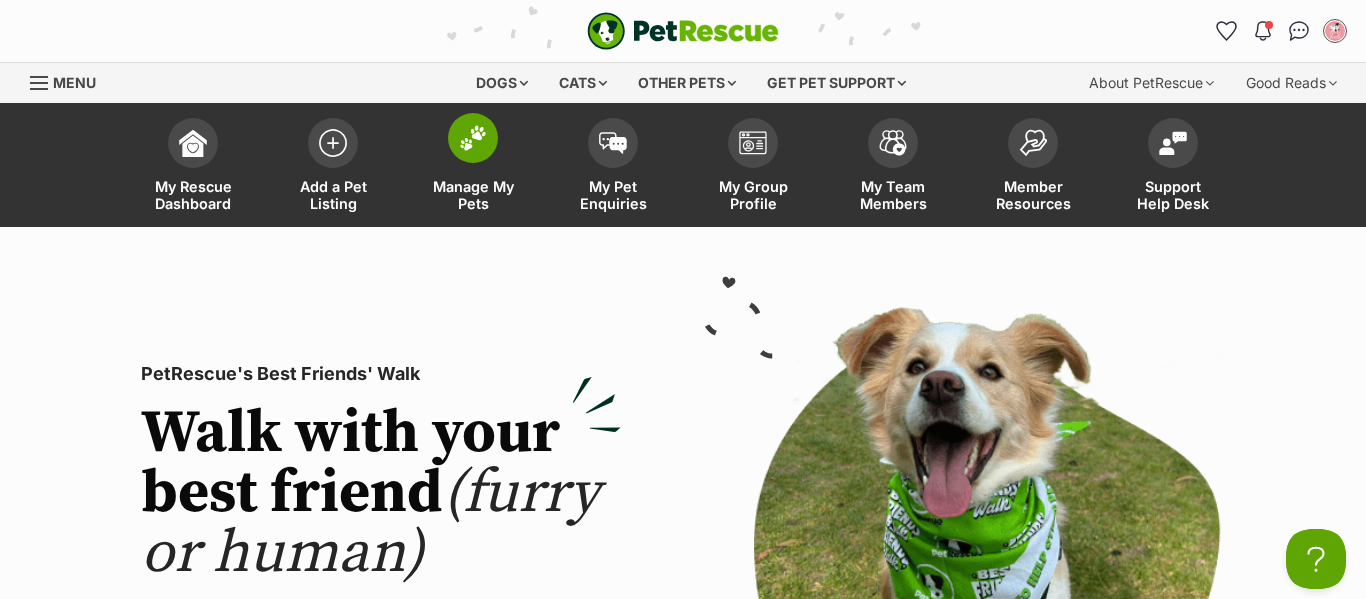 click at bounding box center [473, 138] 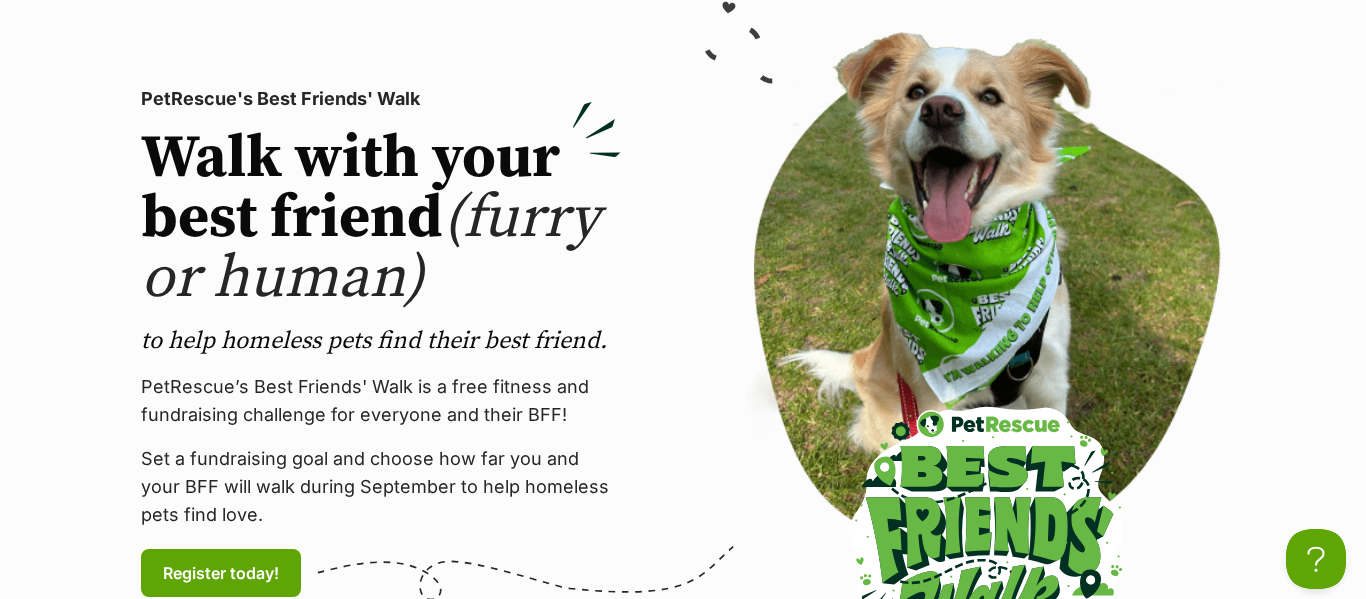 scroll, scrollTop: 276, scrollLeft: 0, axis: vertical 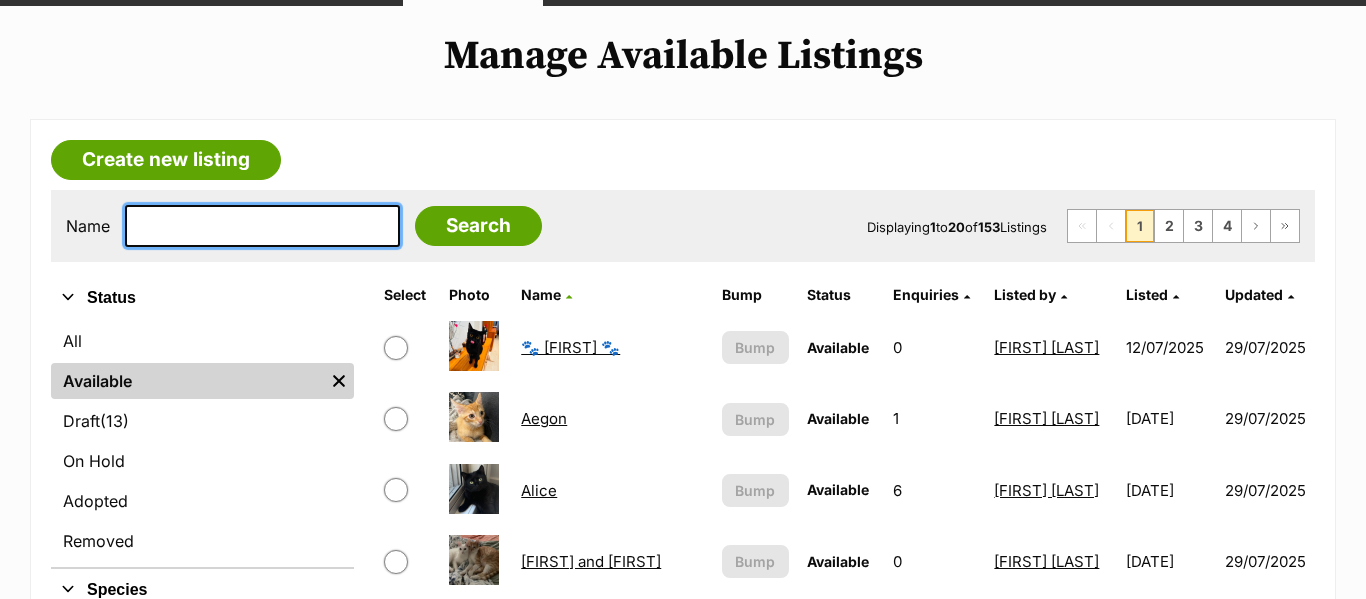 click at bounding box center (262, 226) 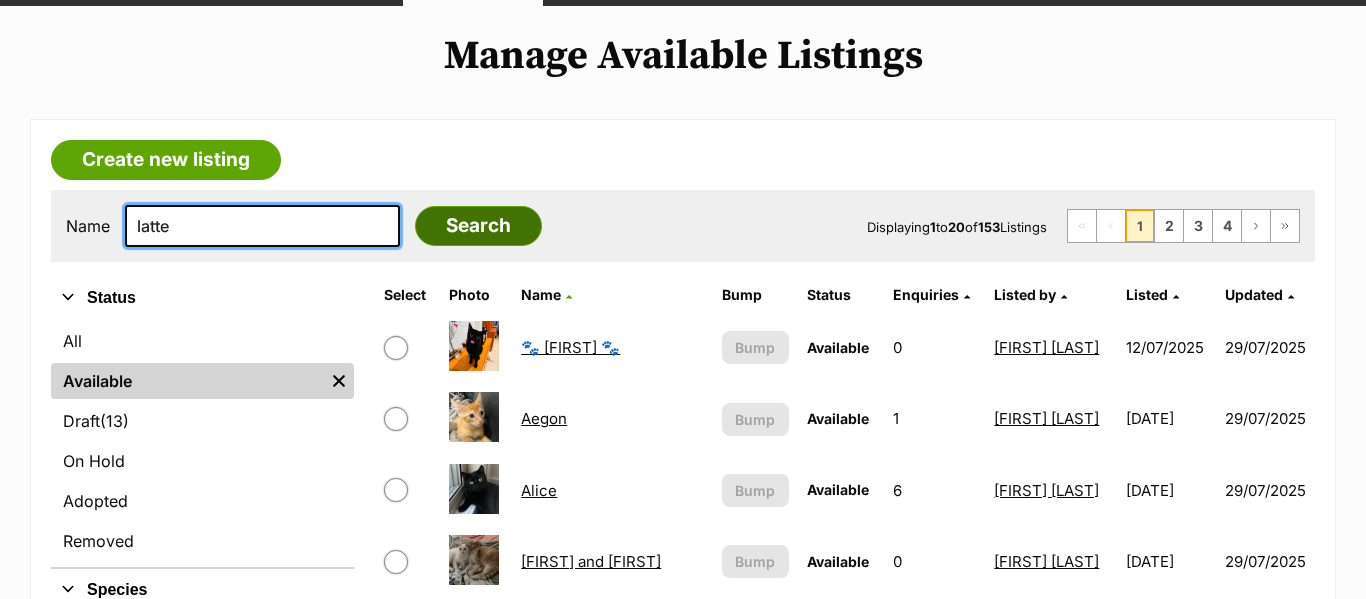 type on "latte" 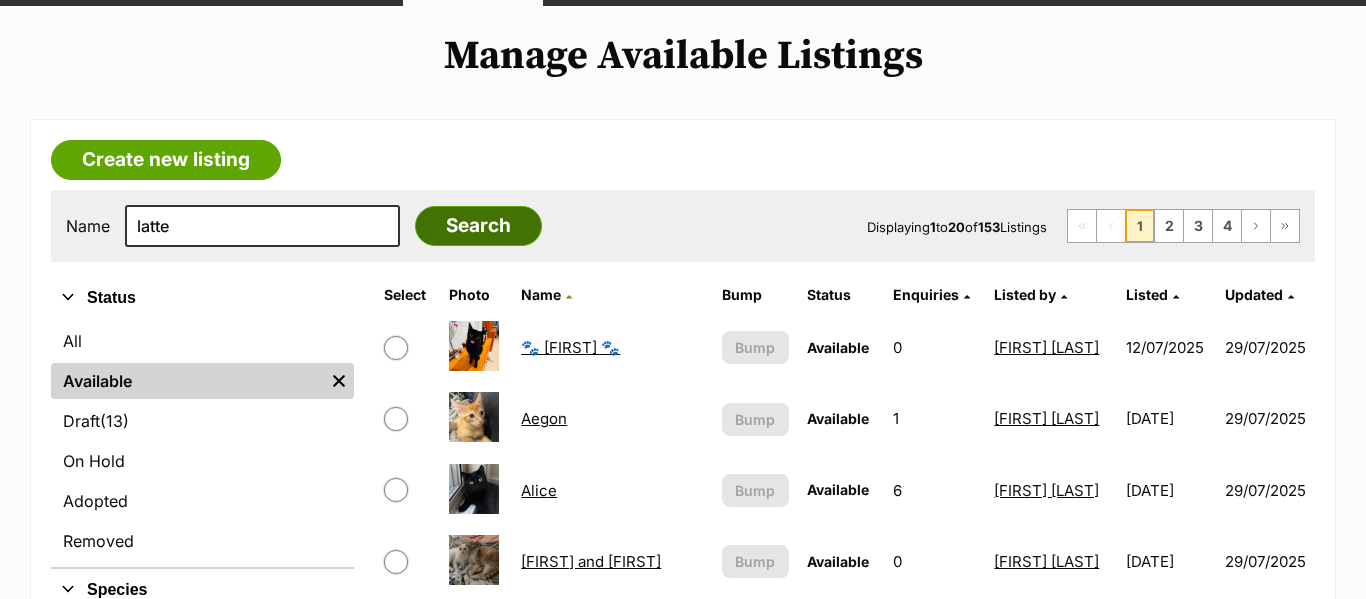 click on "Search" at bounding box center (478, 226) 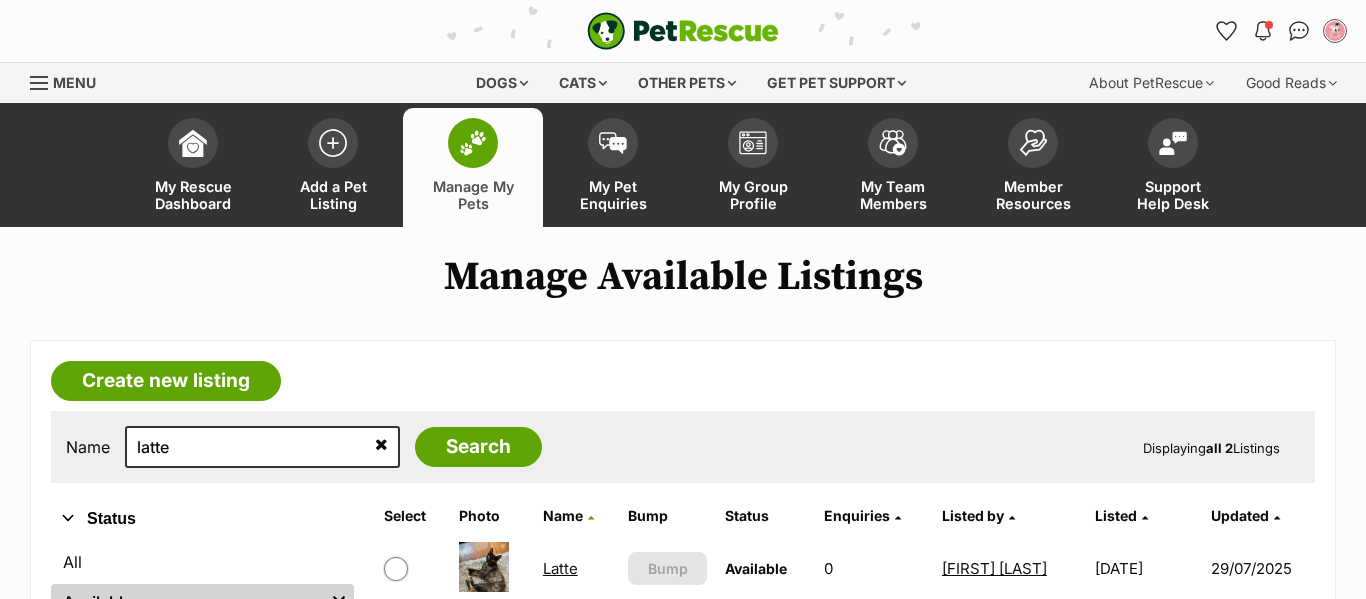 scroll, scrollTop: 0, scrollLeft: 0, axis: both 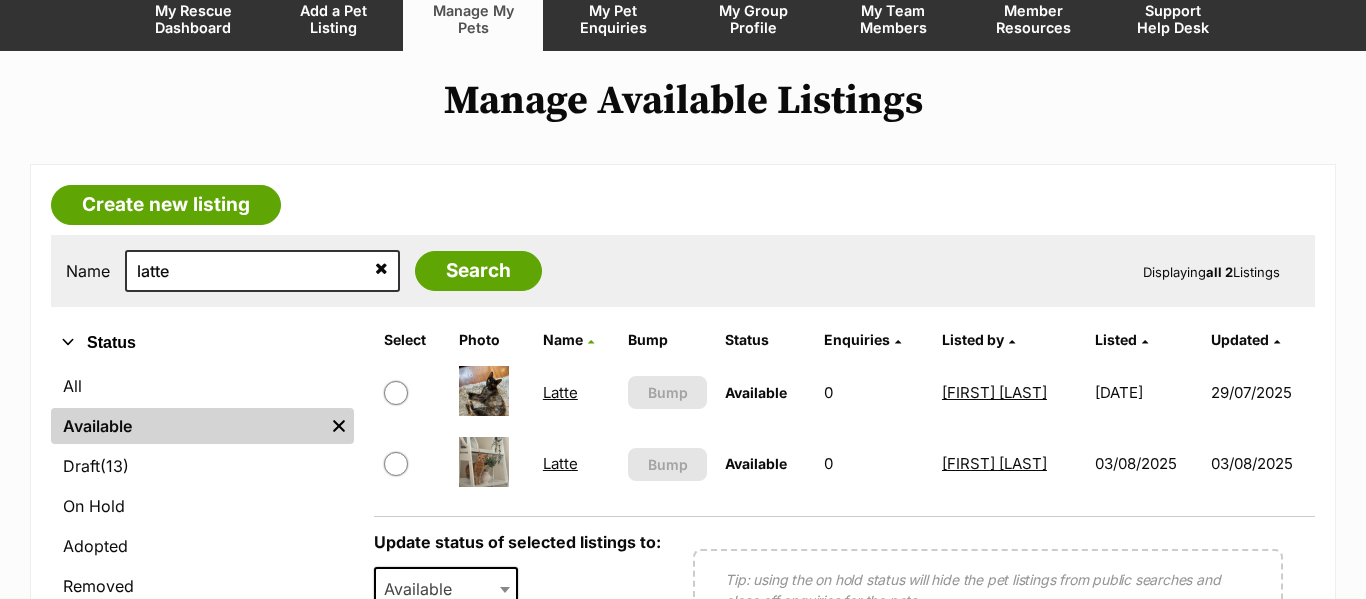 click on "Latte" at bounding box center [560, 463] 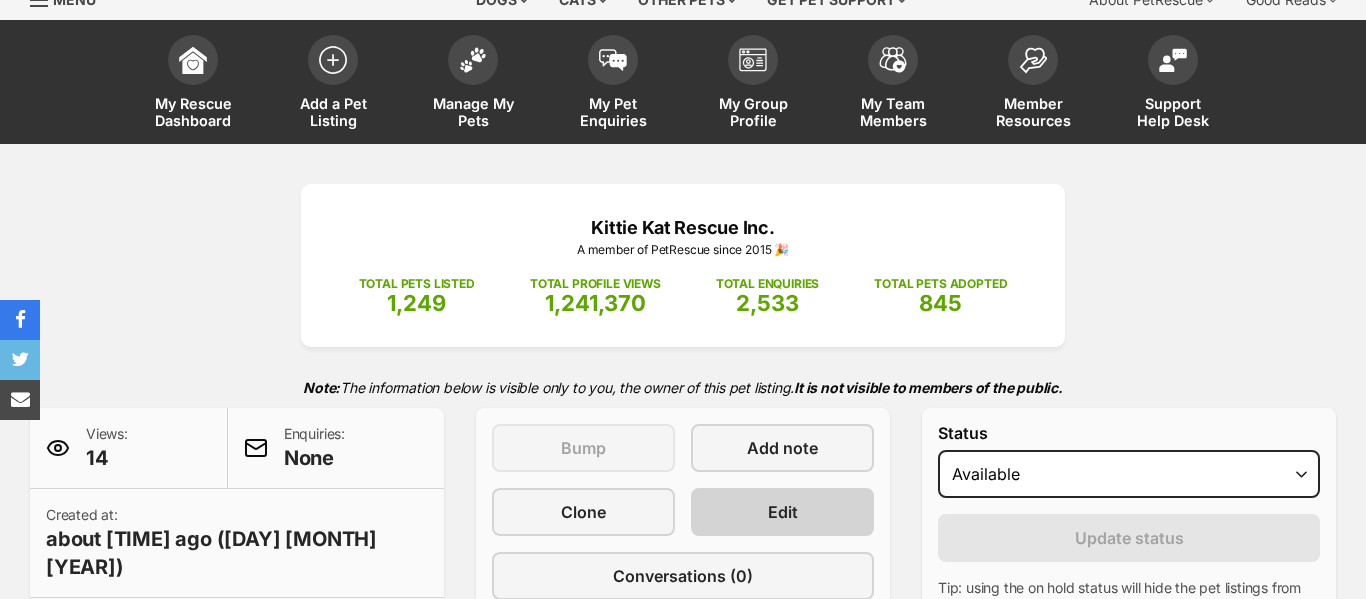 scroll, scrollTop: 83, scrollLeft: 0, axis: vertical 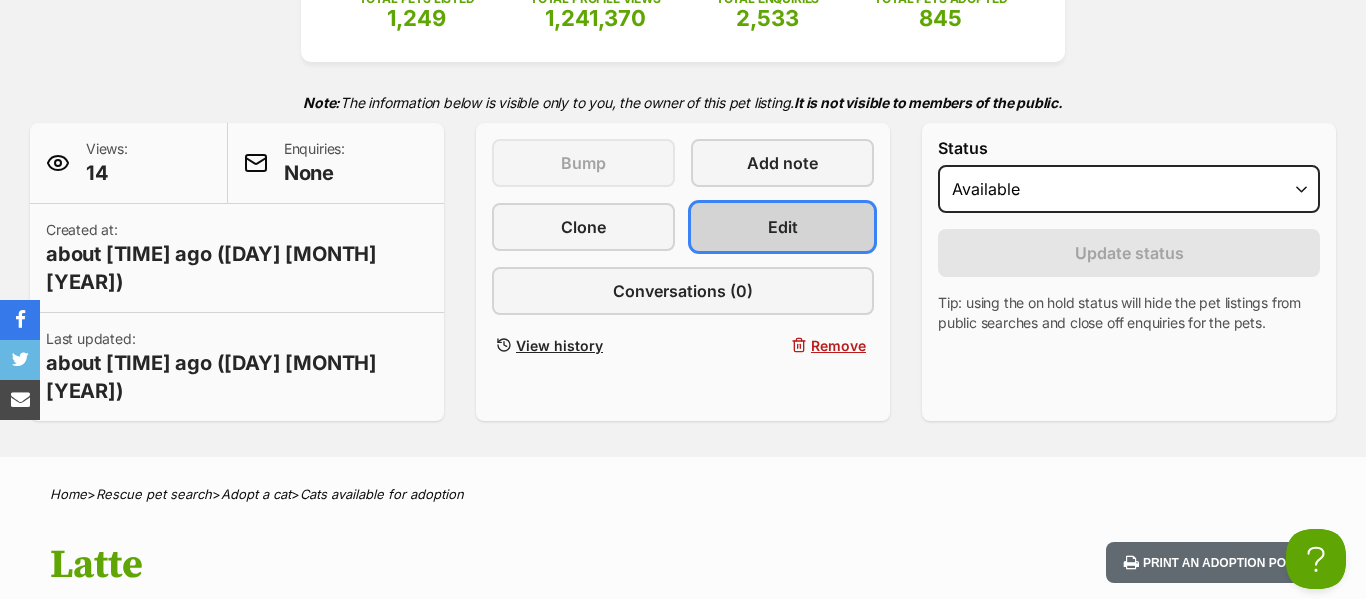click on "Edit" at bounding box center [782, 227] 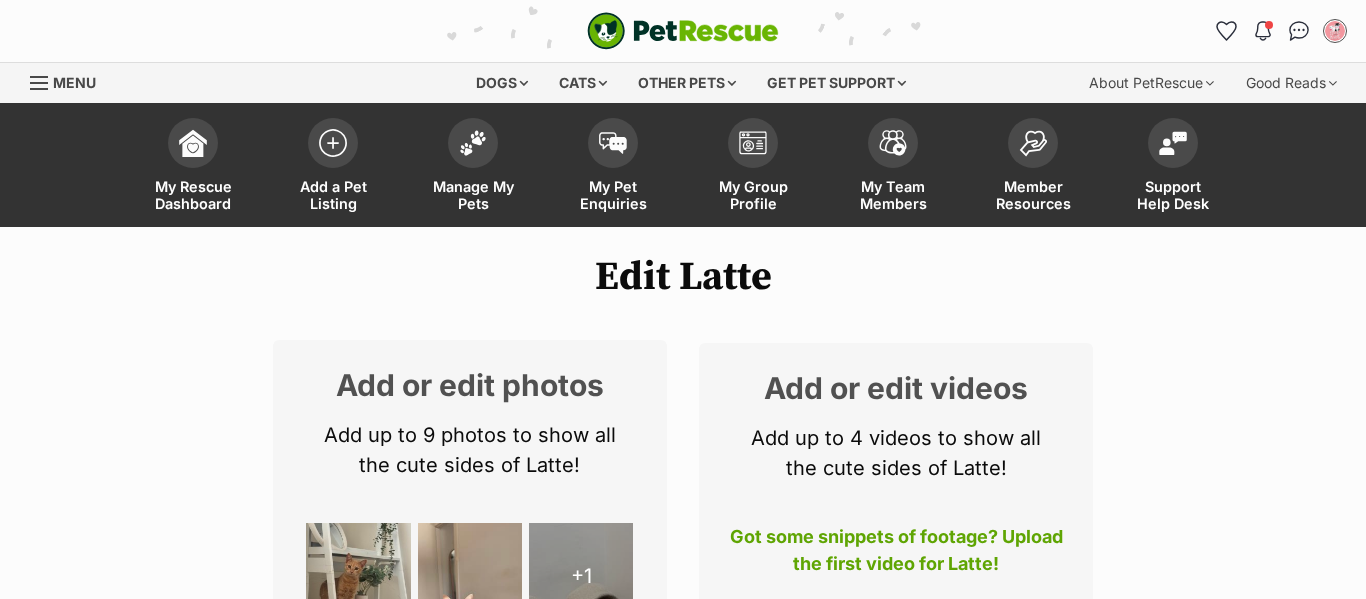 scroll, scrollTop: 0, scrollLeft: 0, axis: both 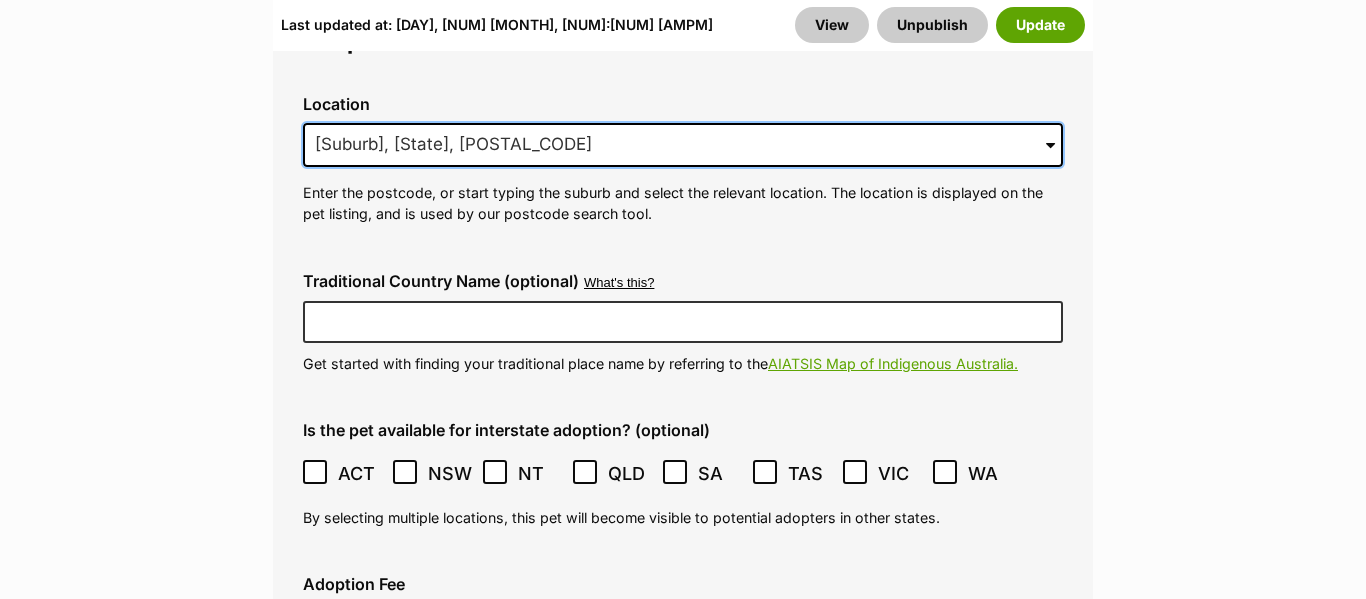 click on "[Suburb], [State], [POSTAL_CODE]" at bounding box center [683, 145] 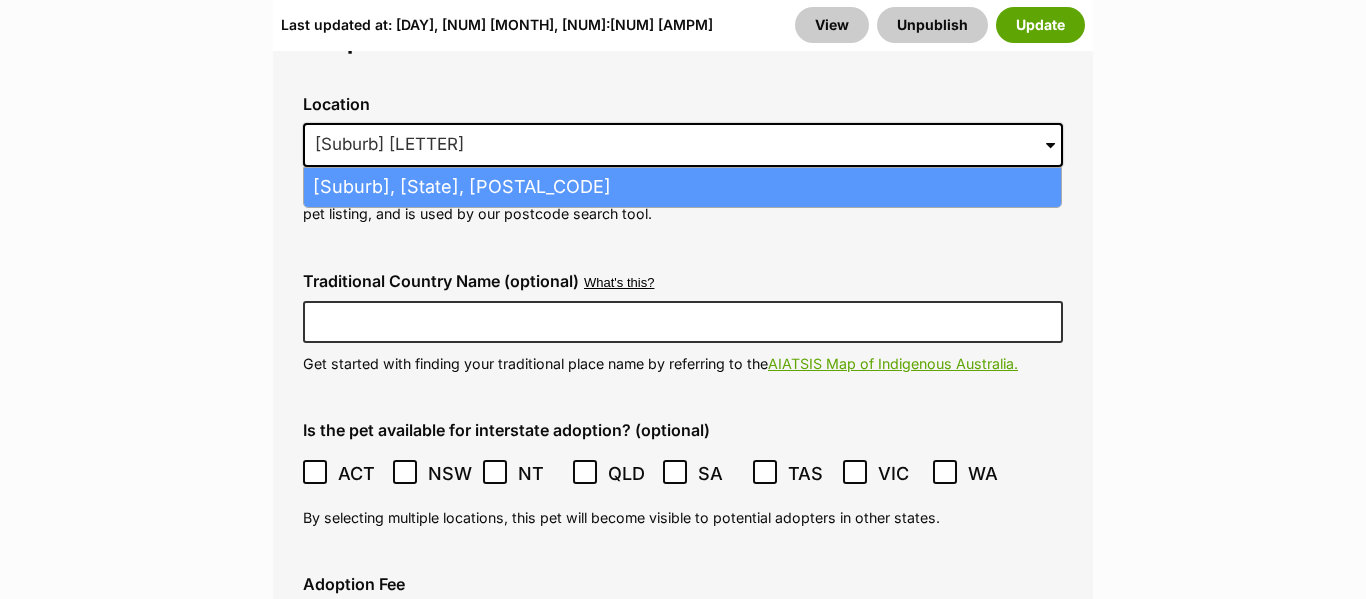 click on "[Suburb], [State], [POSTAL_CODE]" at bounding box center (682, 187) 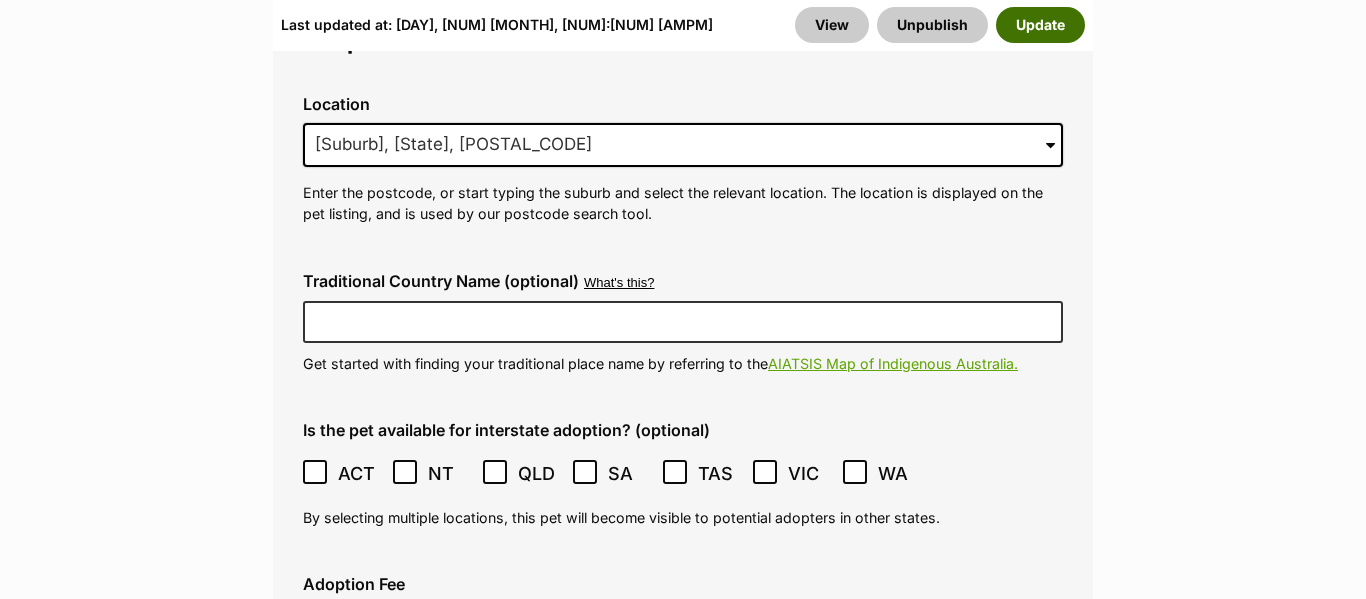 click on "Update" at bounding box center [1040, 25] 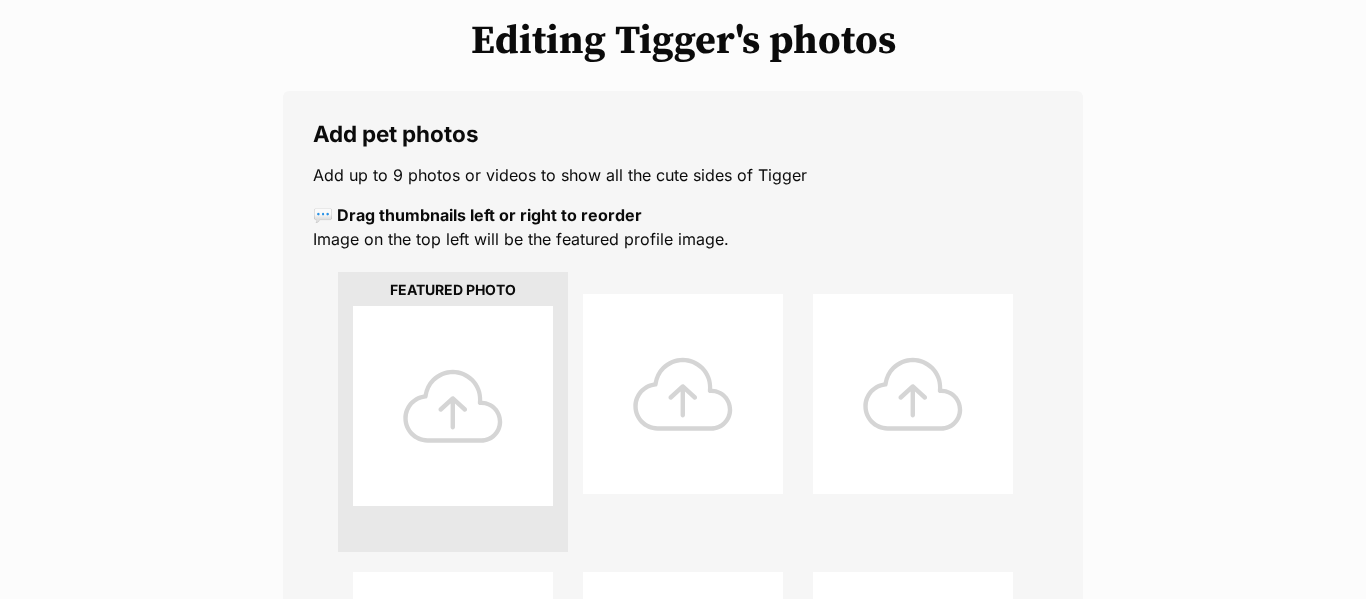 scroll, scrollTop: 249, scrollLeft: 0, axis: vertical 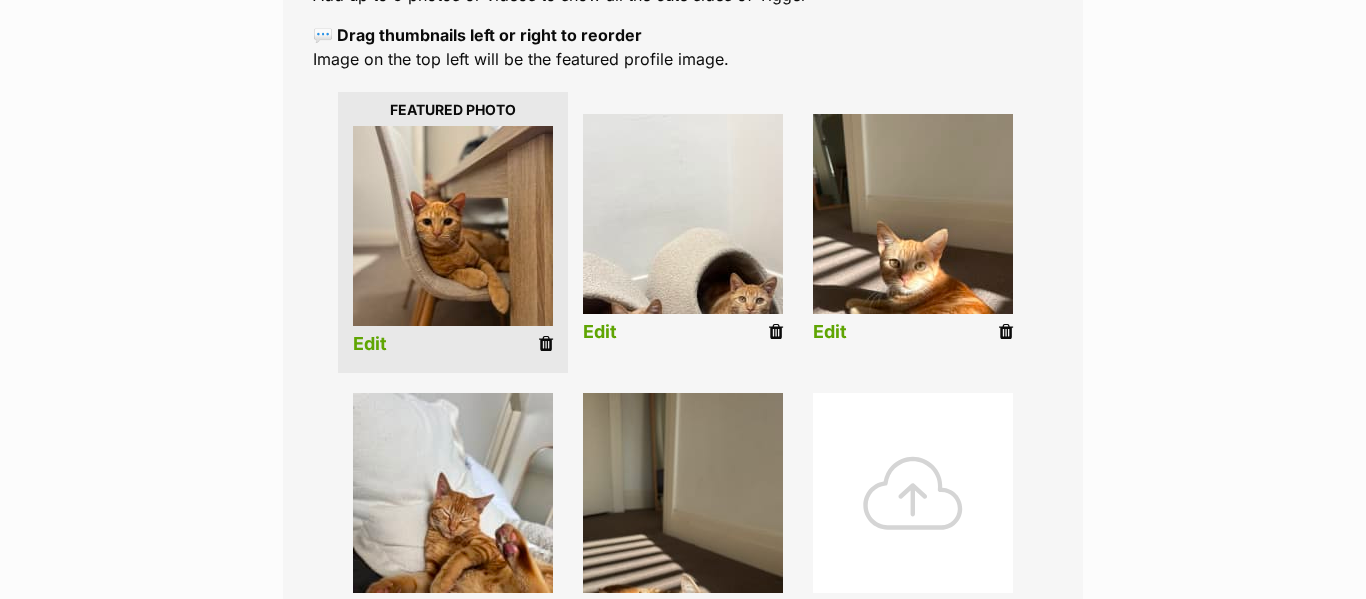 click on "Edit" at bounding box center [370, 344] 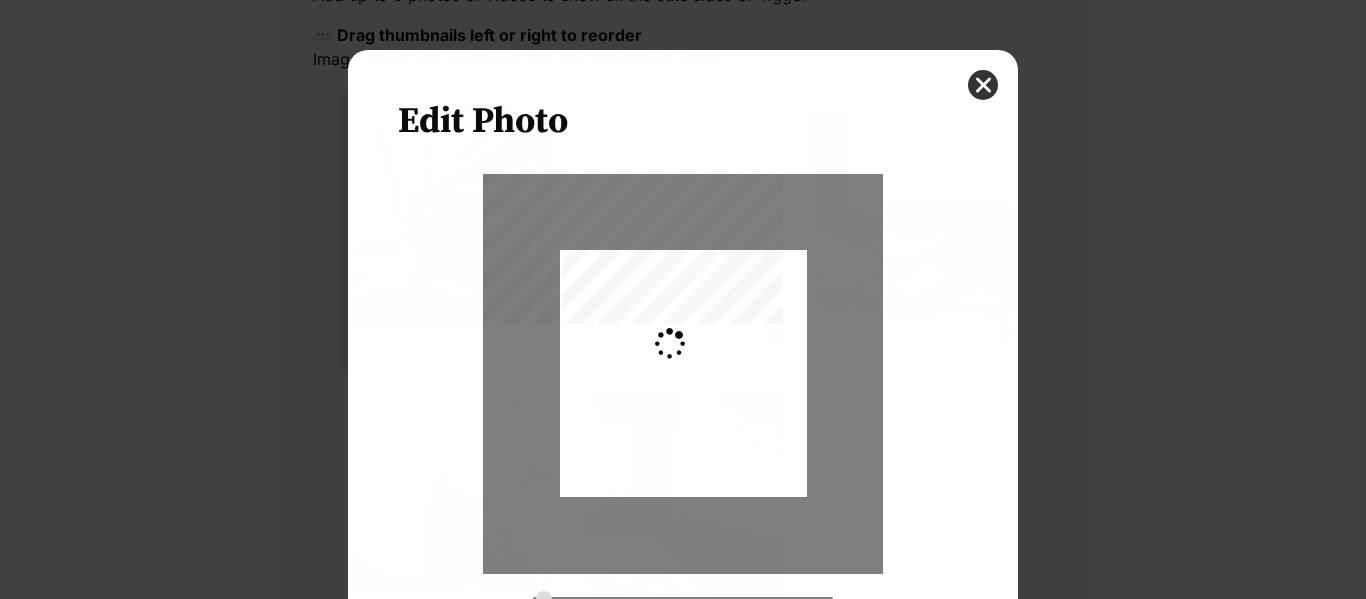 scroll, scrollTop: 0, scrollLeft: 0, axis: both 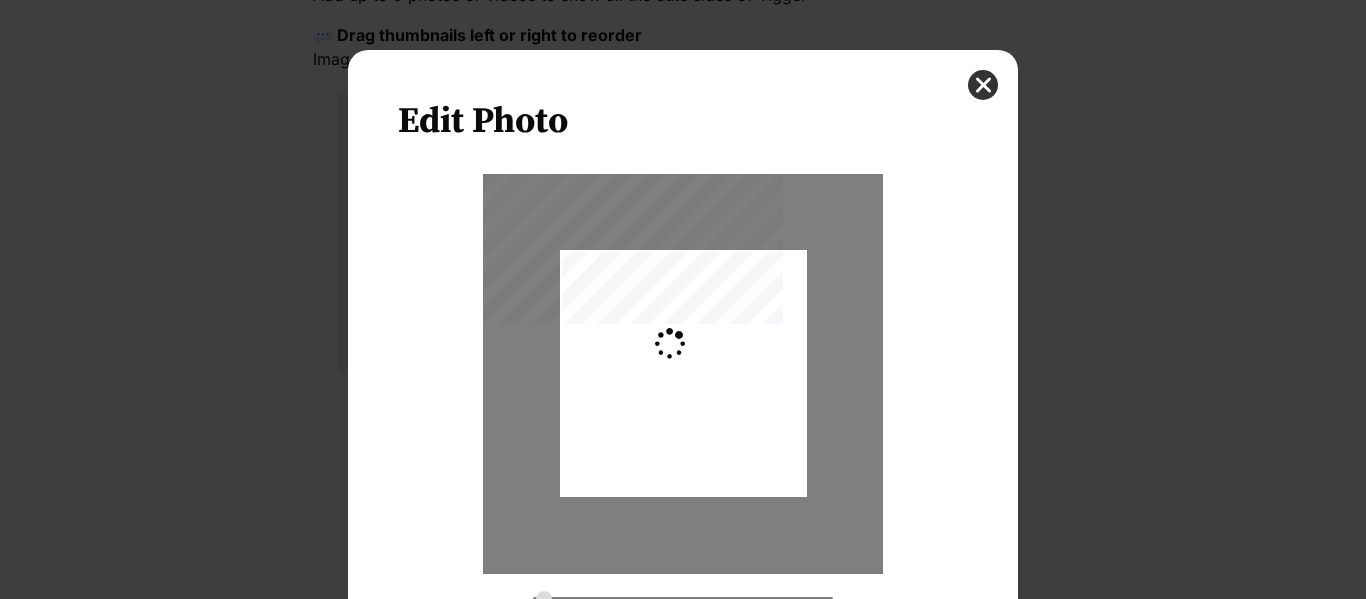 type on "0.2744" 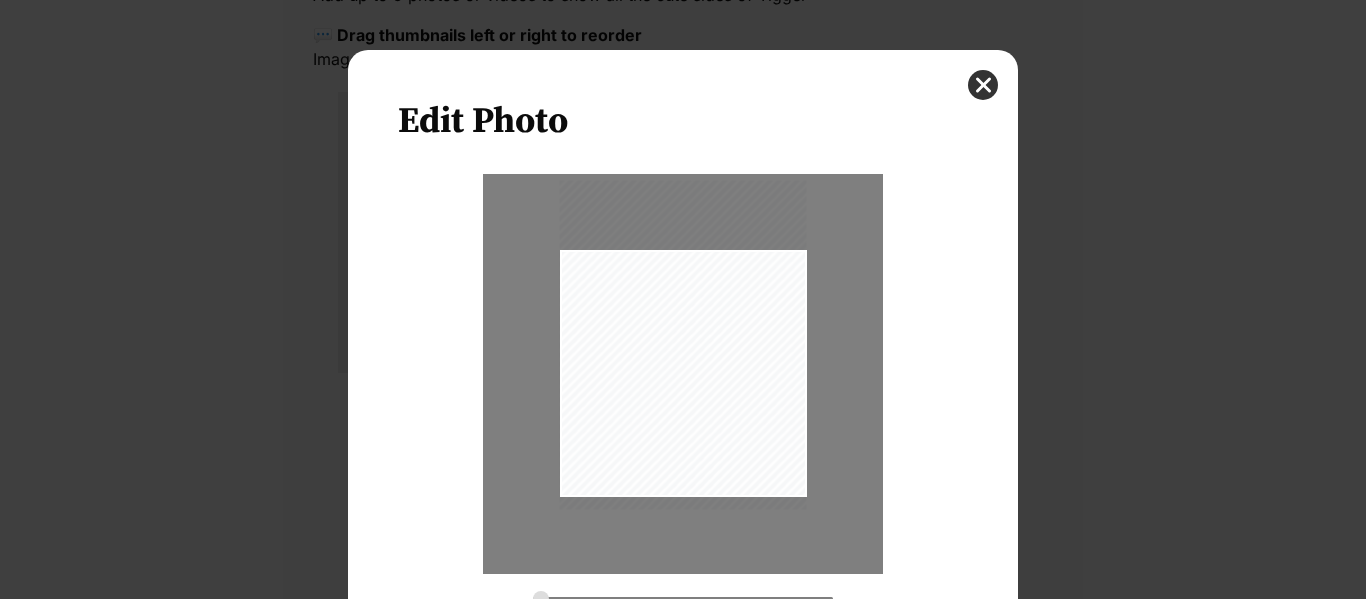 drag, startPoint x: 700, startPoint y: 396, endPoint x: 700, endPoint y: 341, distance: 55 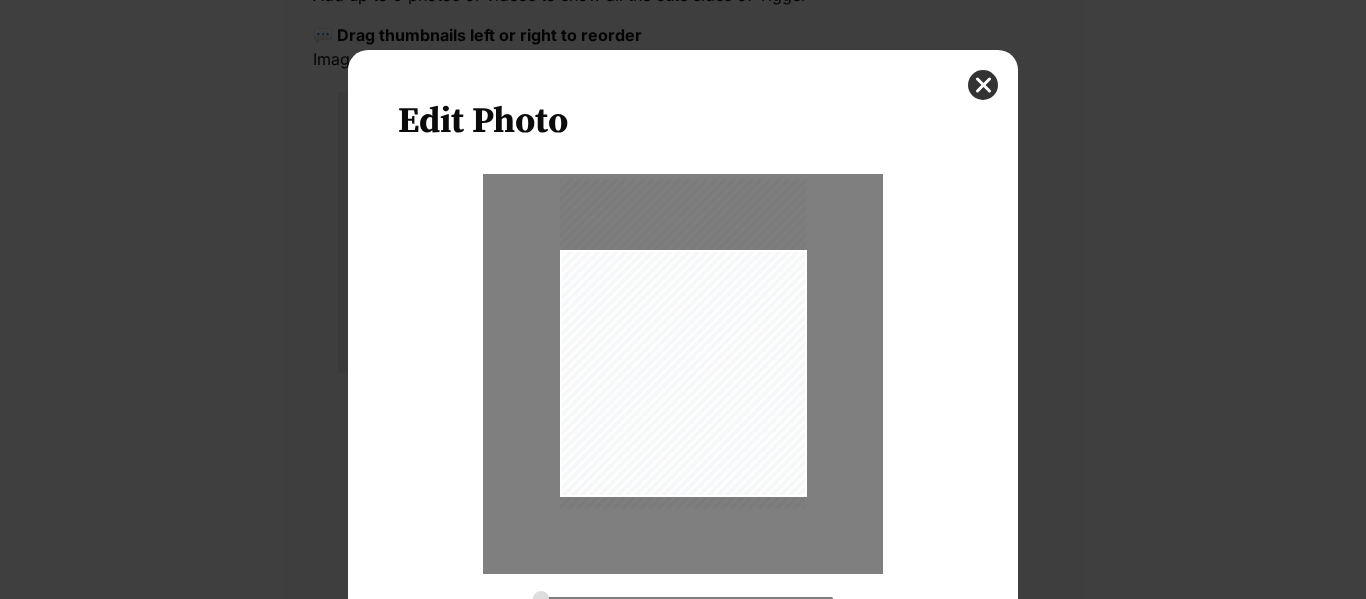 scroll, scrollTop: 147, scrollLeft: 0, axis: vertical 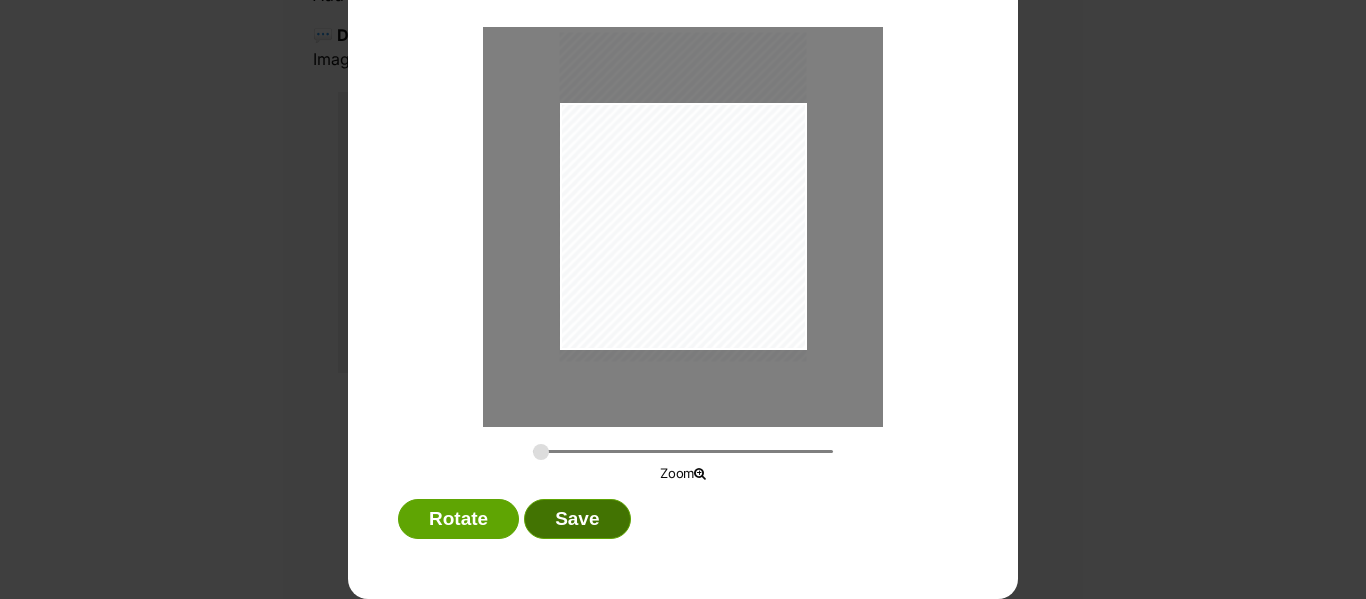 click on "Save" at bounding box center [577, 519] 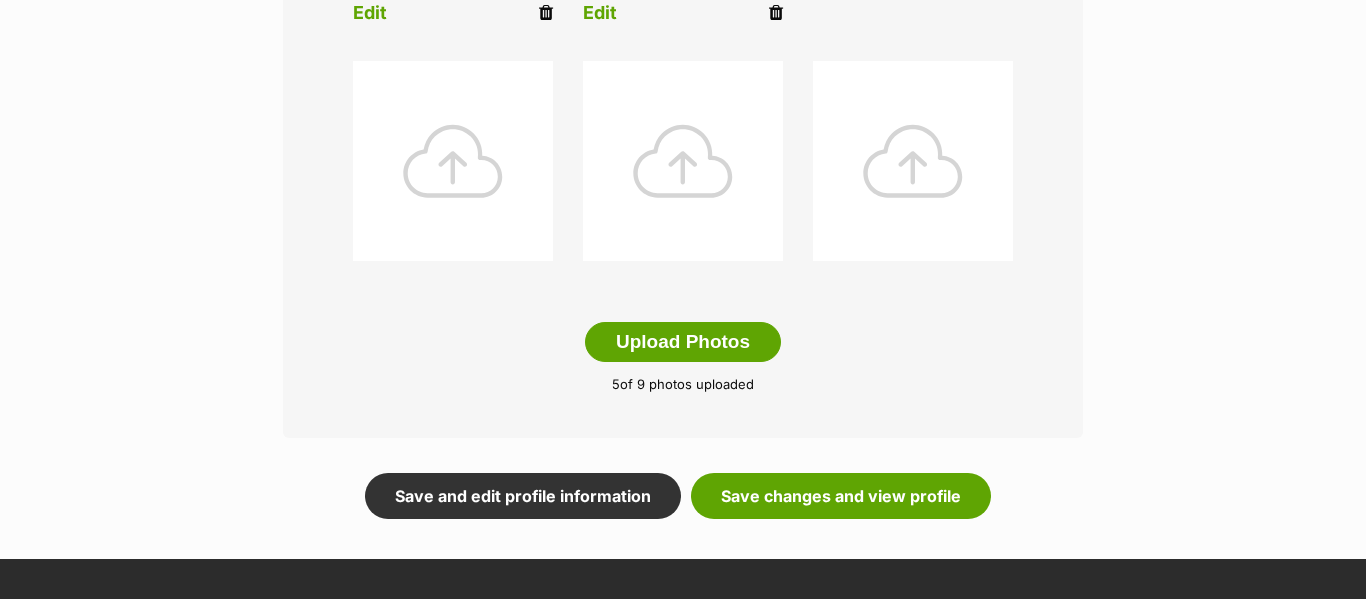 scroll, scrollTop: 1025, scrollLeft: 0, axis: vertical 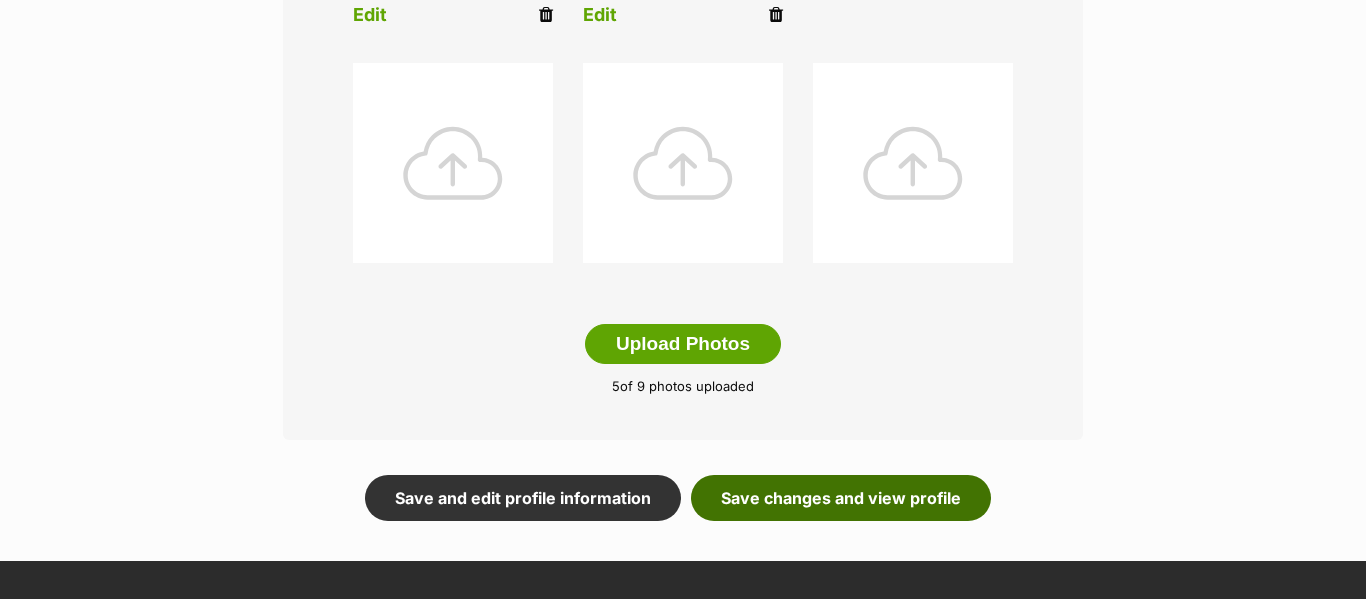 click on "Save changes and view profile" at bounding box center (841, 498) 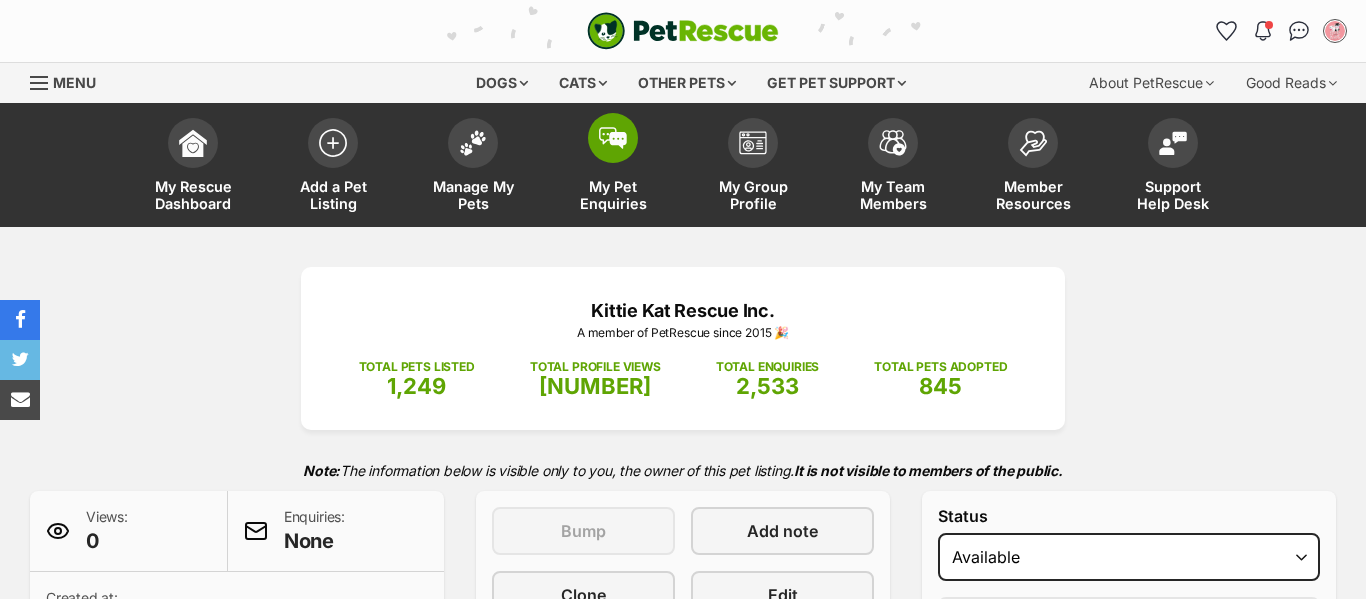 scroll, scrollTop: 509, scrollLeft: 0, axis: vertical 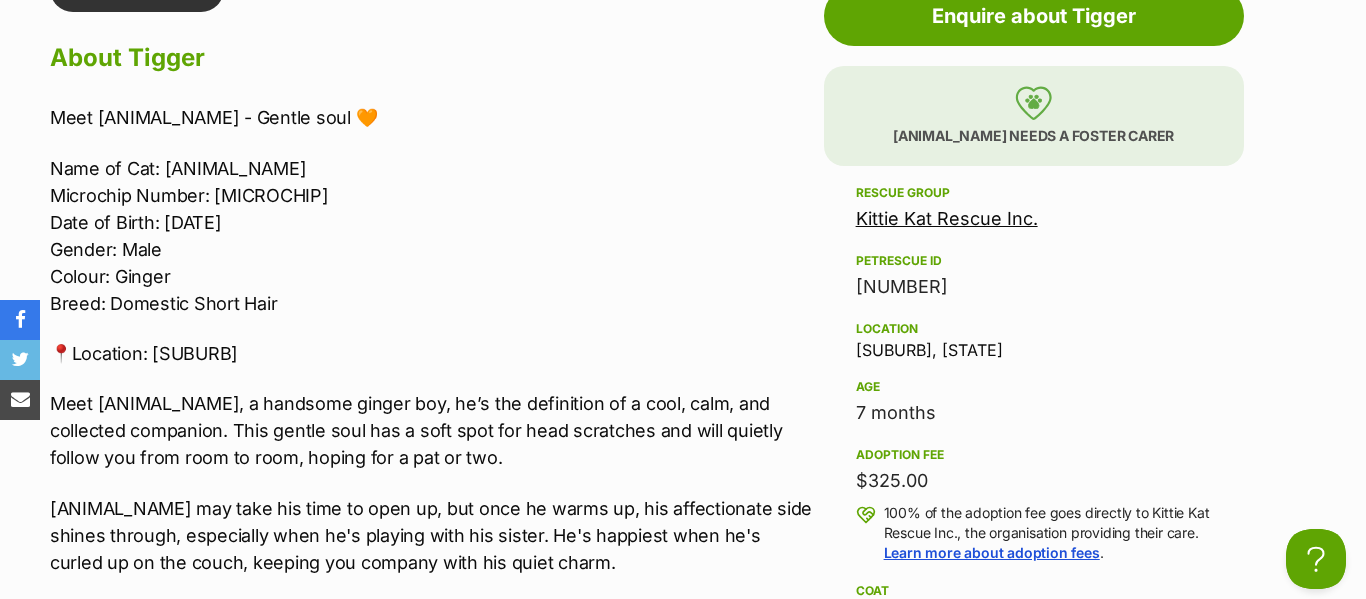 click on "Name of Cat: [ANIMAL_NAME]
Microchip Number: [MICROCHIP]
Date of Birth: [DATE]
Gender: Male
Colour: Ginger
Breed: Domestic Short Hair" at bounding box center [432, 236] 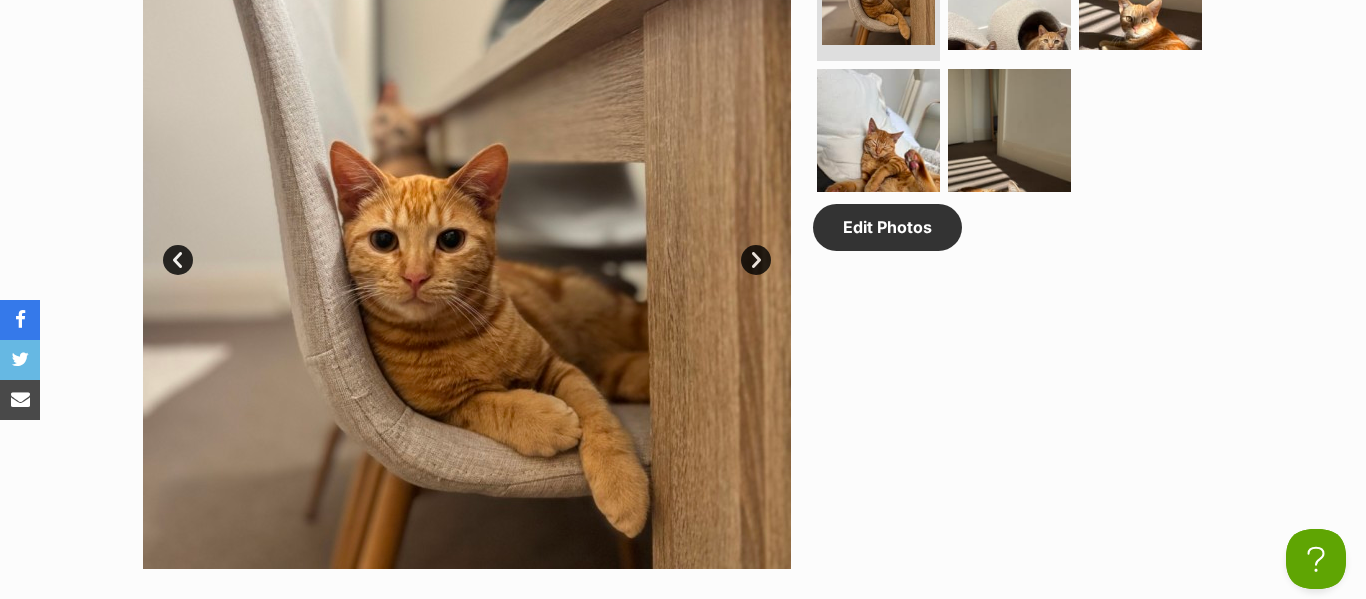 scroll, scrollTop: 1136, scrollLeft: 0, axis: vertical 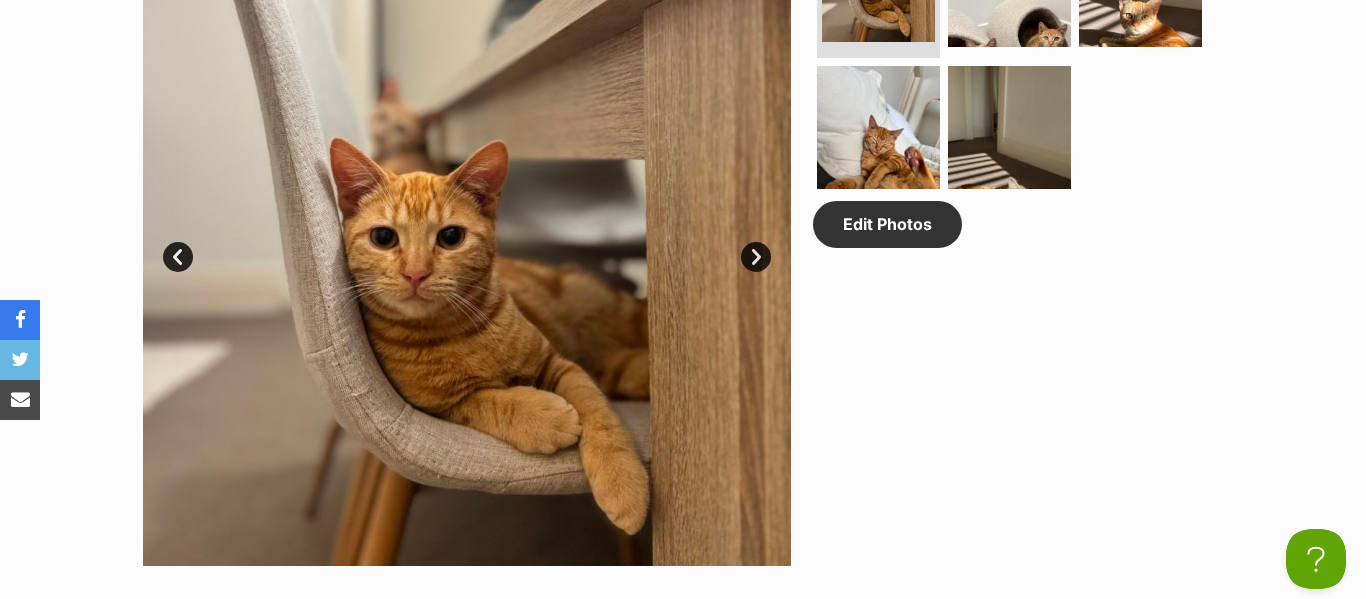 click on "Next" at bounding box center [756, 257] 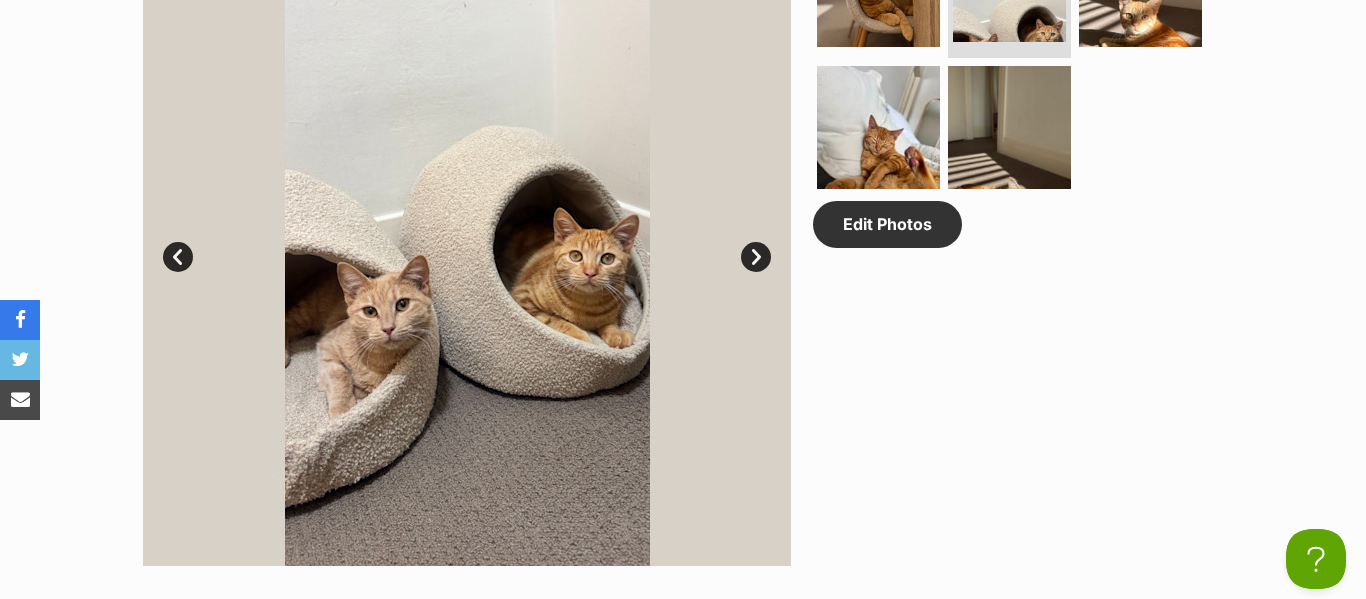 click on "Next" at bounding box center [756, 257] 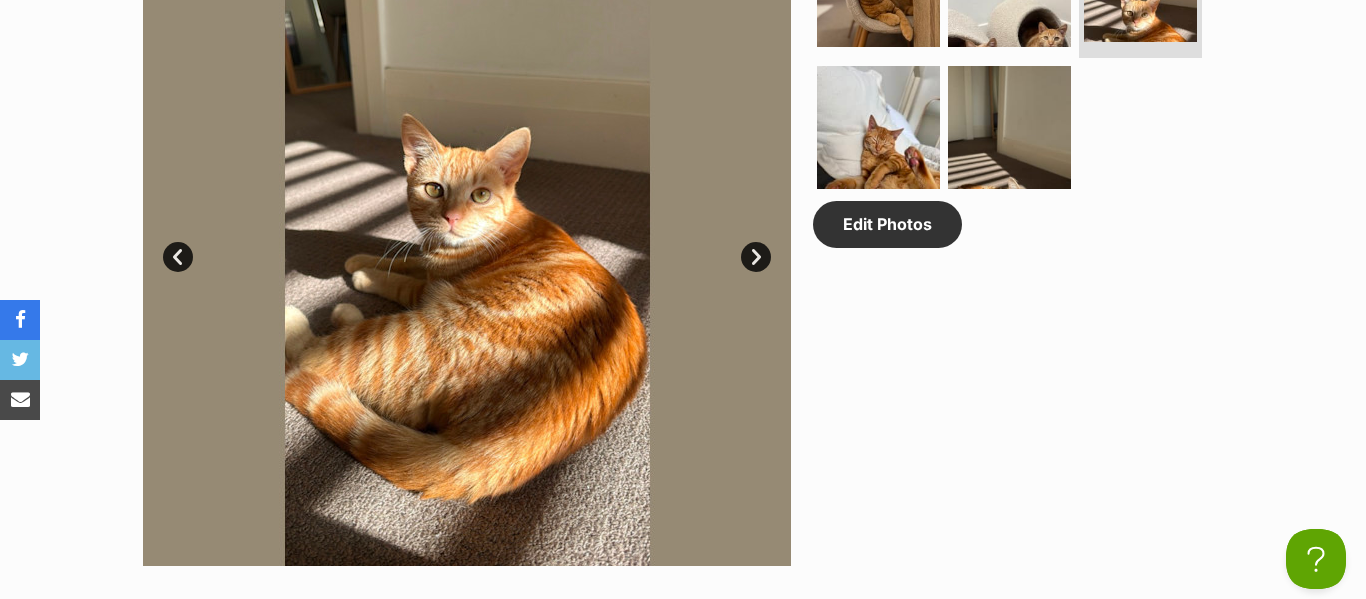 click on "Next" at bounding box center [756, 257] 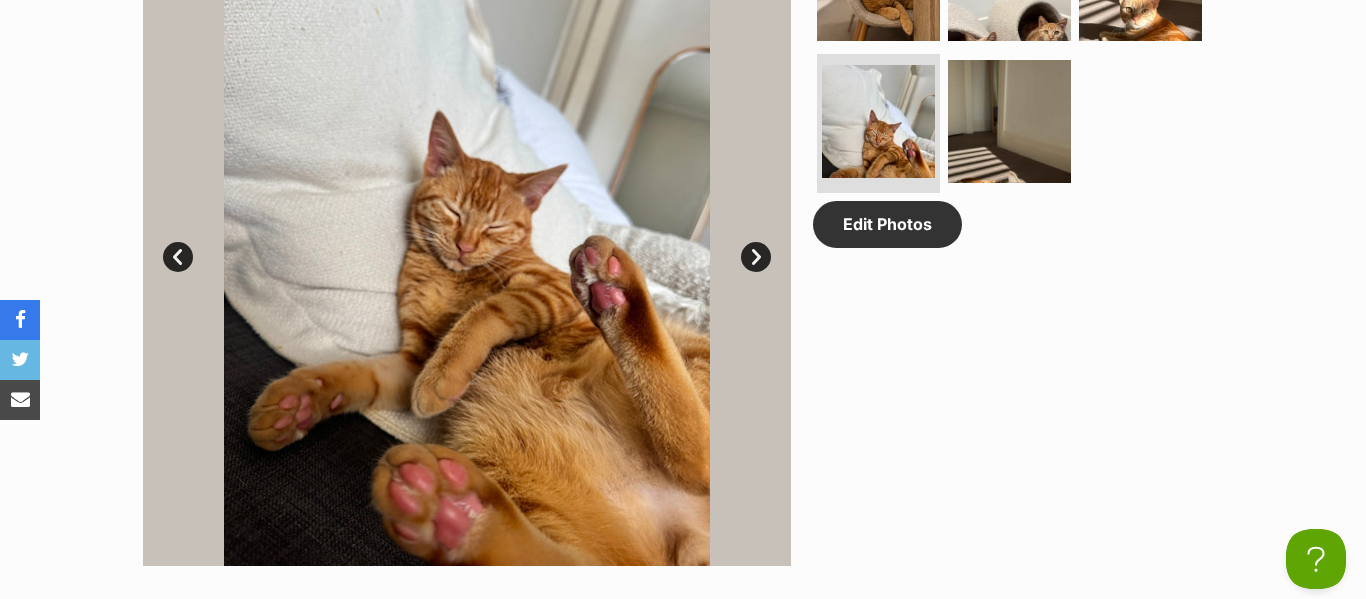 click on "Next" at bounding box center (756, 257) 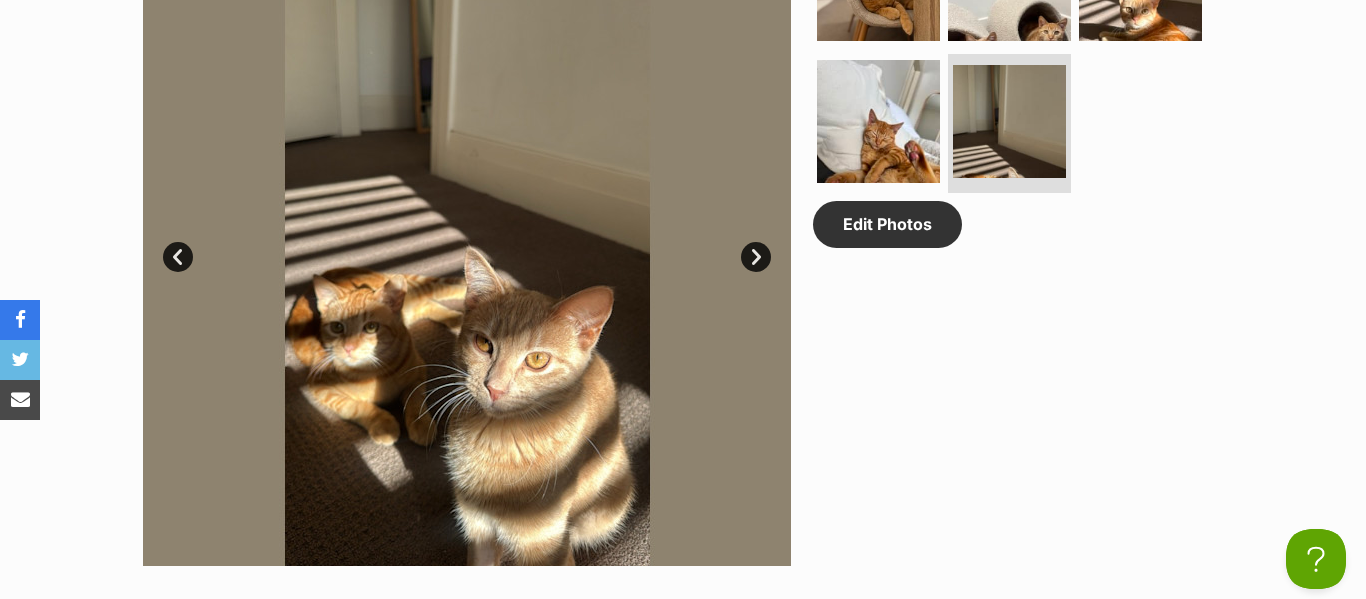 click on "Next" at bounding box center (756, 257) 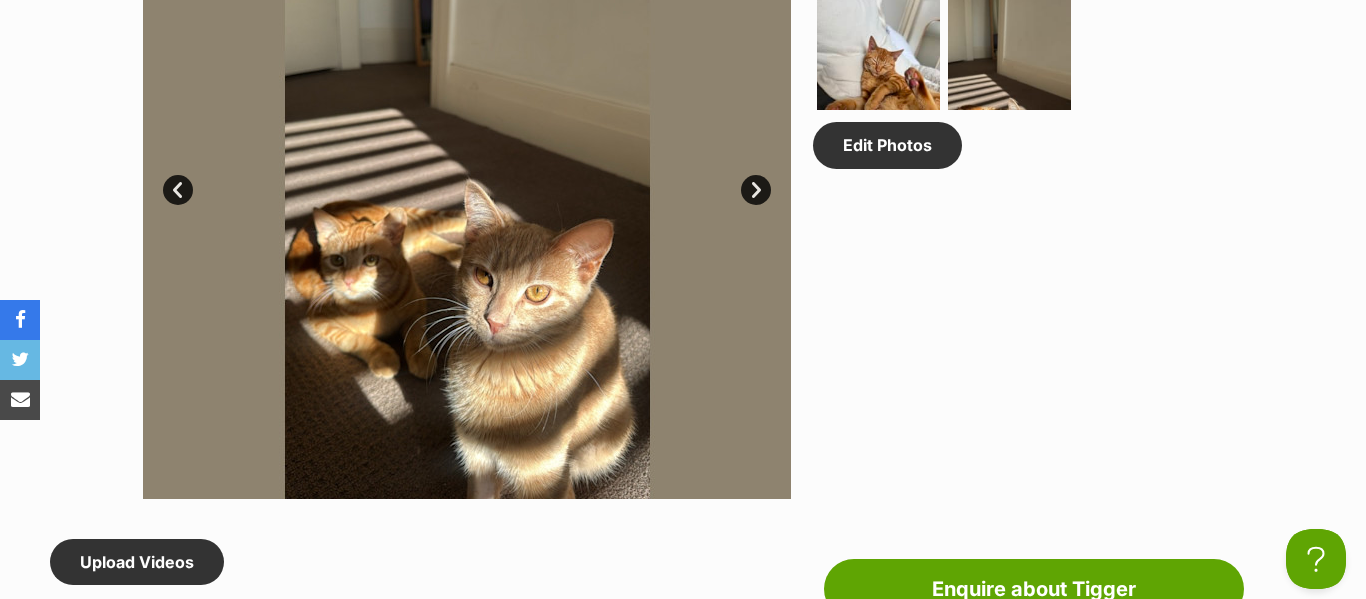 scroll, scrollTop: 1205, scrollLeft: 0, axis: vertical 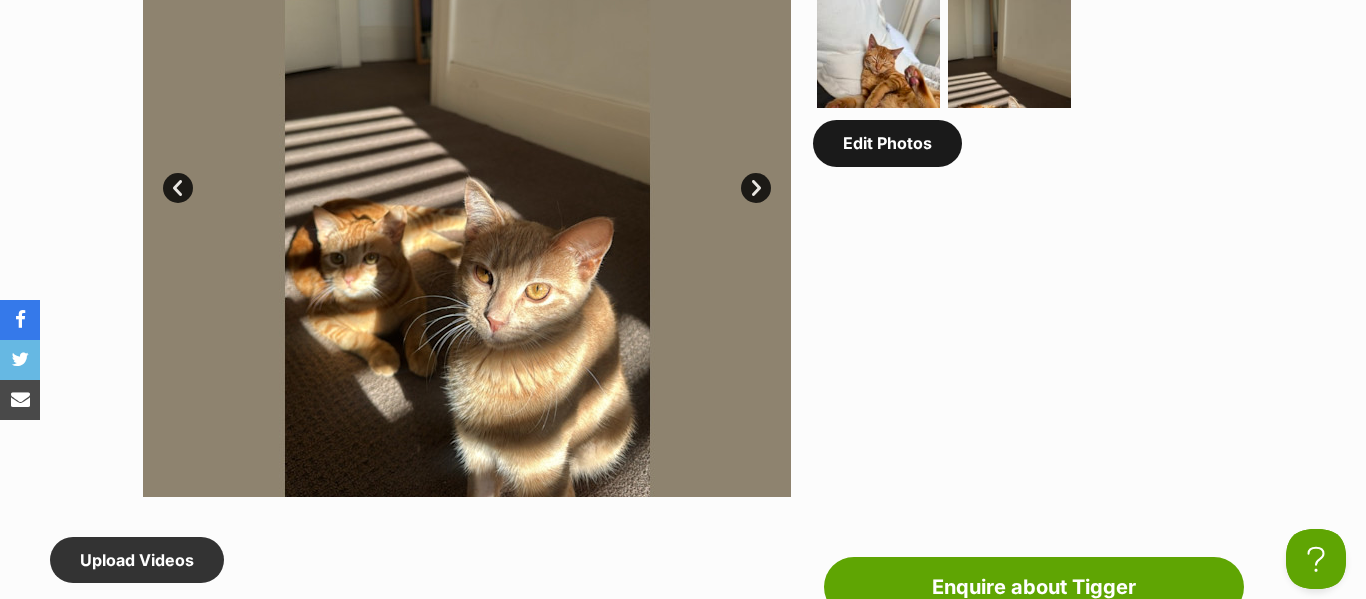 click on "Edit Photos" at bounding box center [887, 143] 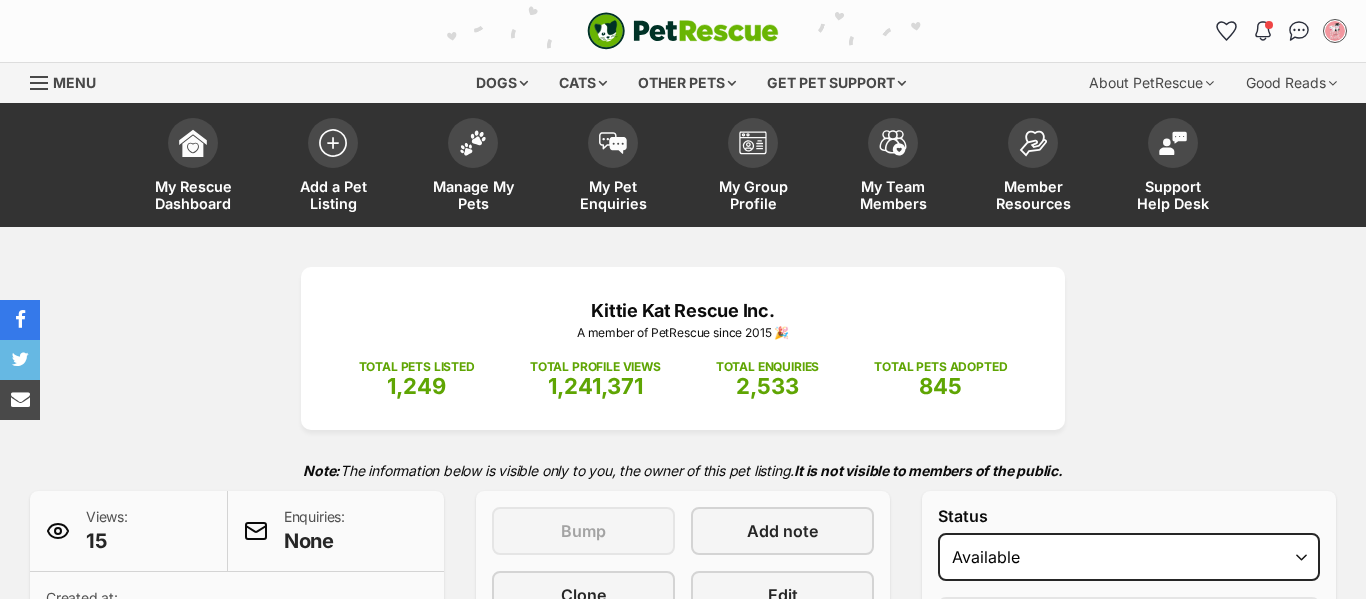 scroll, scrollTop: 1189, scrollLeft: 0, axis: vertical 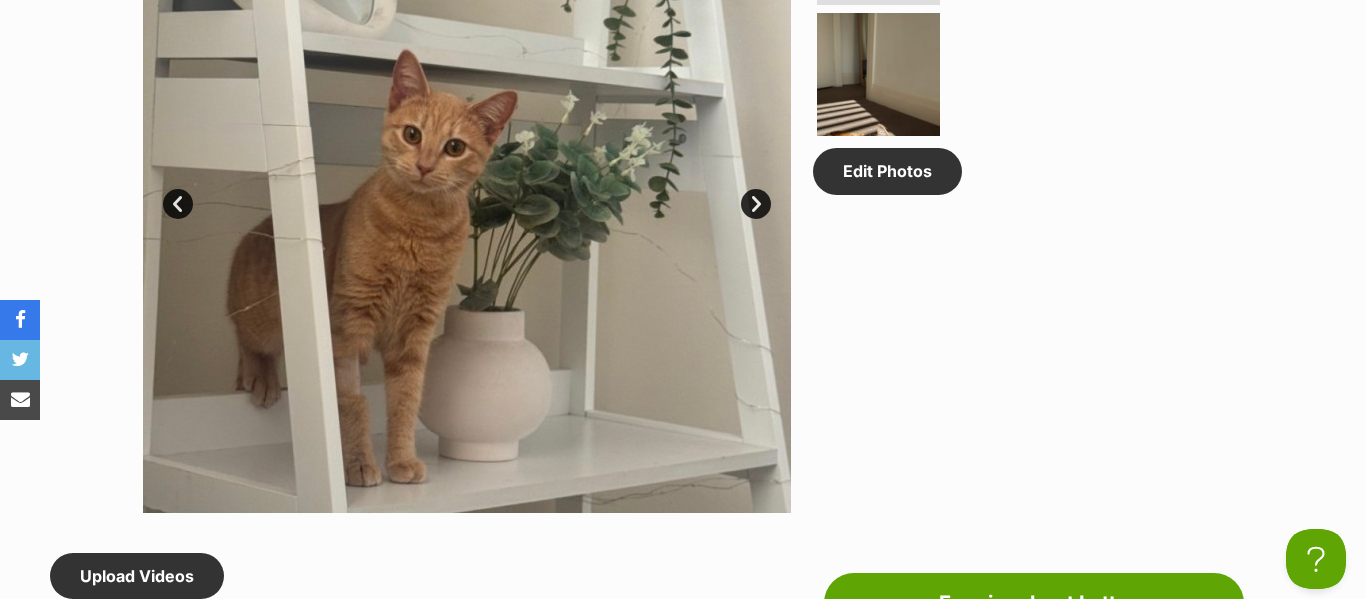 click on "Next" at bounding box center [756, 204] 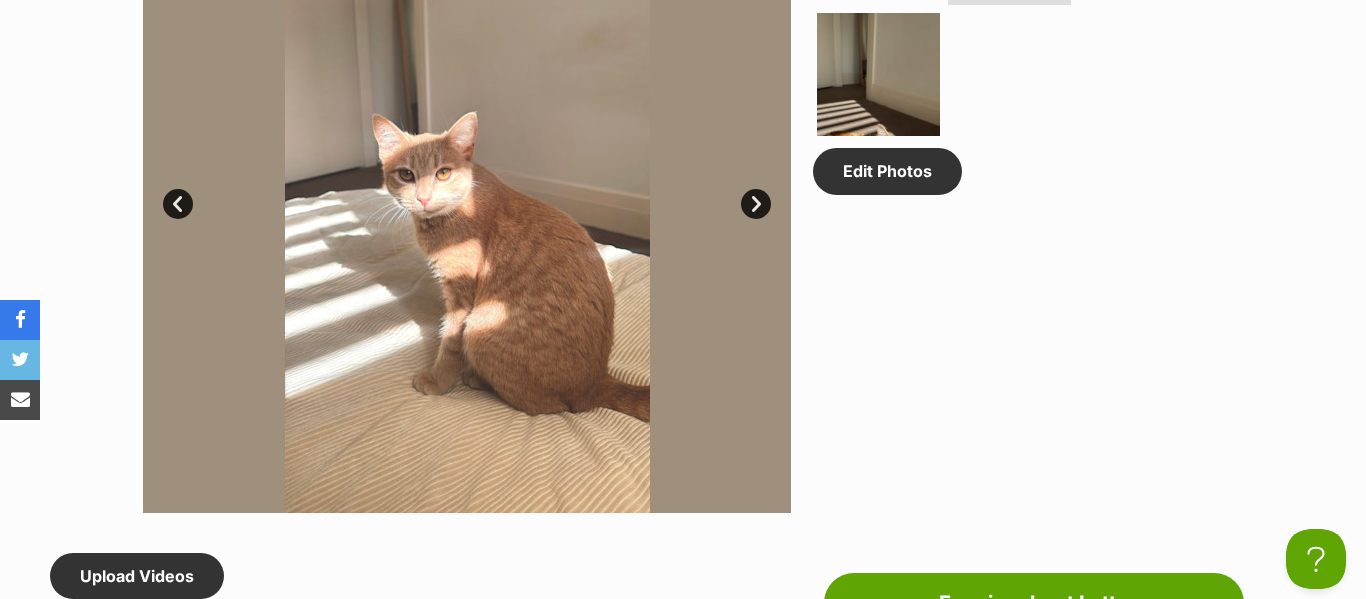 click on "Next" at bounding box center (756, 204) 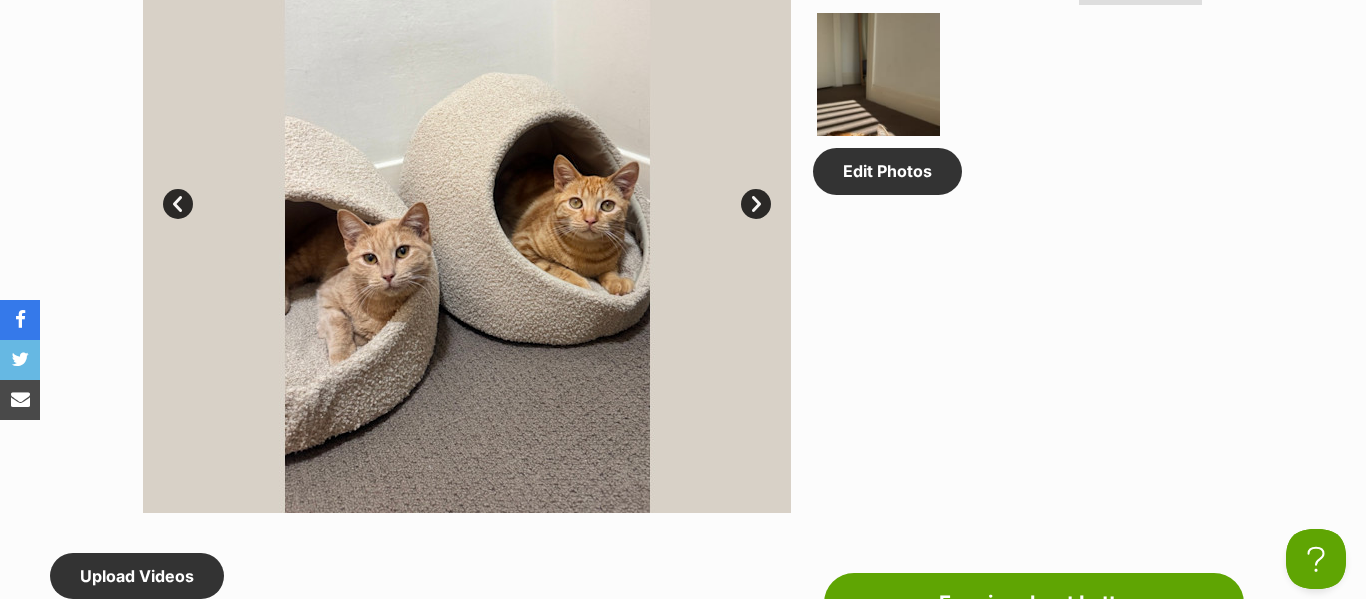 click on "Next" at bounding box center (756, 204) 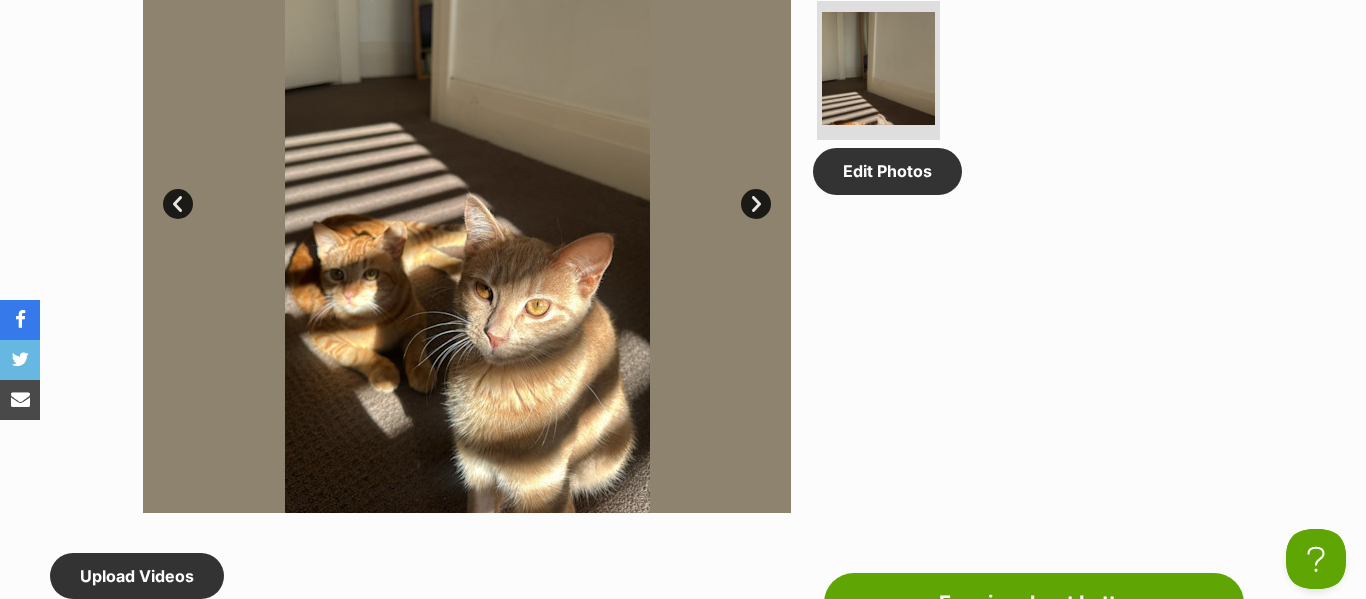 click on "Next" at bounding box center (756, 204) 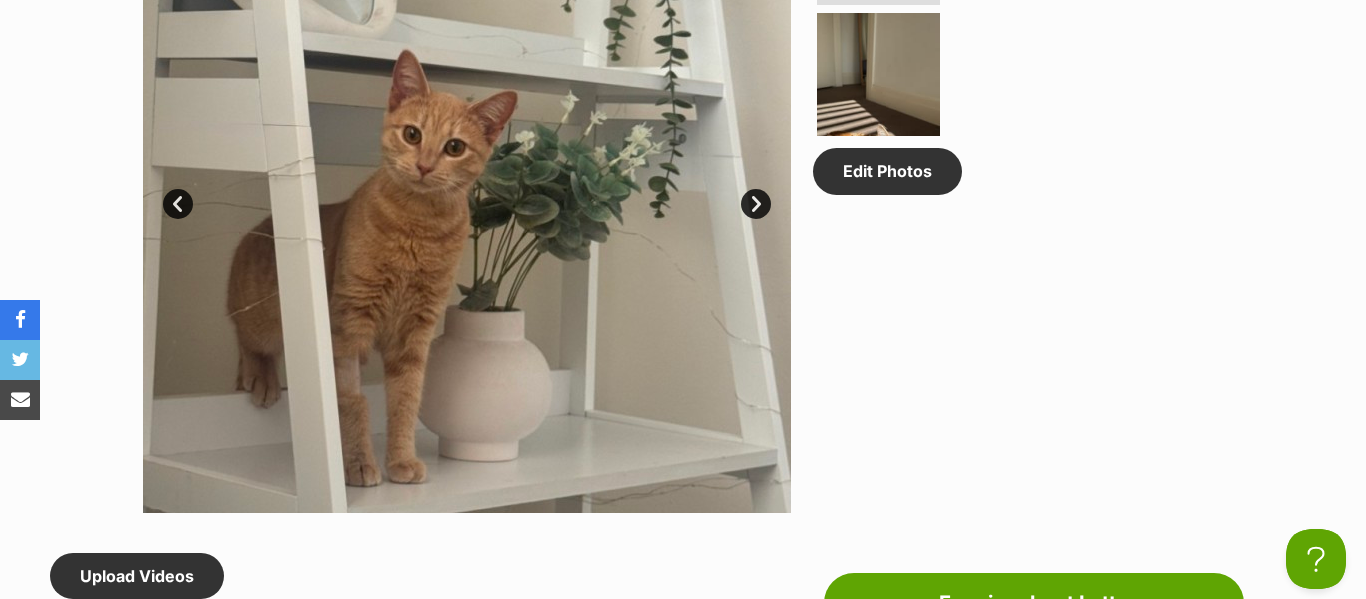 click on "Next" at bounding box center [756, 204] 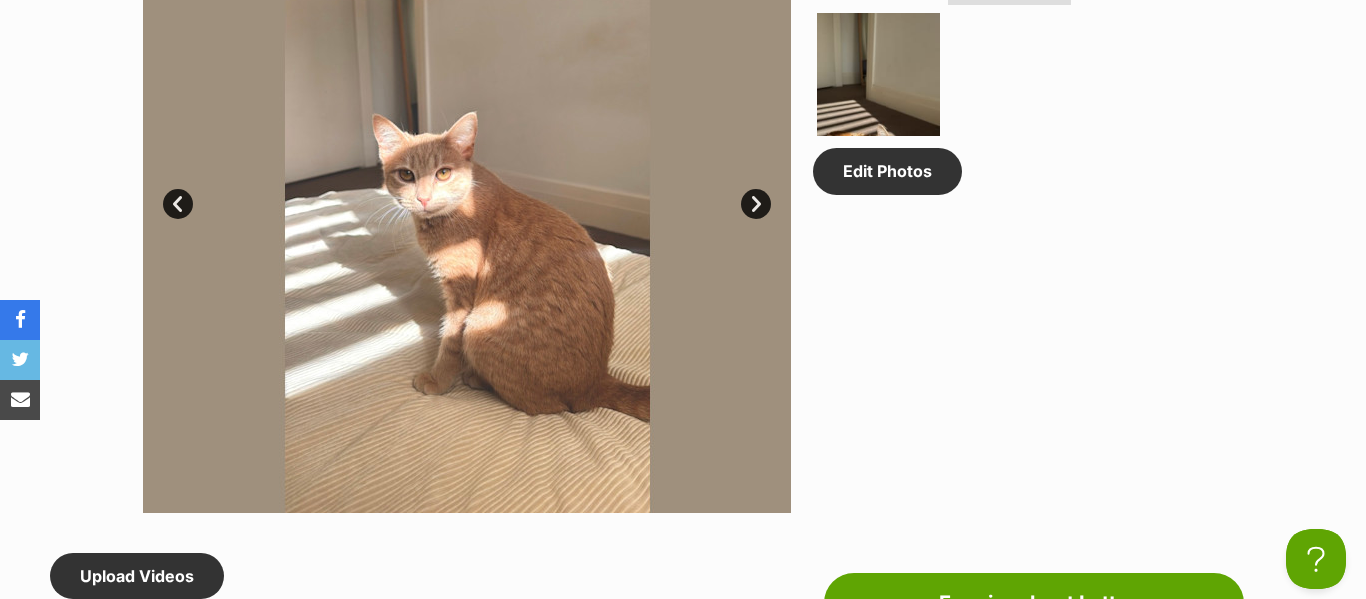 click on "Next" at bounding box center (756, 204) 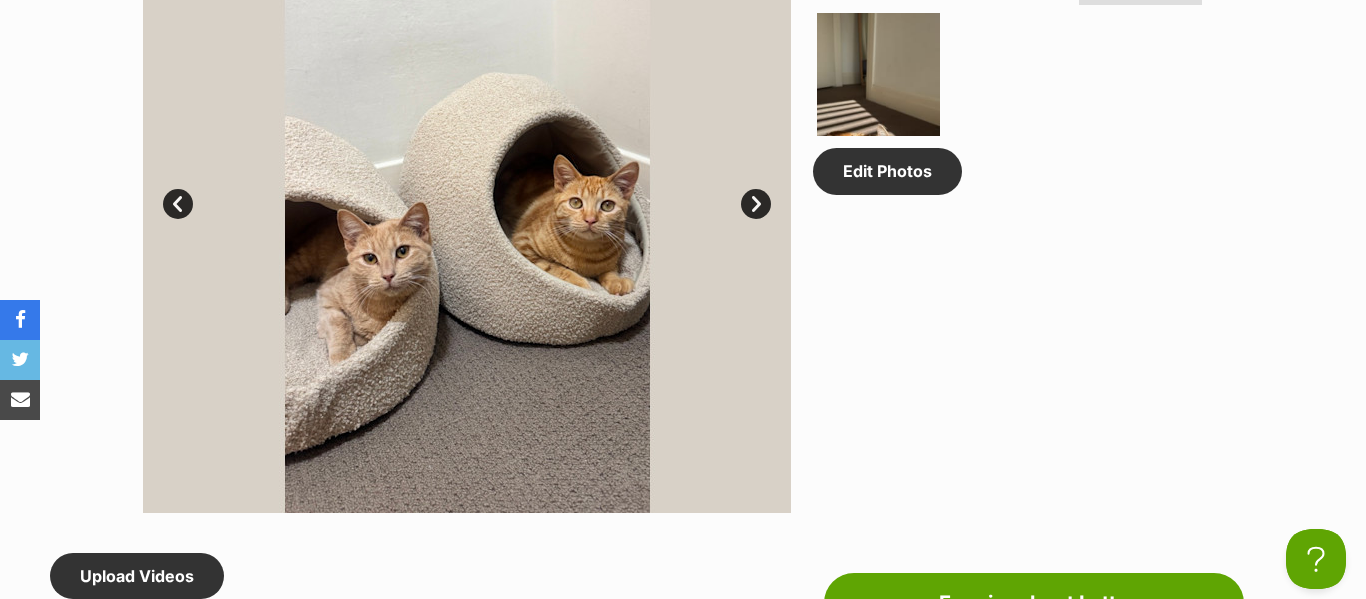 click on "Next" at bounding box center [756, 204] 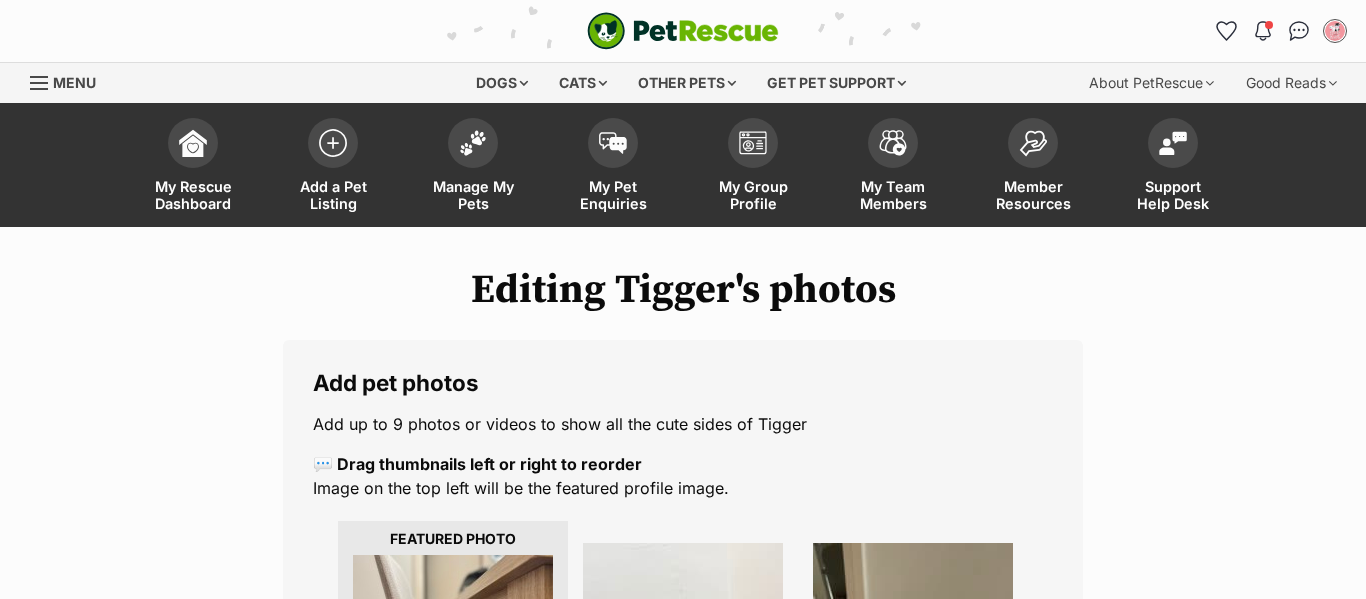 scroll, scrollTop: 302, scrollLeft: 0, axis: vertical 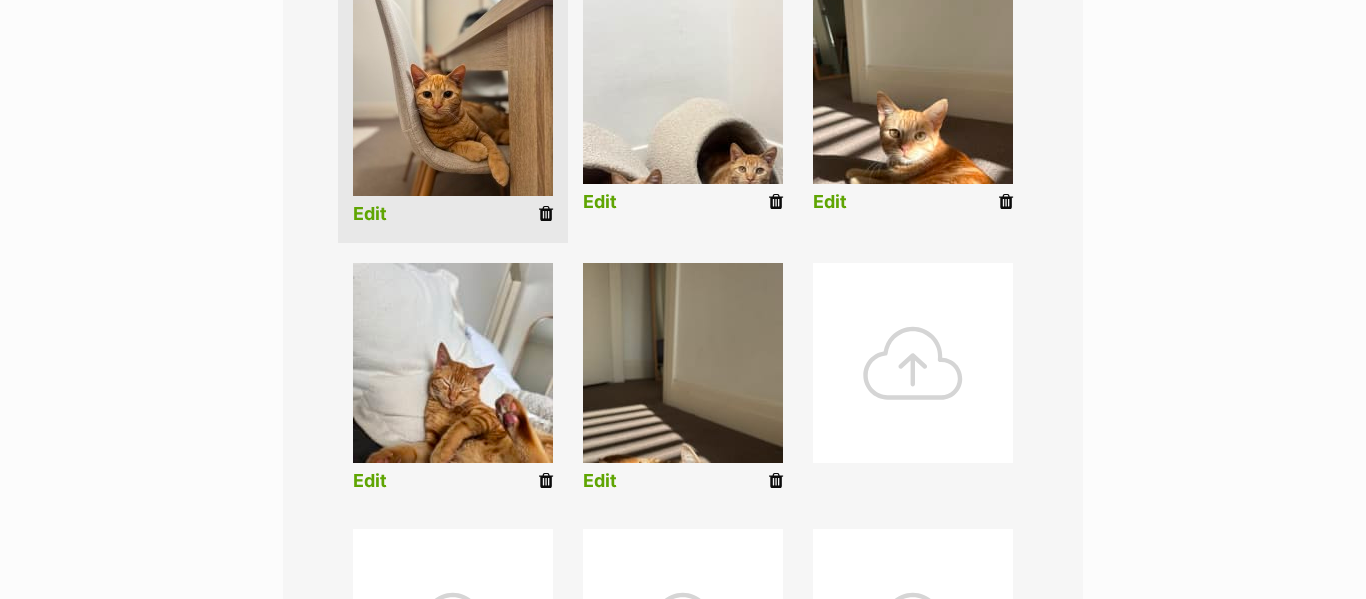 click at bounding box center (683, 363) 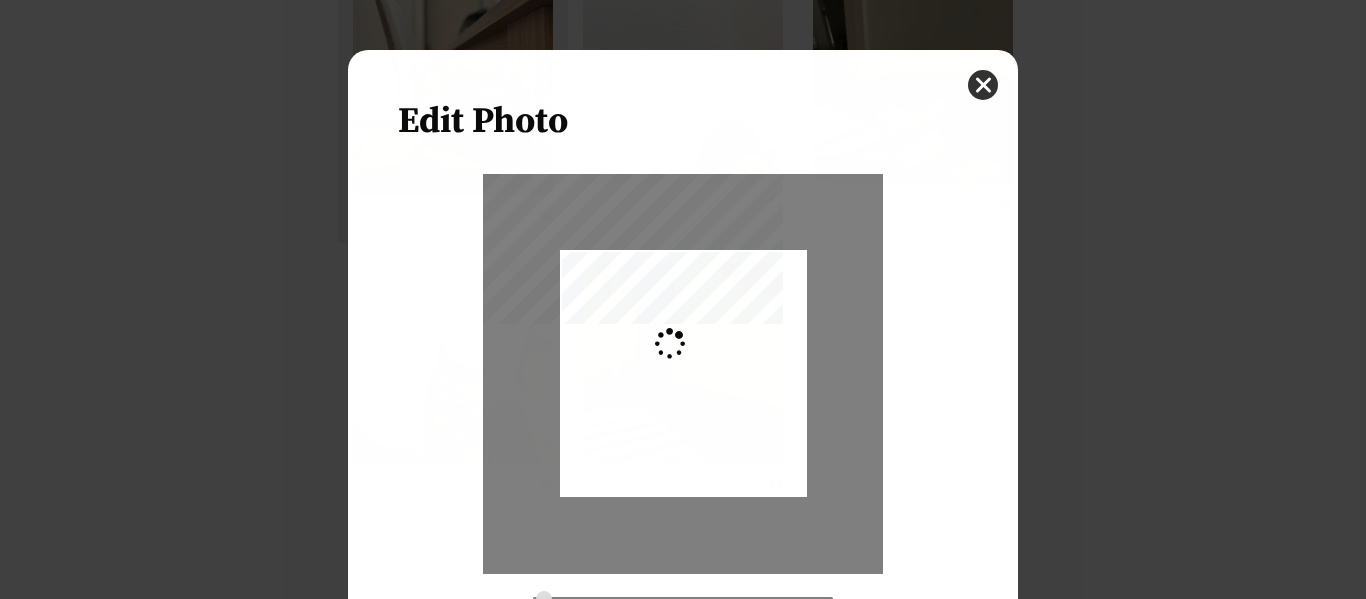 scroll, scrollTop: 0, scrollLeft: 0, axis: both 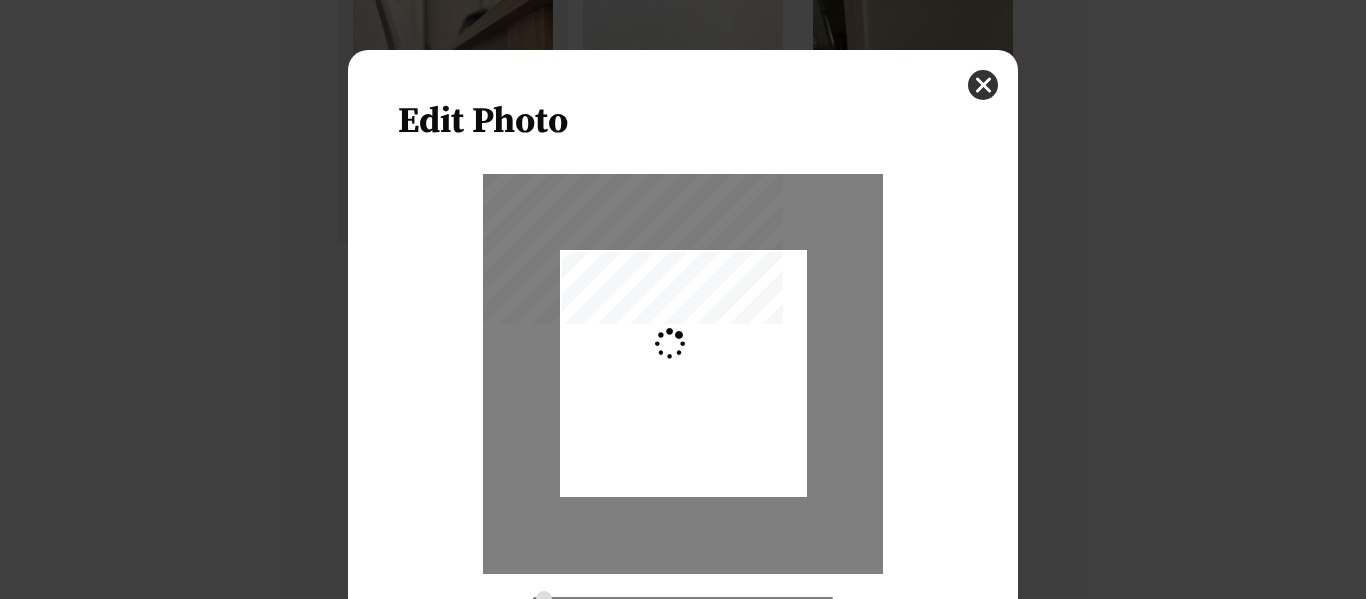 type on "0.2744" 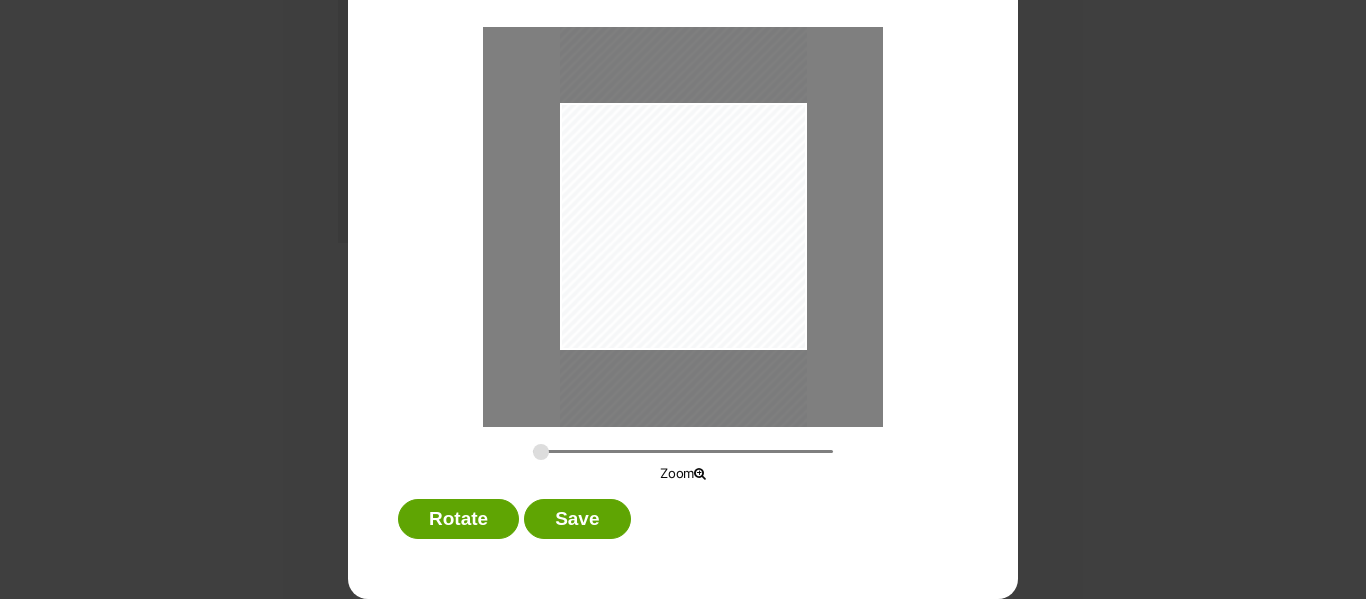scroll, scrollTop: 0, scrollLeft: 0, axis: both 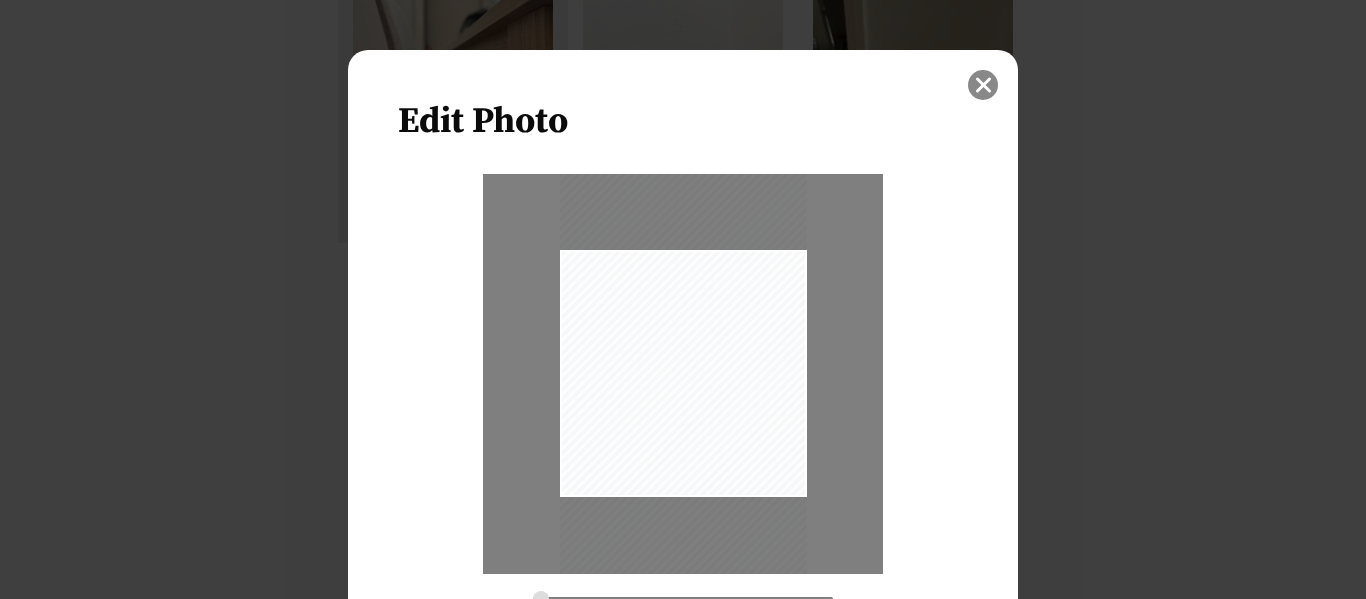 click at bounding box center (983, 85) 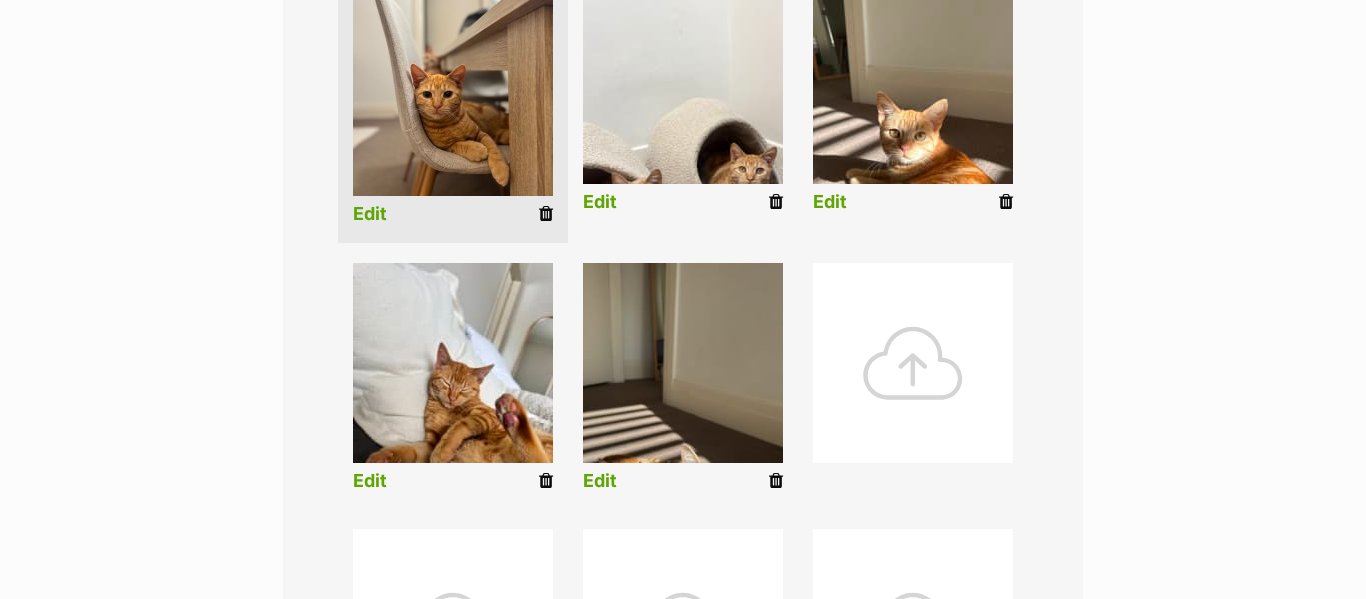 scroll, scrollTop: 0, scrollLeft: 0, axis: both 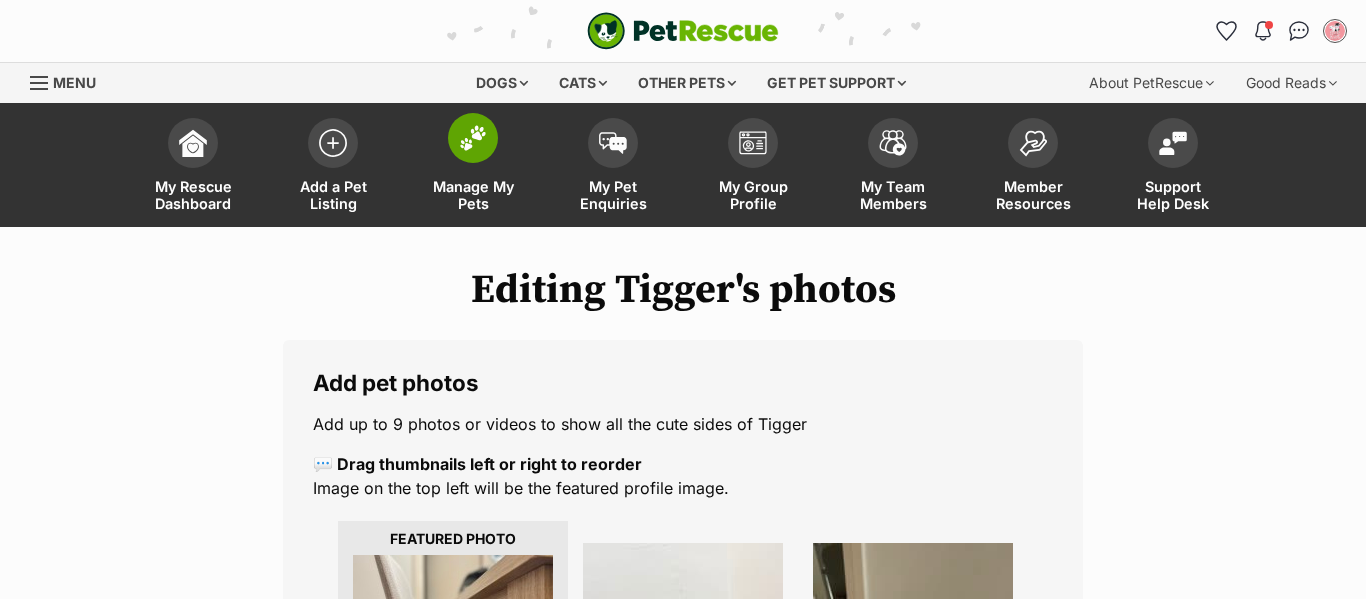 click at bounding box center (473, 138) 